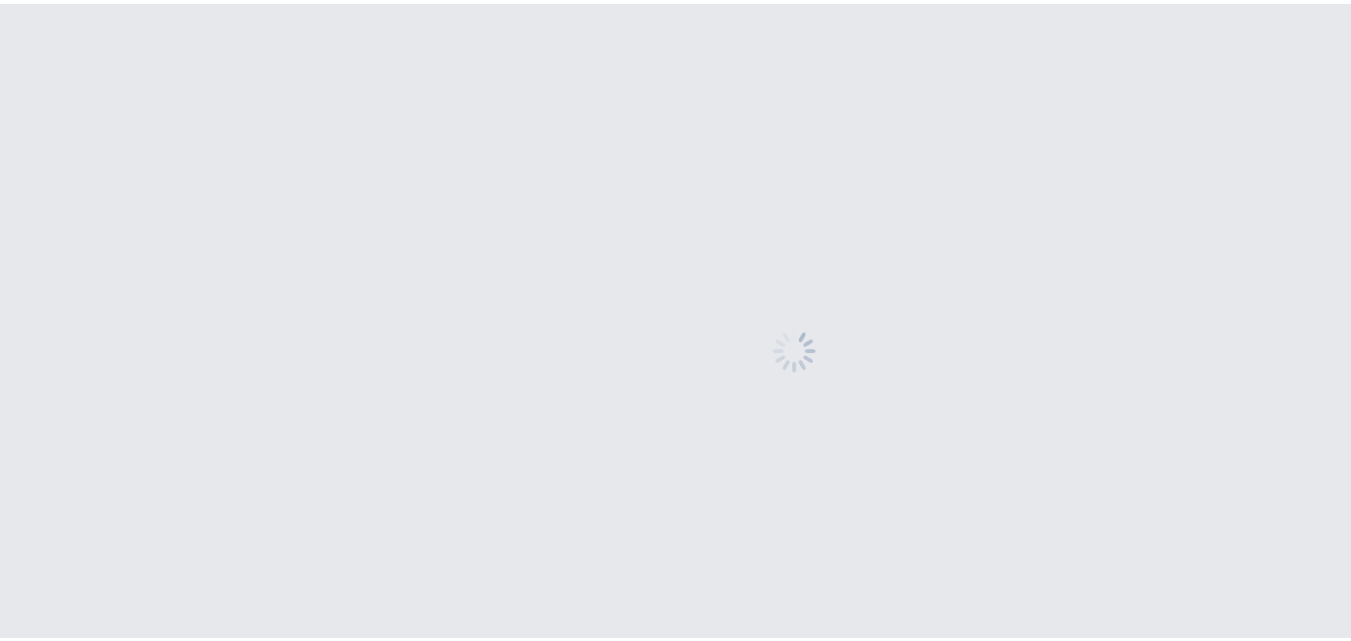 scroll, scrollTop: 0, scrollLeft: 0, axis: both 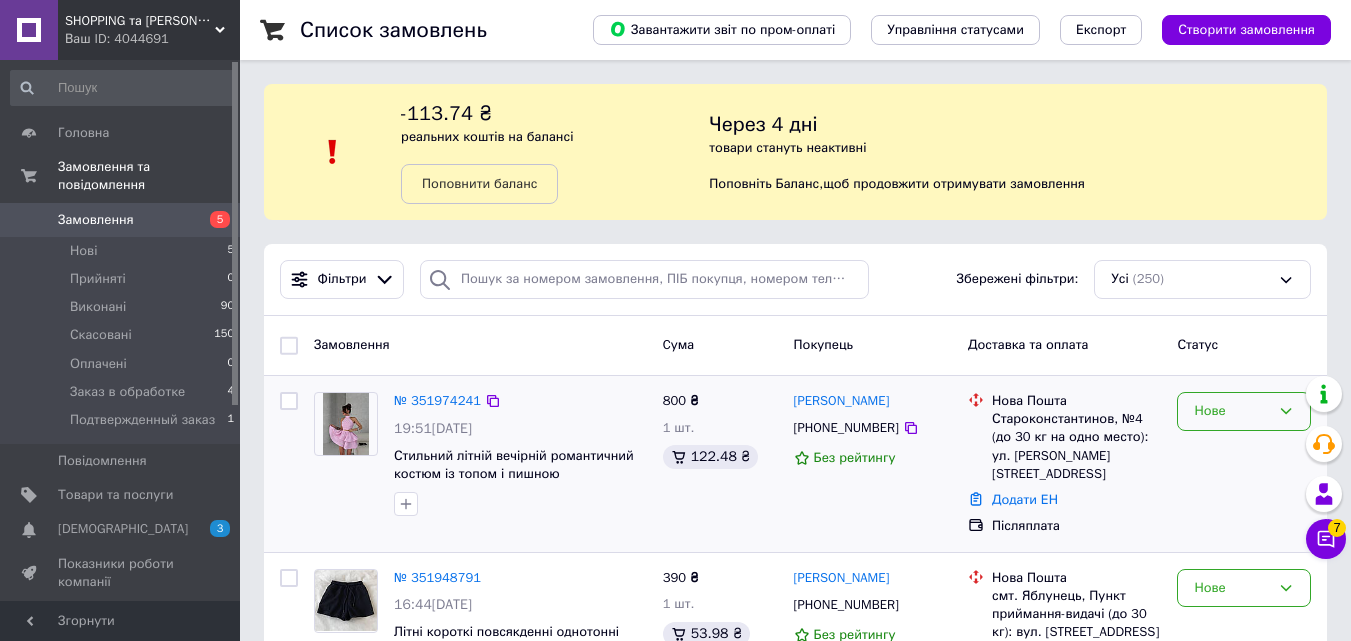 click 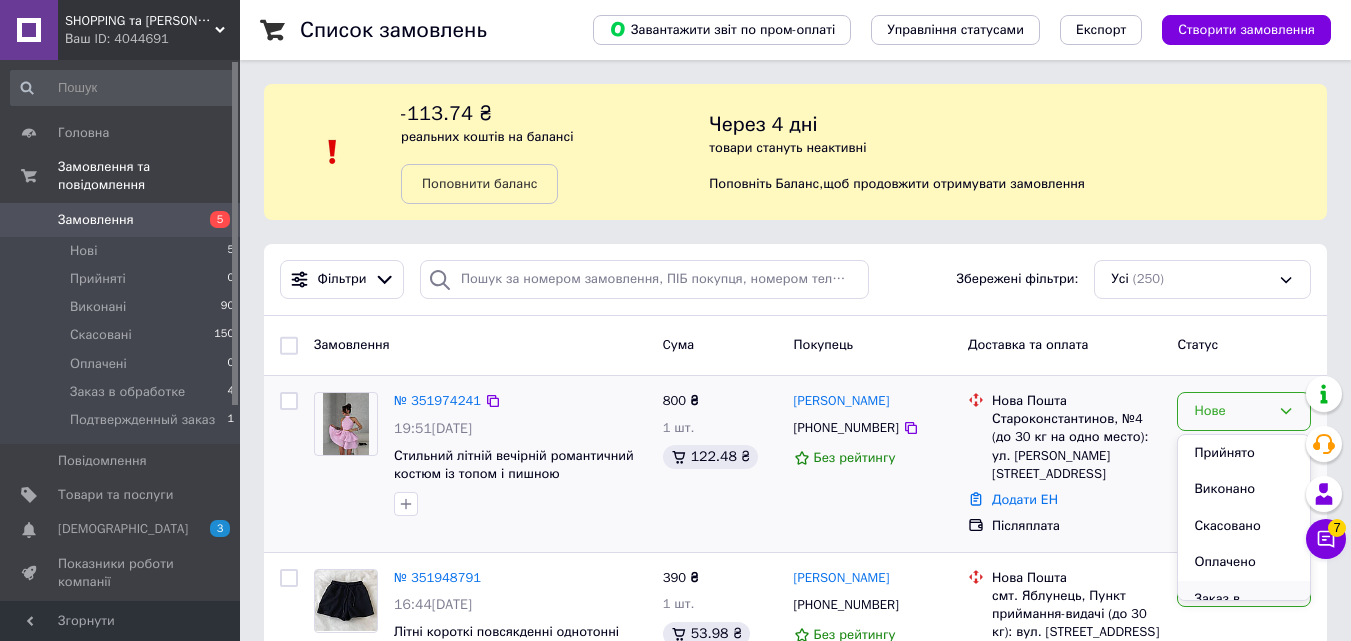 scroll, scrollTop: 95, scrollLeft: 0, axis: vertical 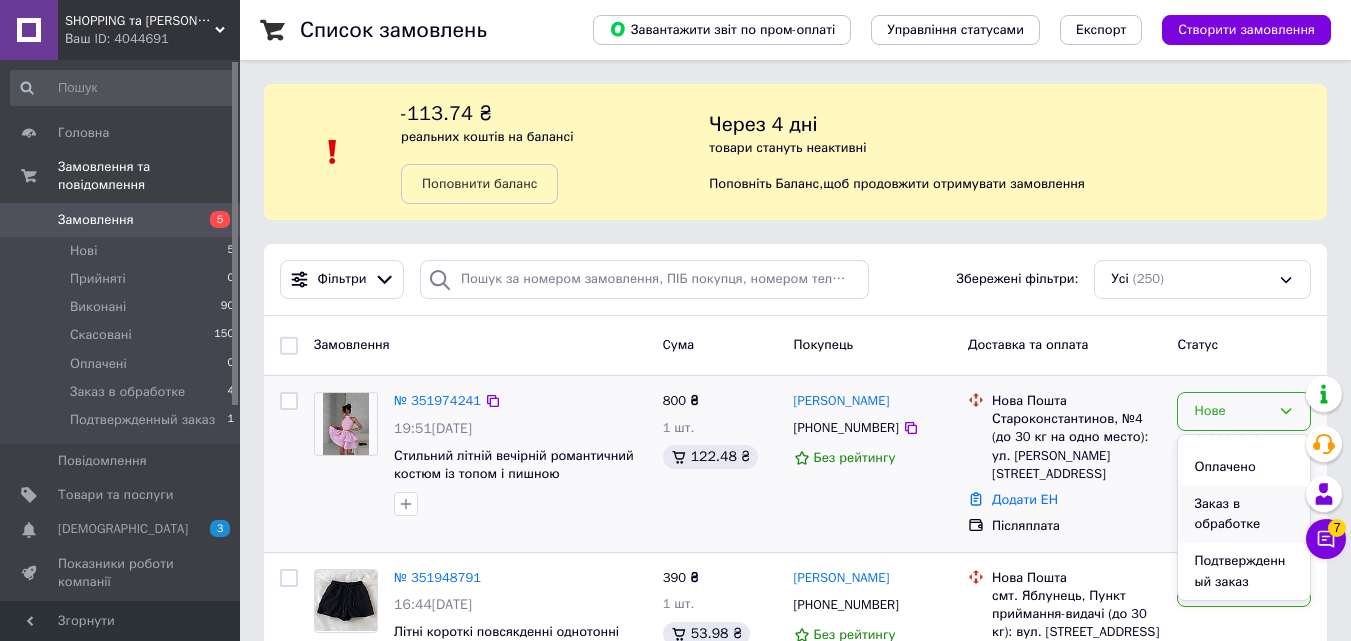 click on "Заказ в обработке" at bounding box center [1244, 514] 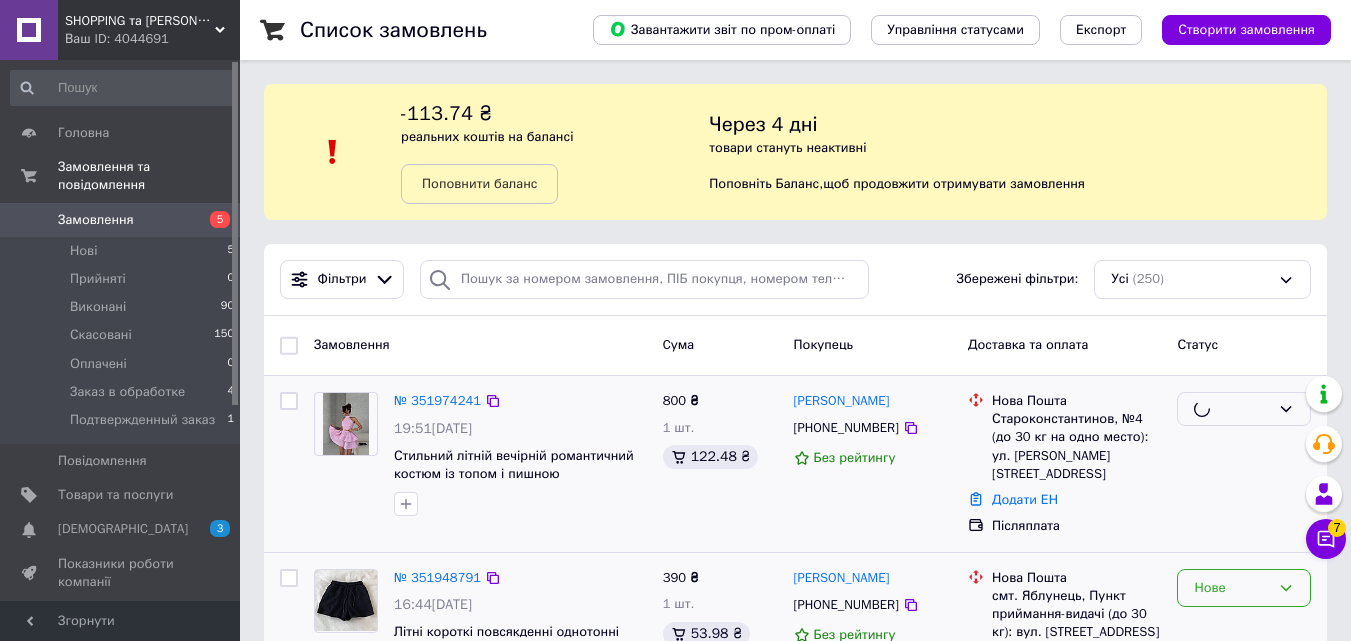 scroll, scrollTop: 200, scrollLeft: 0, axis: vertical 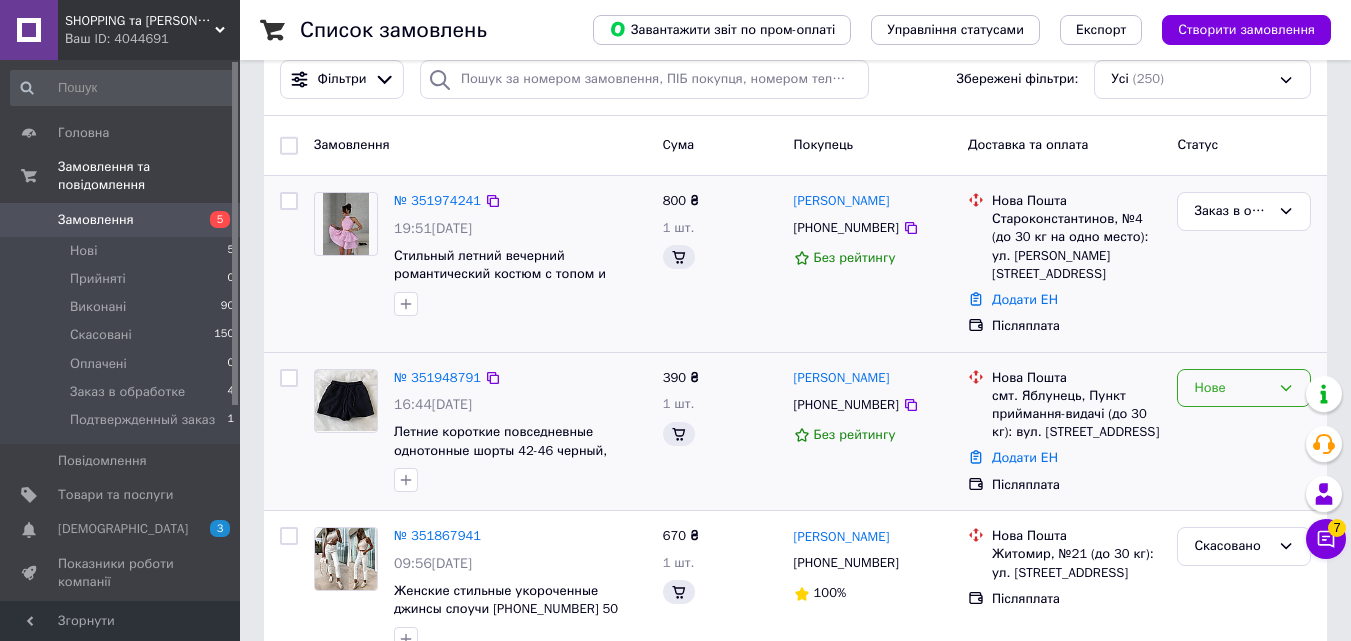 click 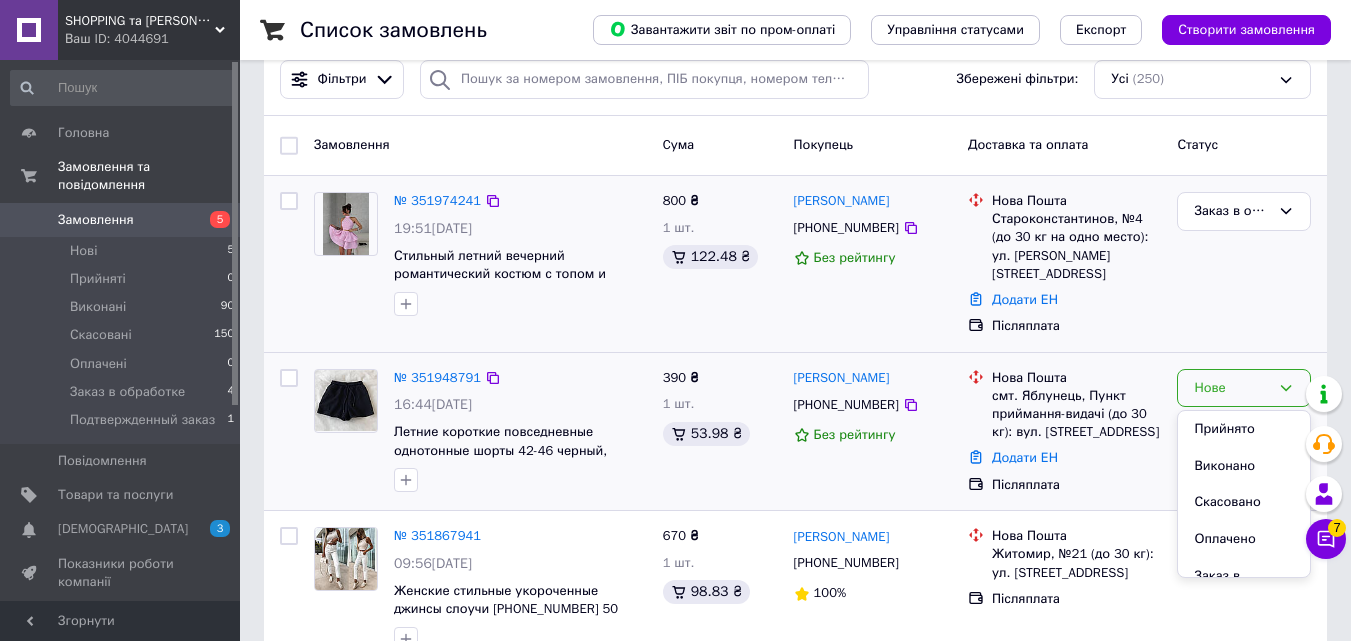 scroll, scrollTop: 95, scrollLeft: 0, axis: vertical 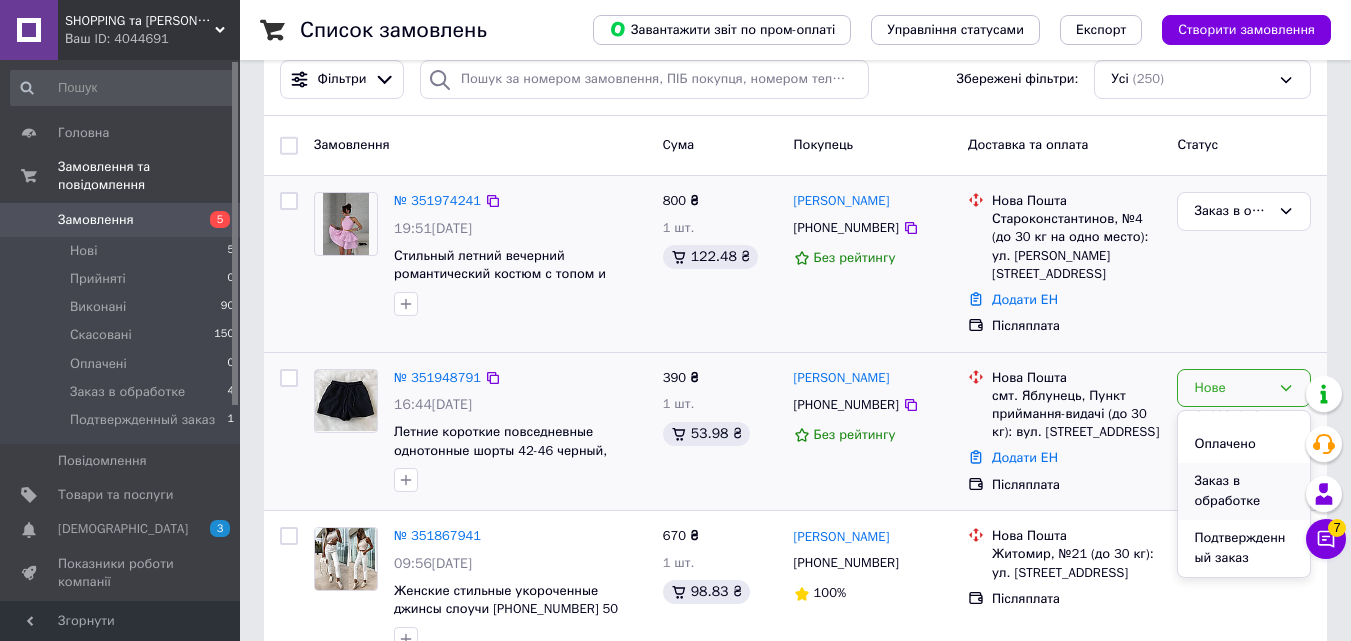 click on "Заказ в обработке" at bounding box center [1244, 491] 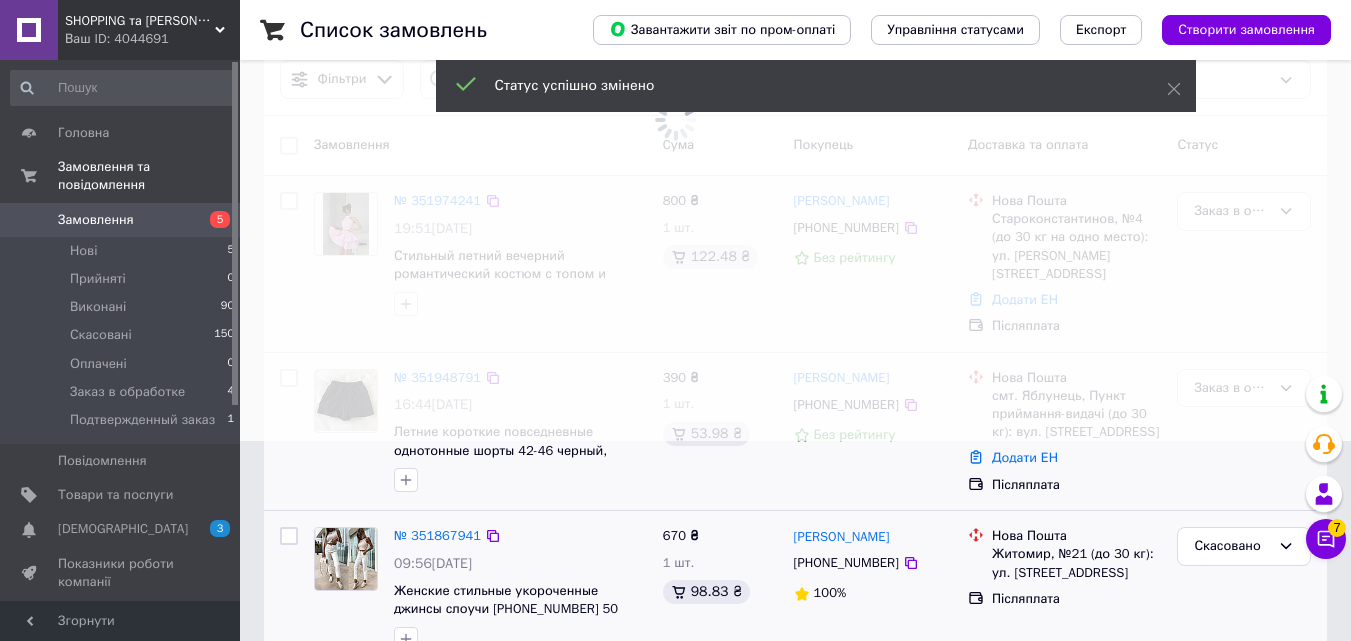 scroll, scrollTop: 400, scrollLeft: 0, axis: vertical 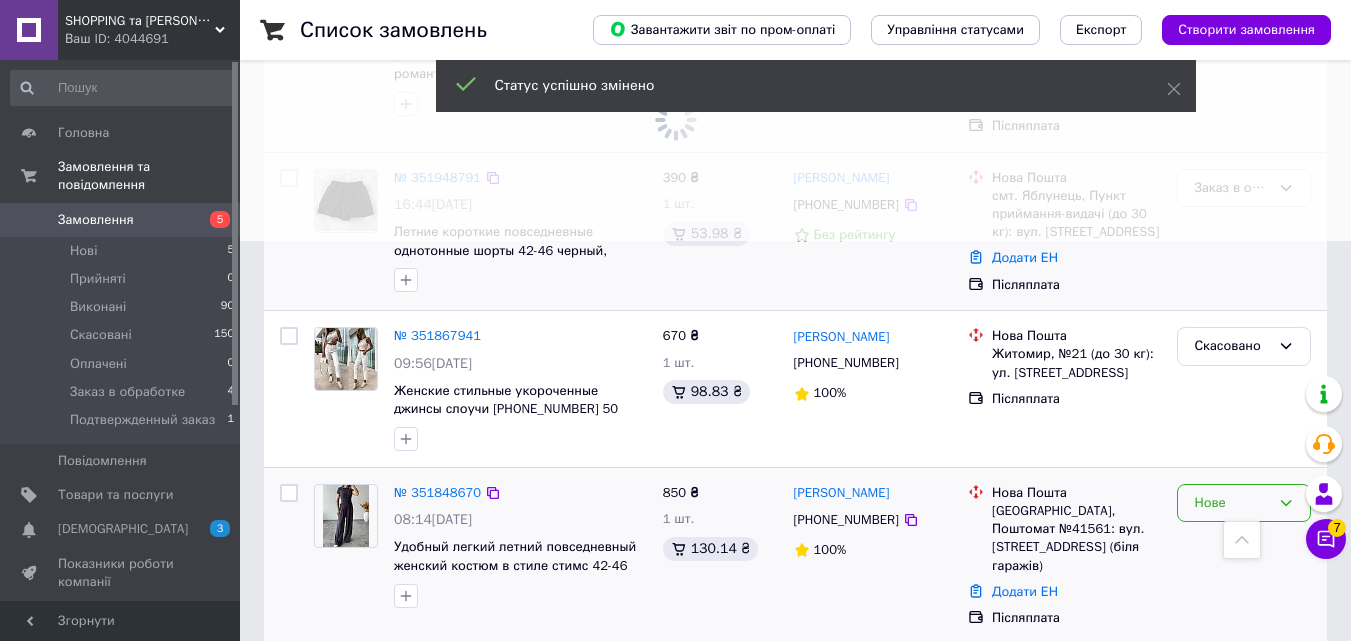 click 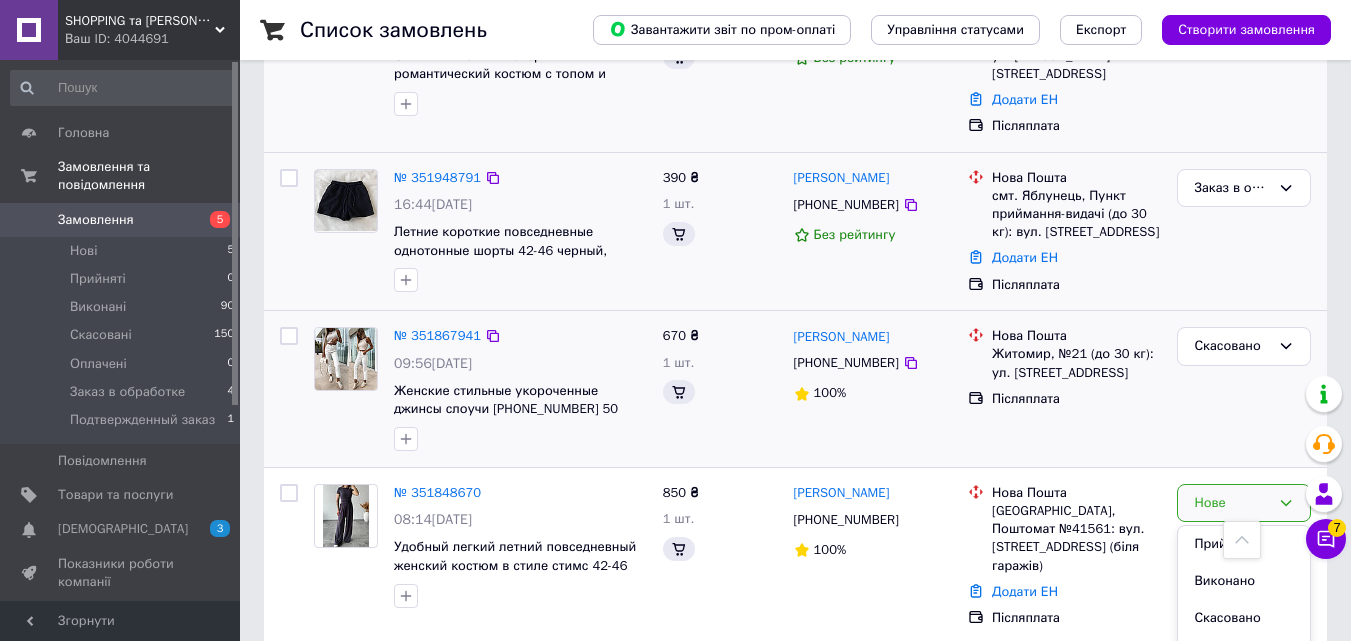 scroll, scrollTop: 401, scrollLeft: 0, axis: vertical 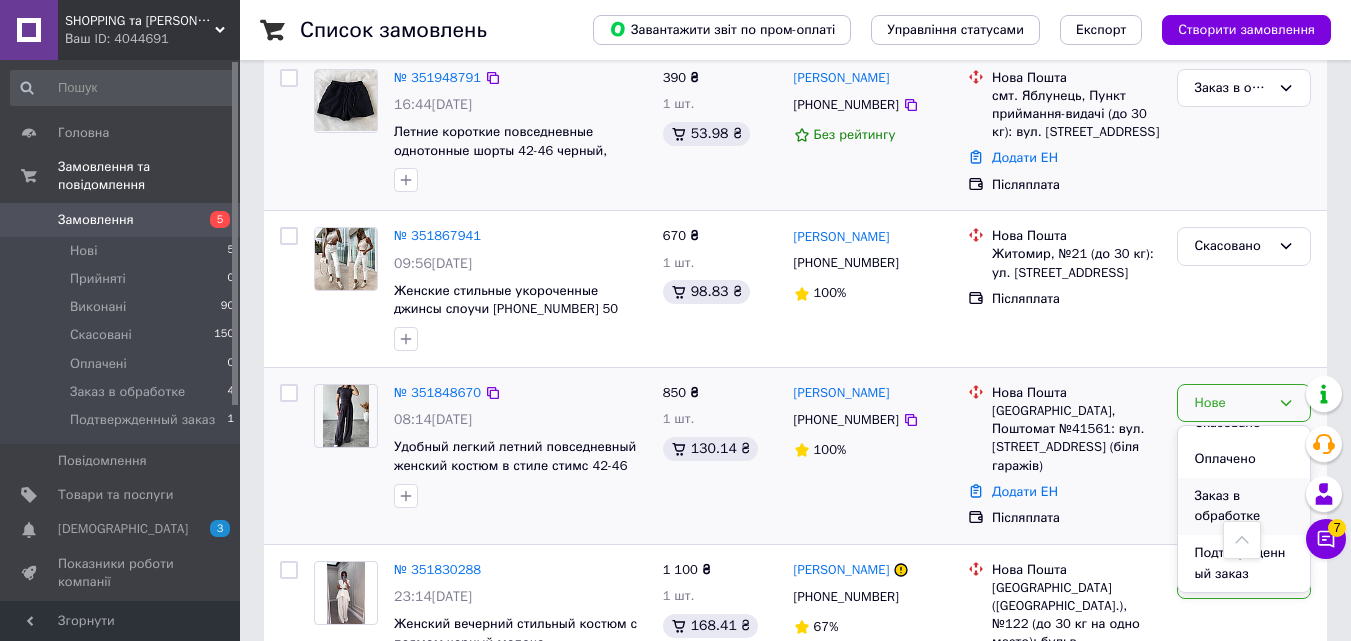 click on "Заказ в обработке" at bounding box center (1244, 506) 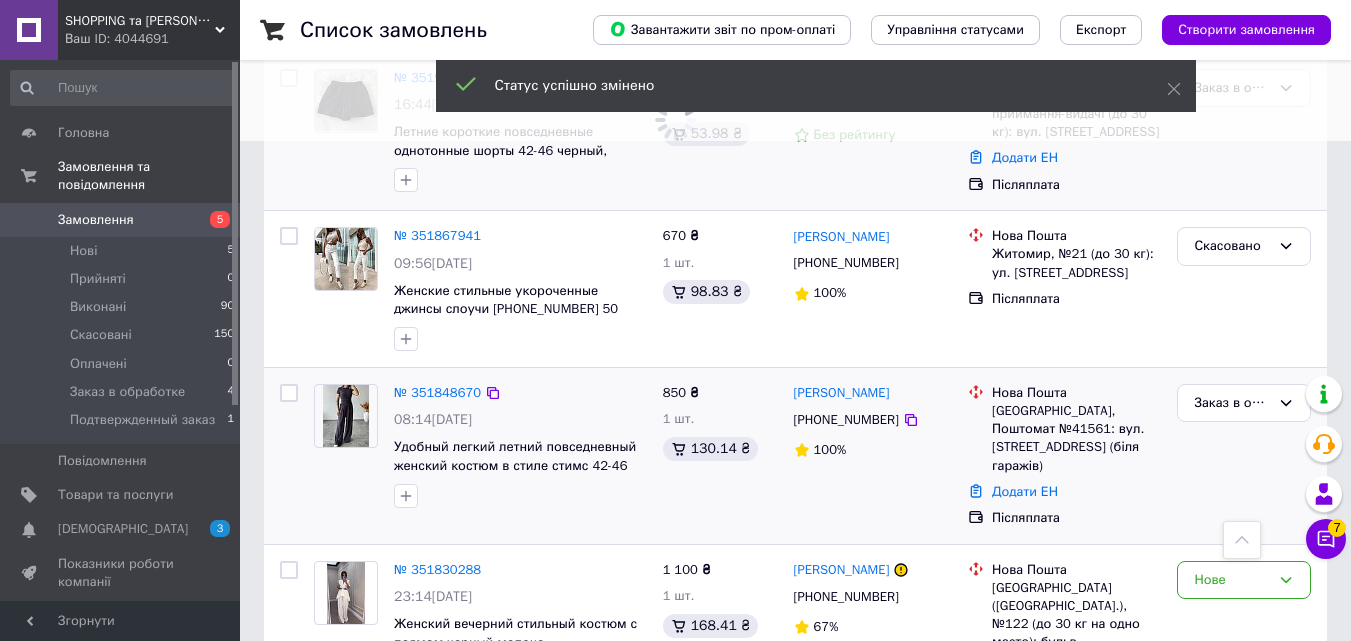 scroll, scrollTop: 800, scrollLeft: 0, axis: vertical 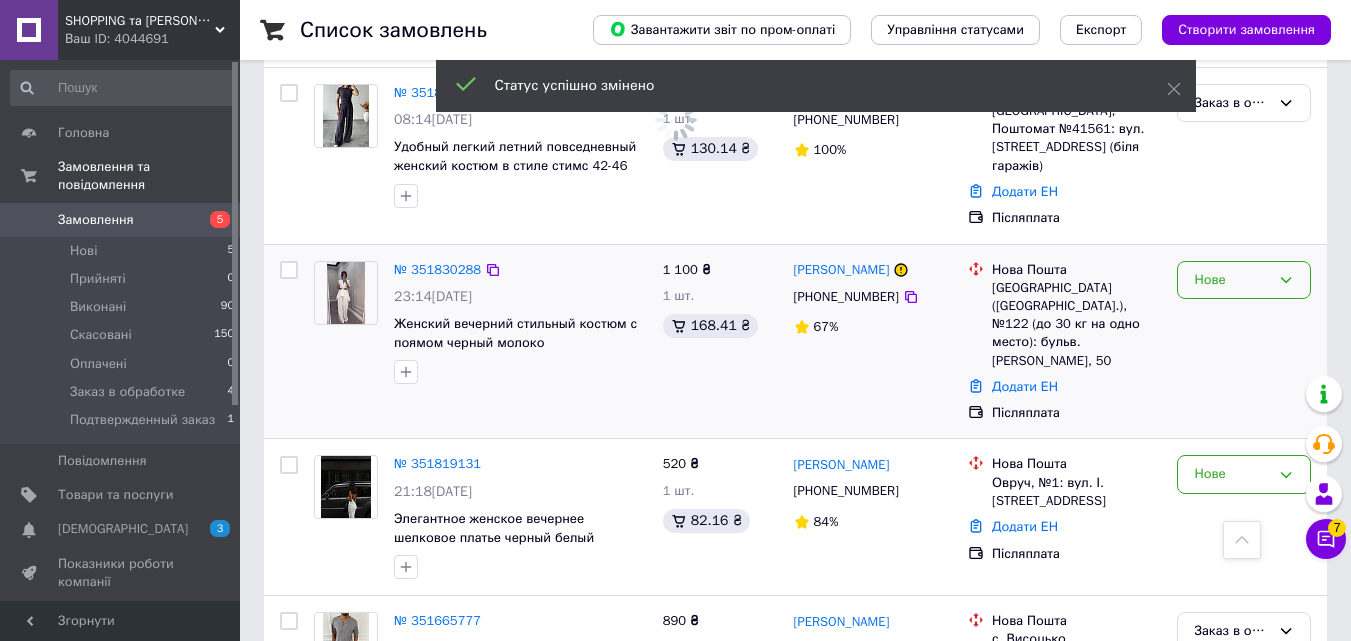 click 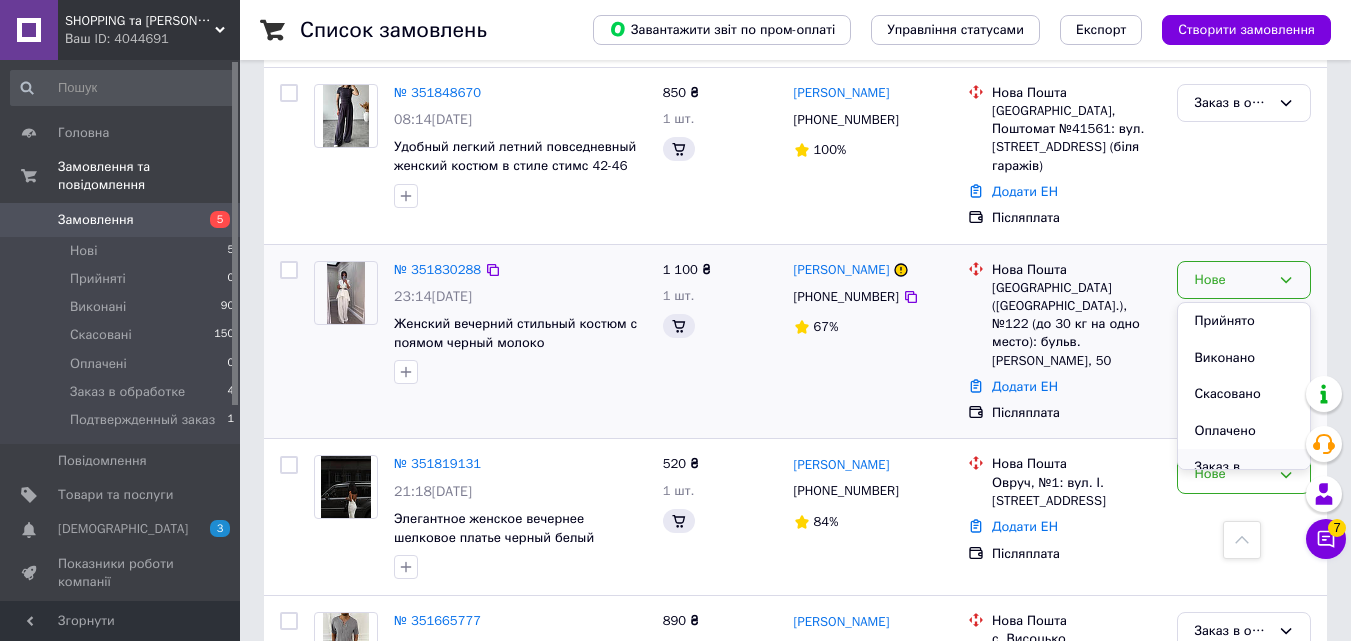 scroll, scrollTop: 95, scrollLeft: 0, axis: vertical 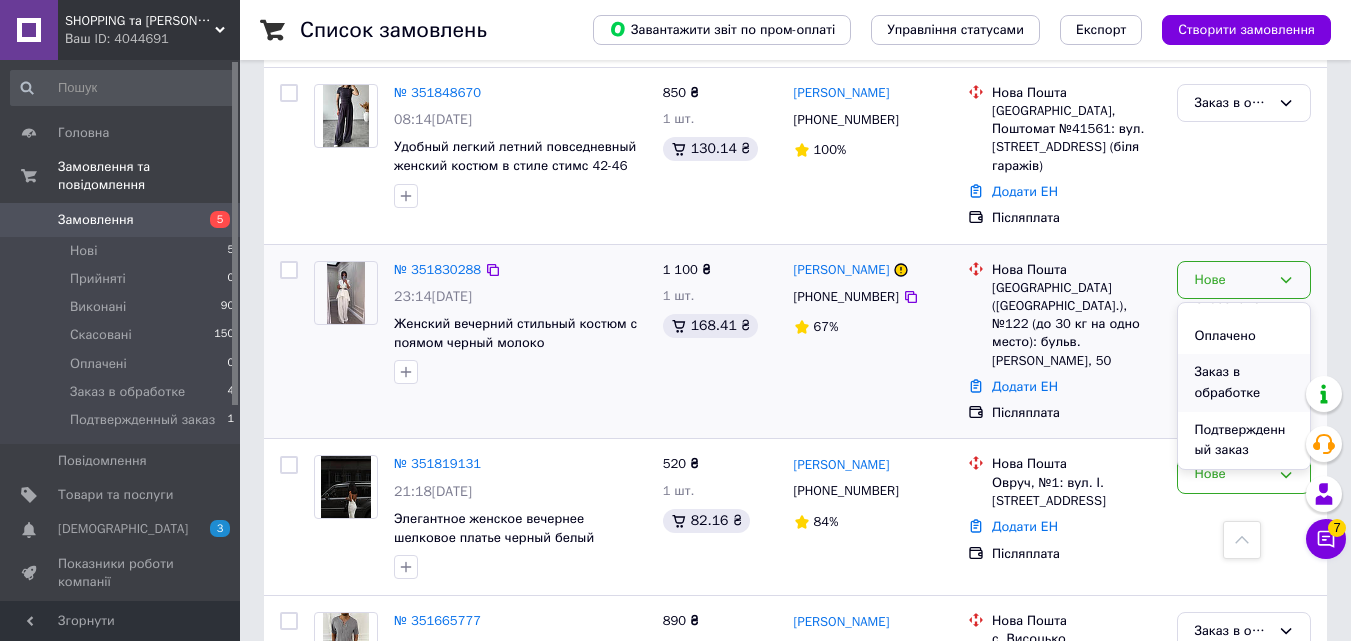 click on "Заказ в обработке" at bounding box center (1244, 382) 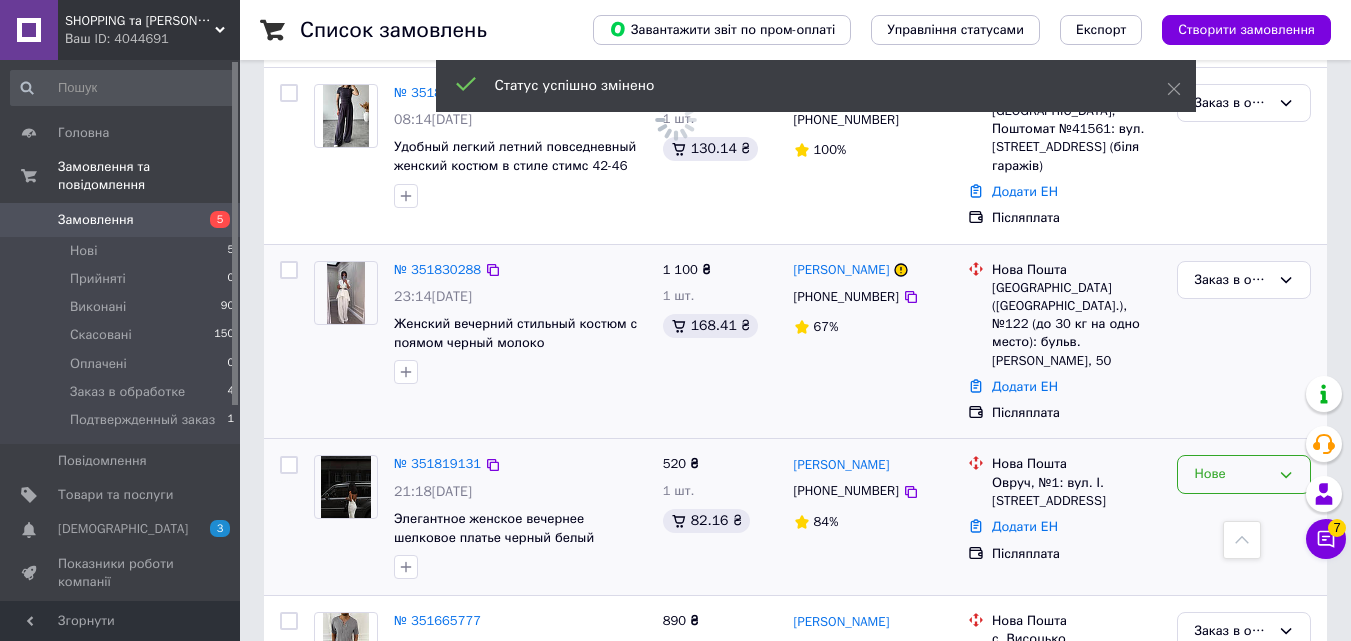 click 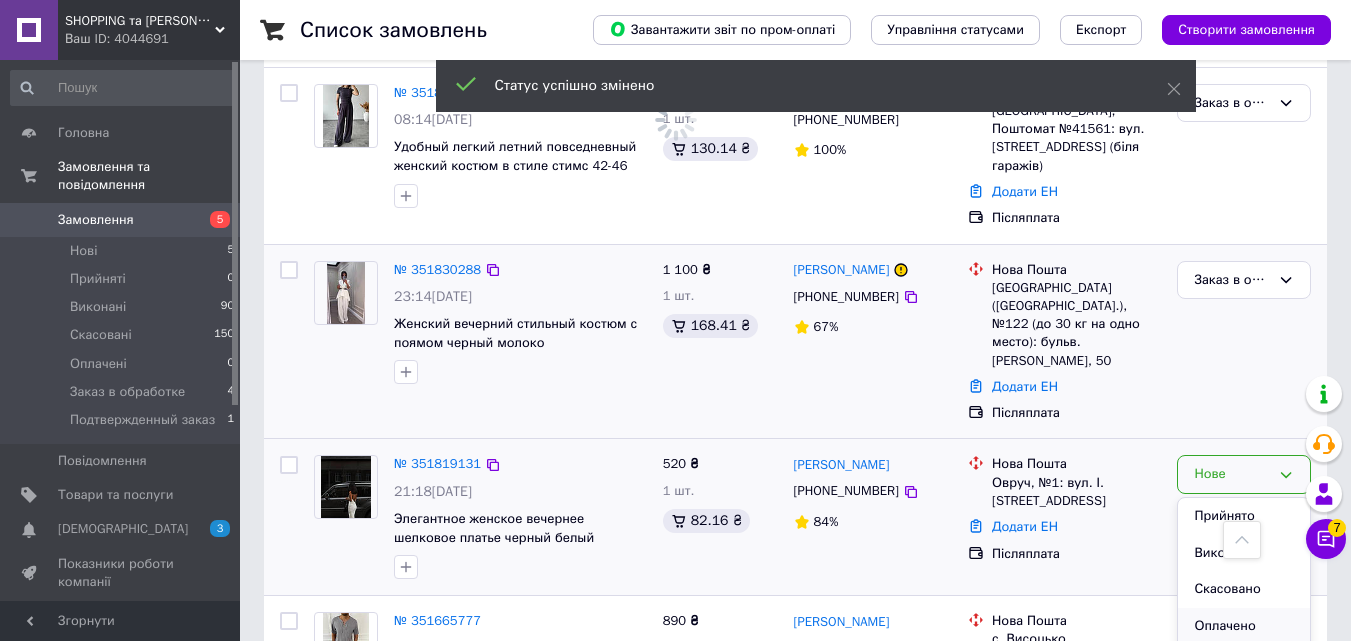 scroll, scrollTop: 95, scrollLeft: 0, axis: vertical 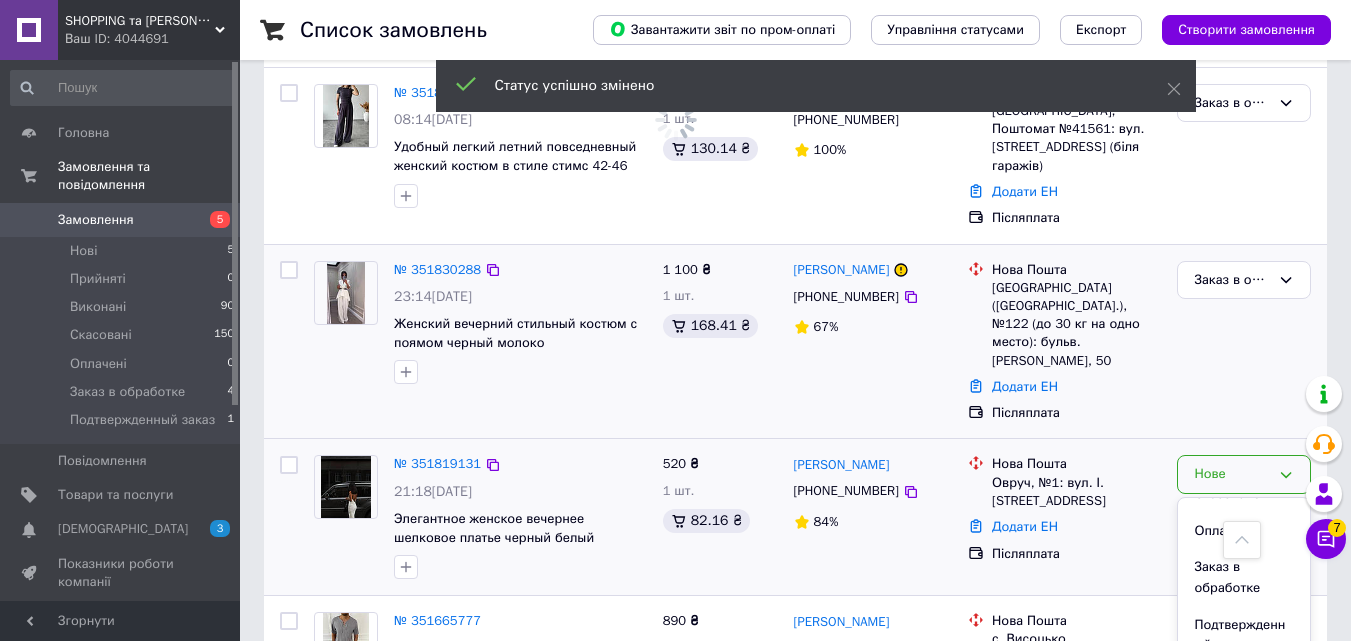 click on "Заказ в обработке" at bounding box center [1244, 577] 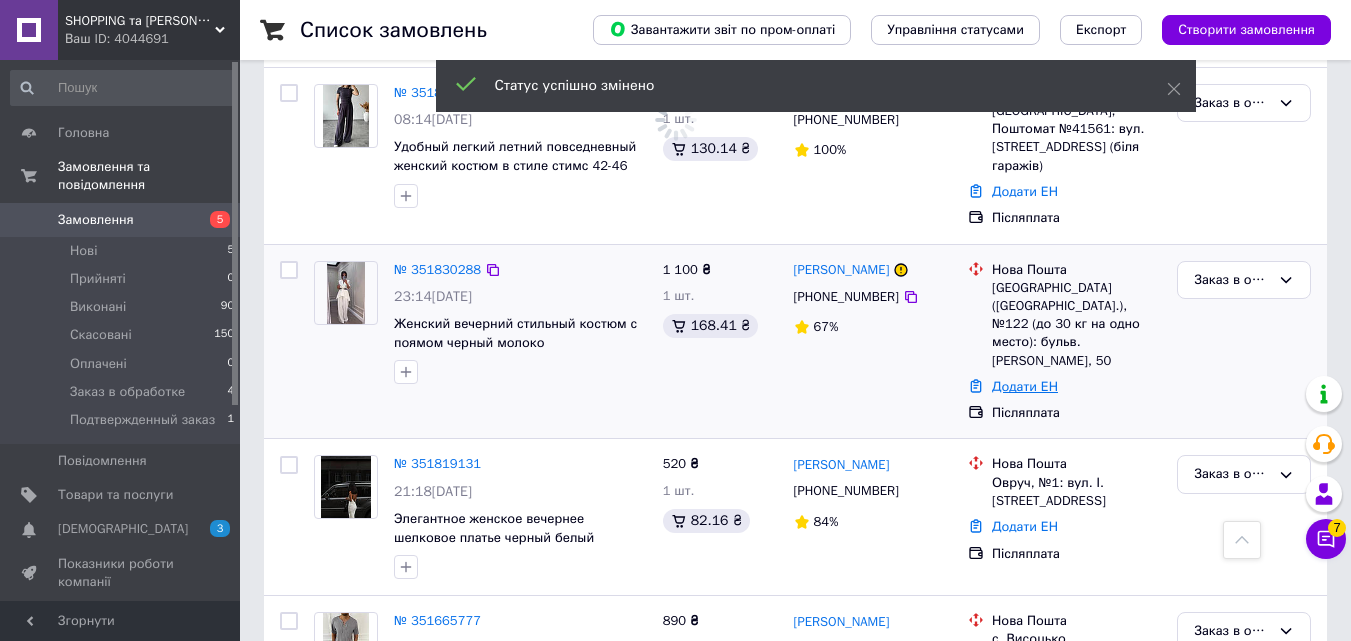 scroll, scrollTop: 1000, scrollLeft: 0, axis: vertical 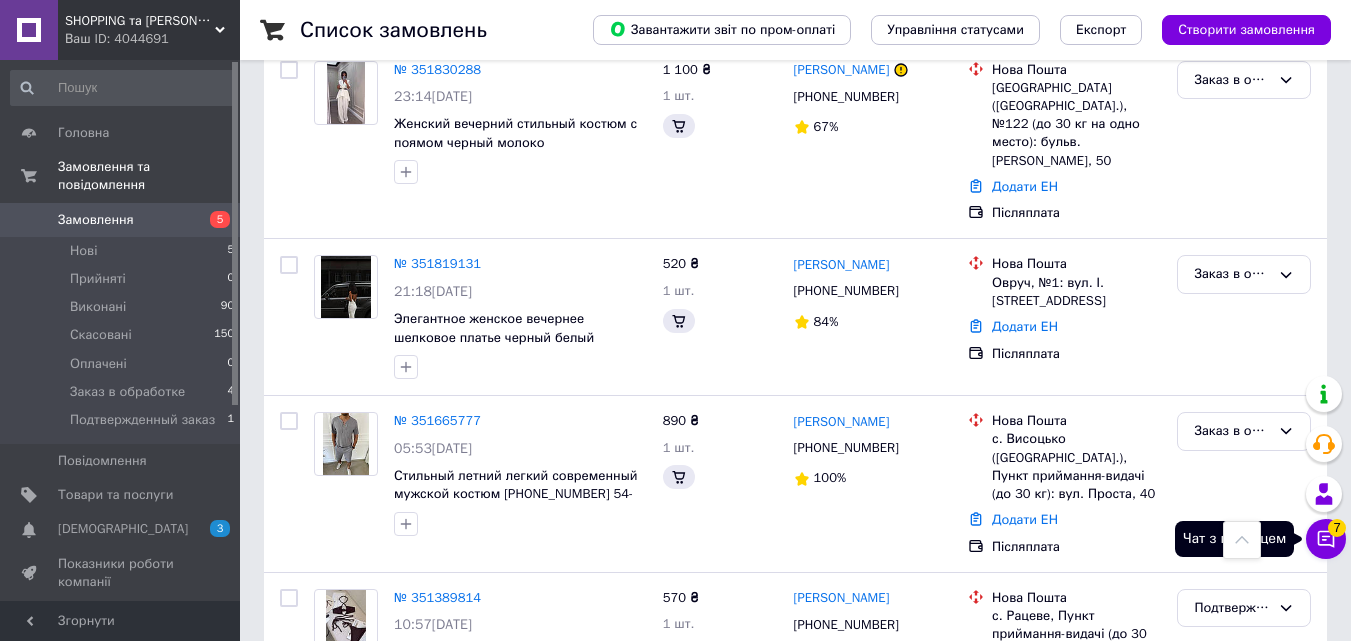 click 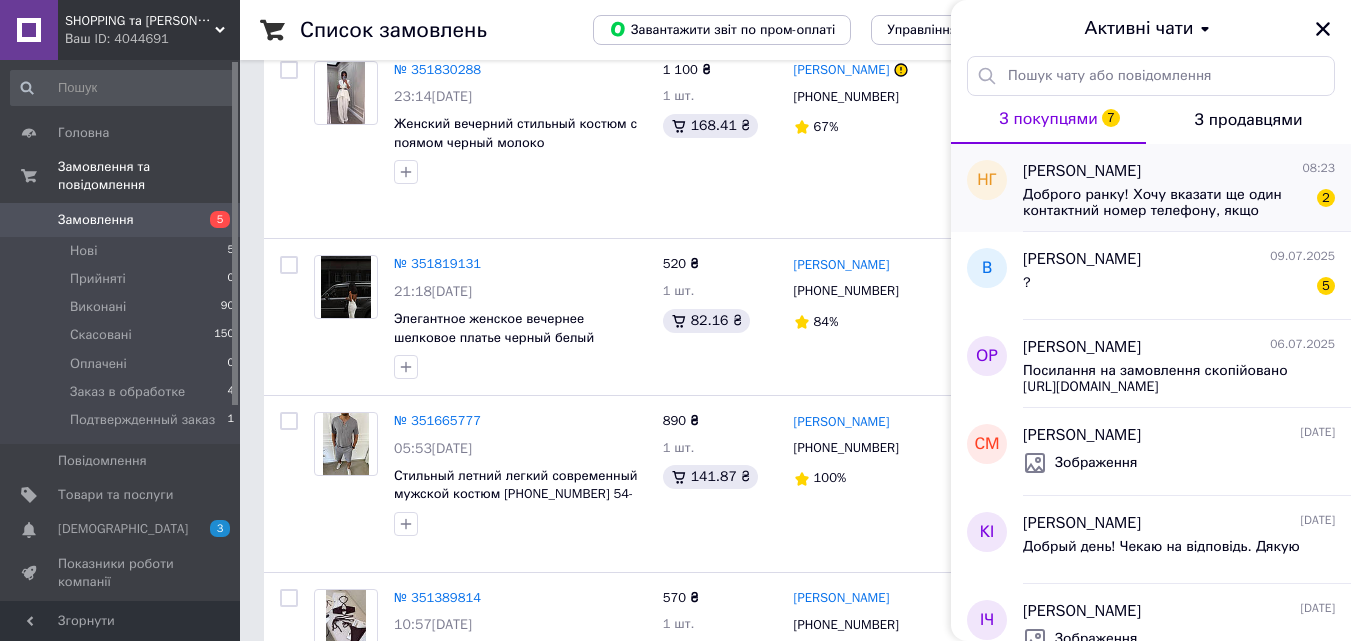 click on "Доброго ранку! Хочу вказати ще один контактний номер телефону, якщо раптом Ви не змогли зв'язатися зі мною, таке може бути з life (..
[PHONE_NUMBER]
Дякую!" at bounding box center [1165, 203] 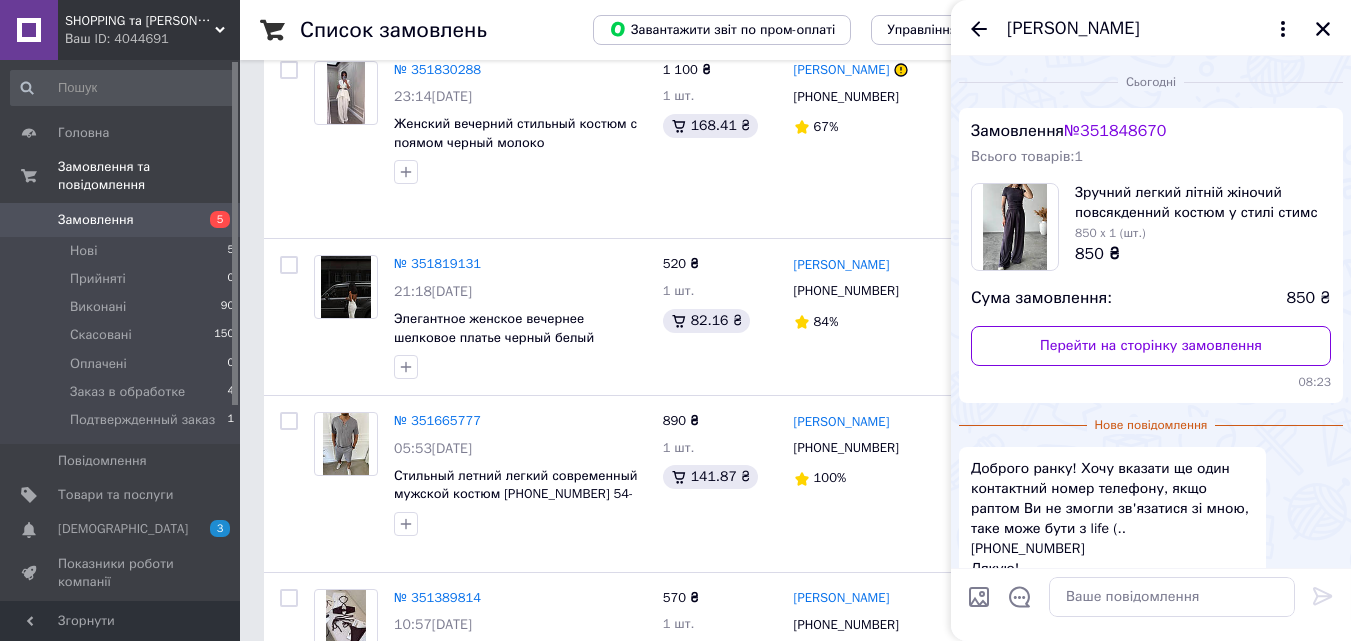 scroll, scrollTop: 125, scrollLeft: 0, axis: vertical 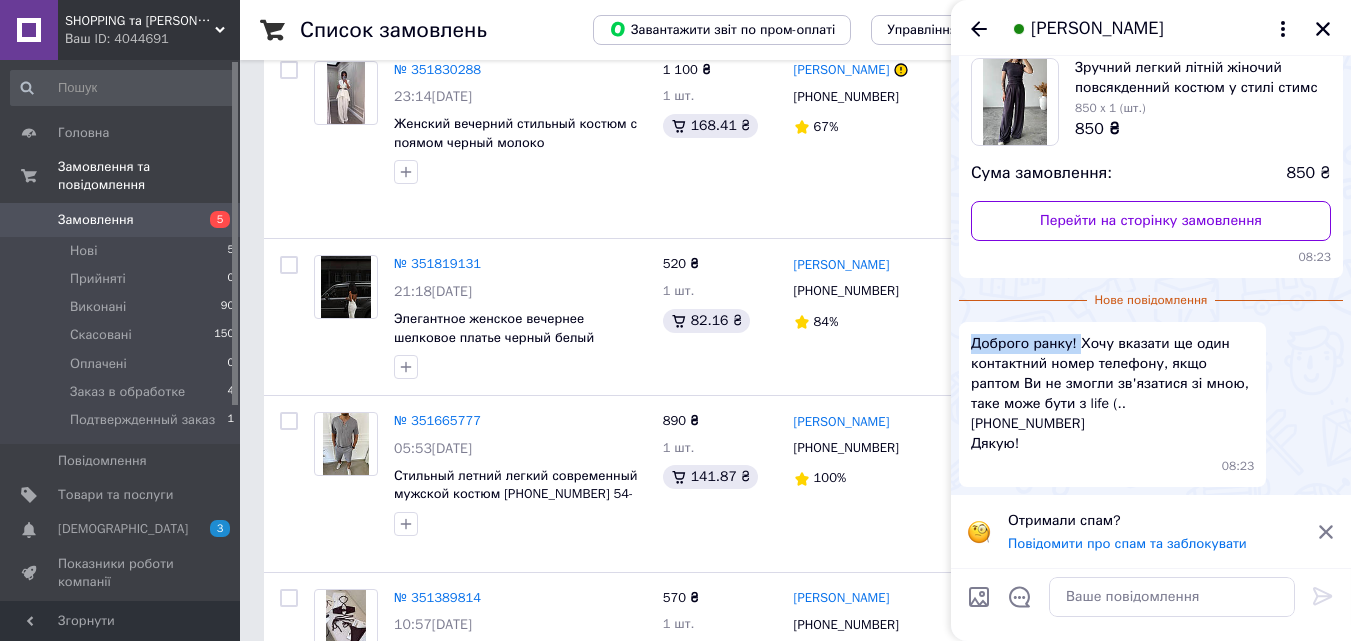 drag, startPoint x: 973, startPoint y: 343, endPoint x: 1077, endPoint y: 345, distance: 104.019226 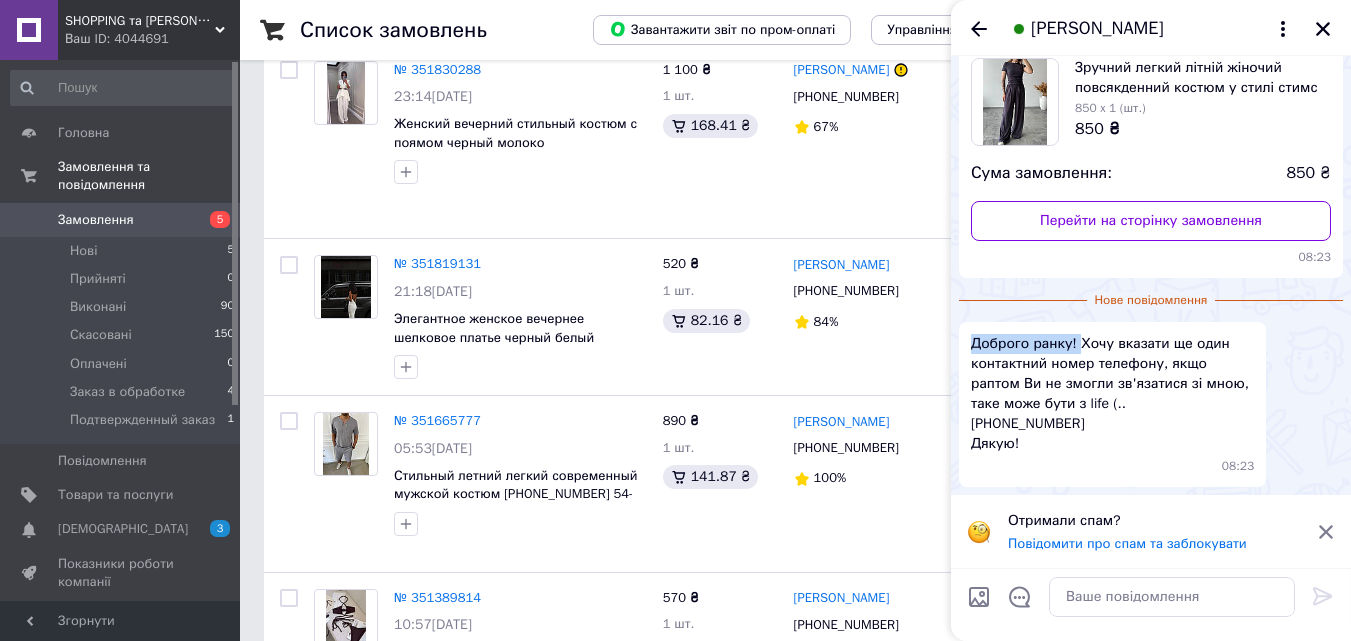 copy on "Доброго ранку!" 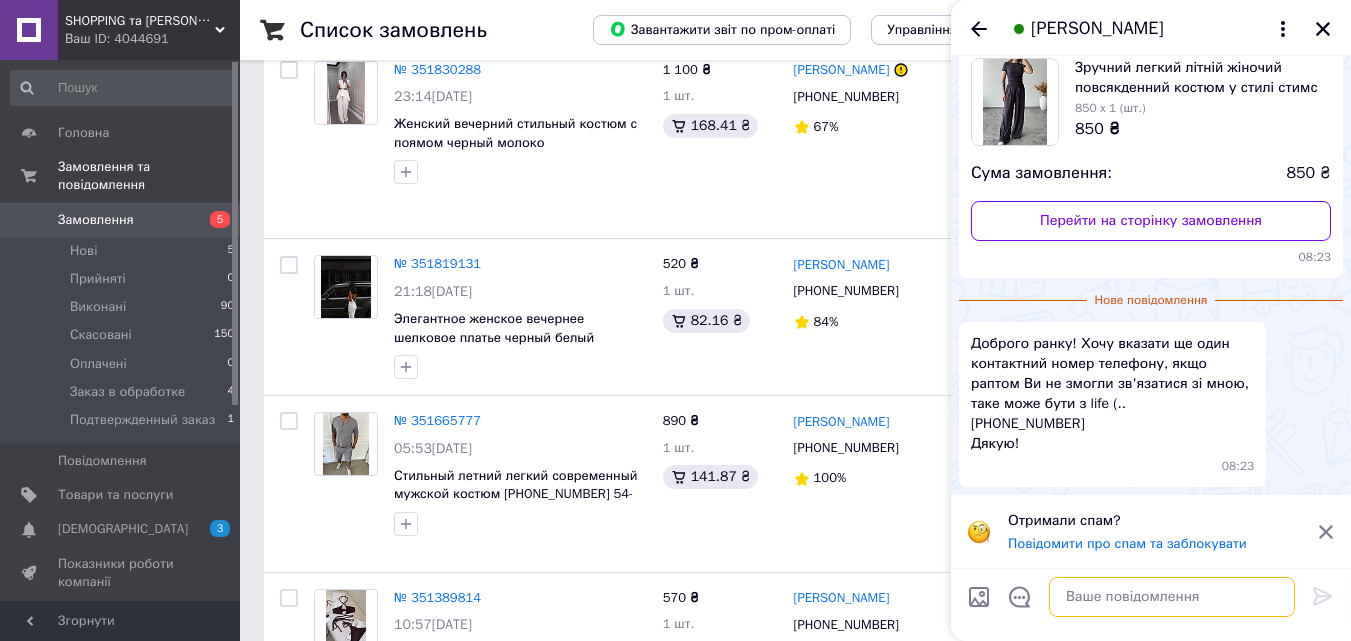 paste on "Доброго ранку!" 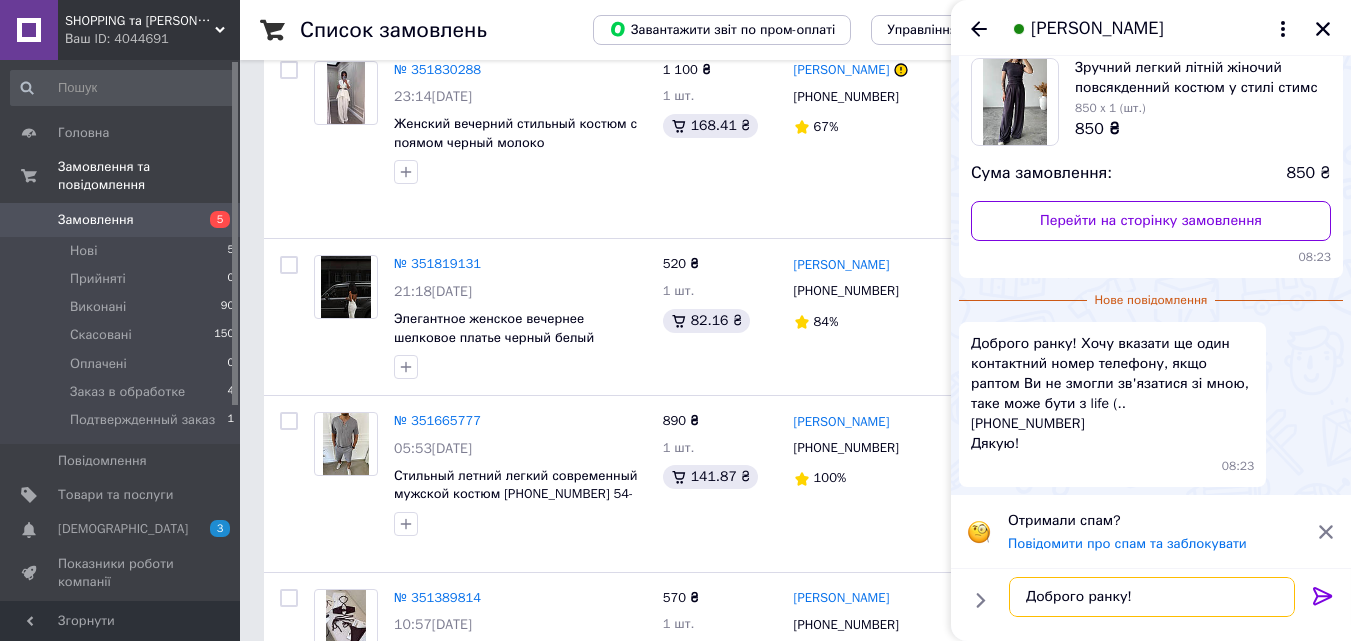 type on "Доброго ранку!" 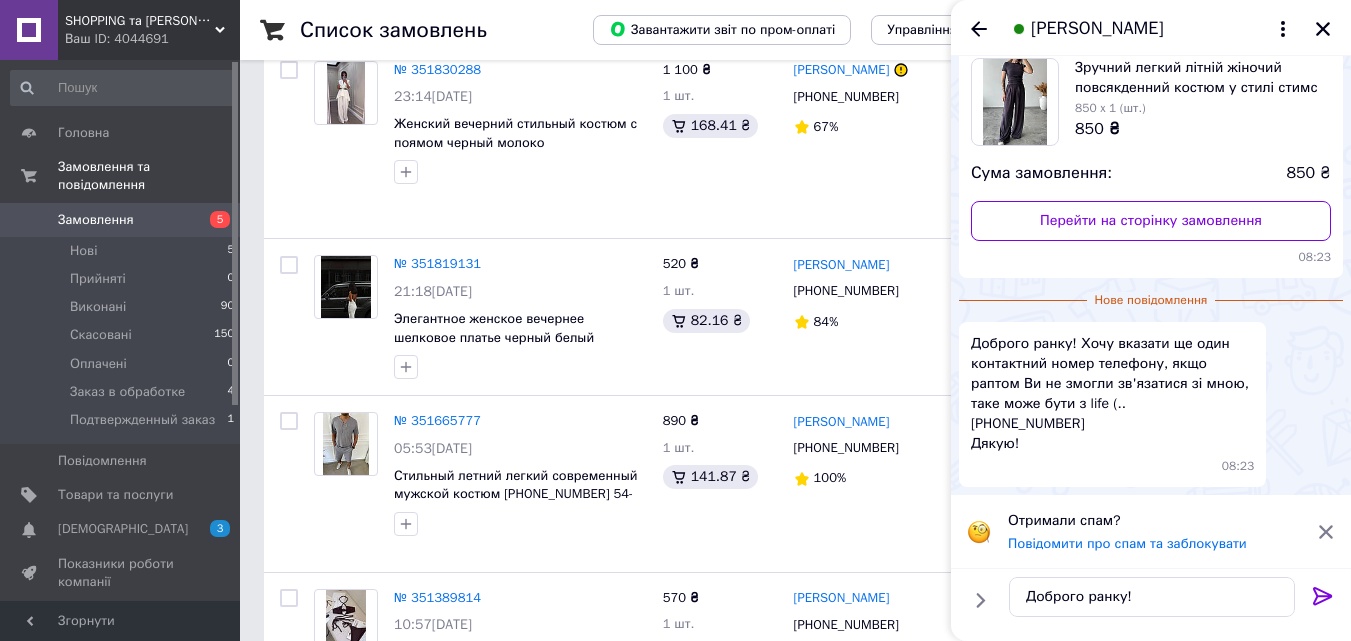 click 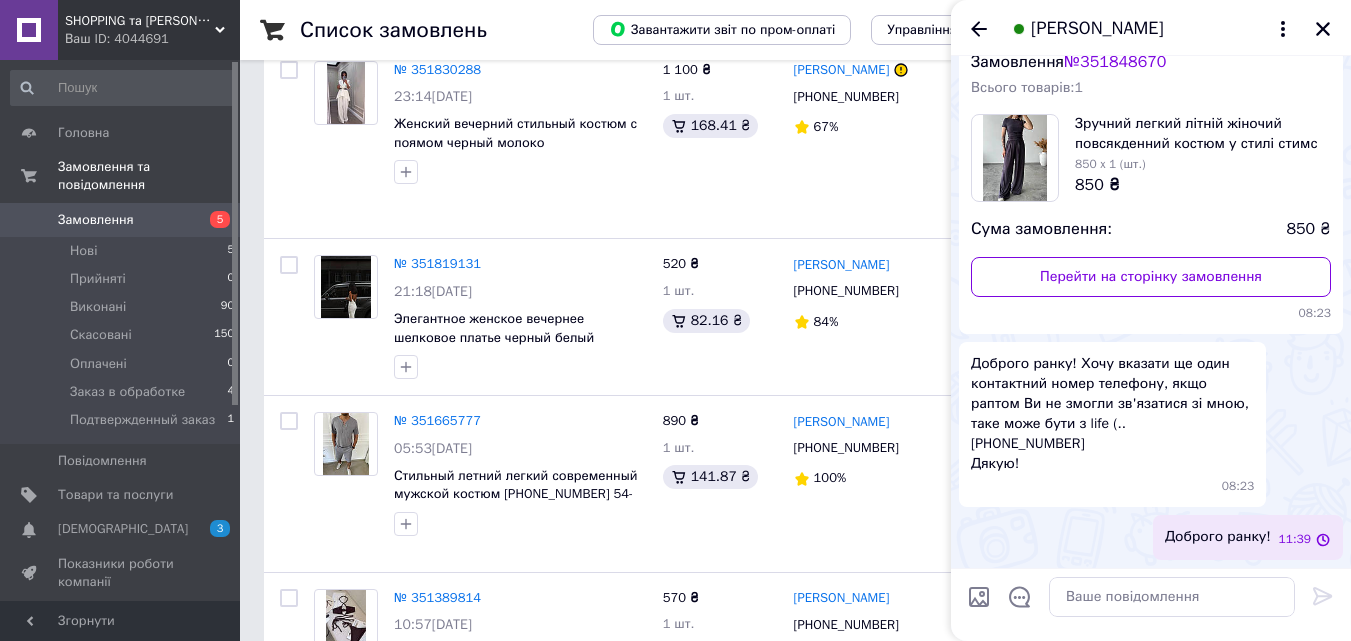 scroll, scrollTop: 69, scrollLeft: 0, axis: vertical 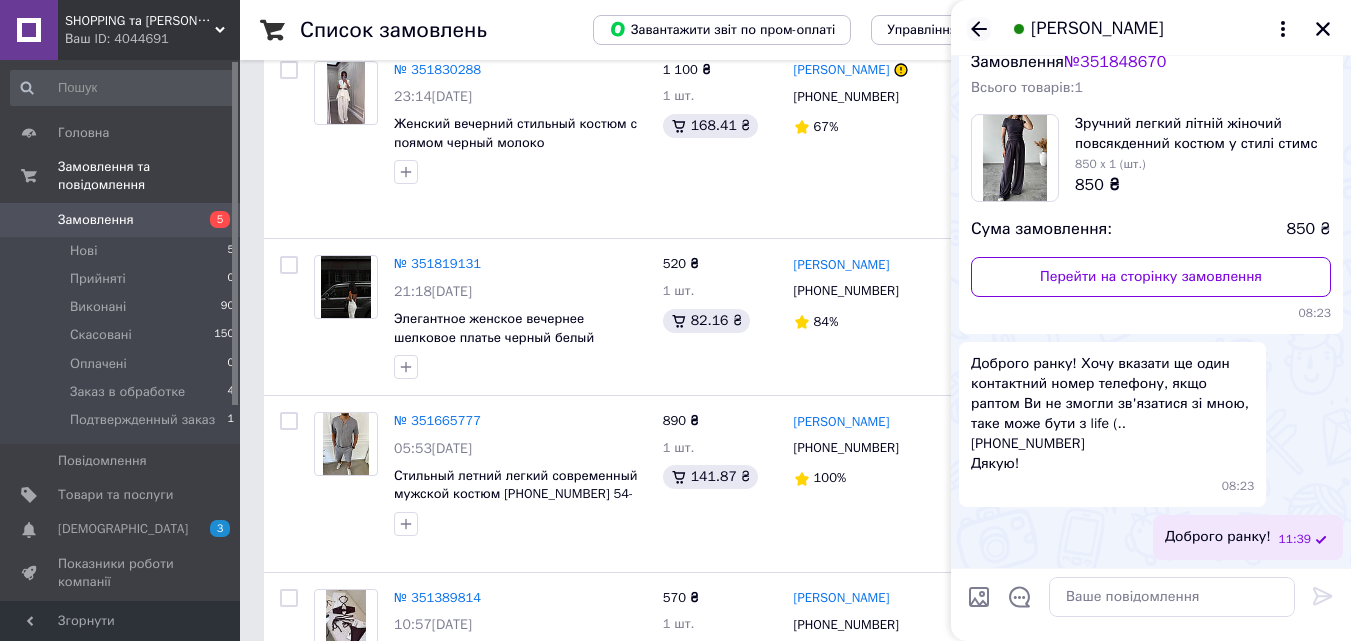 click 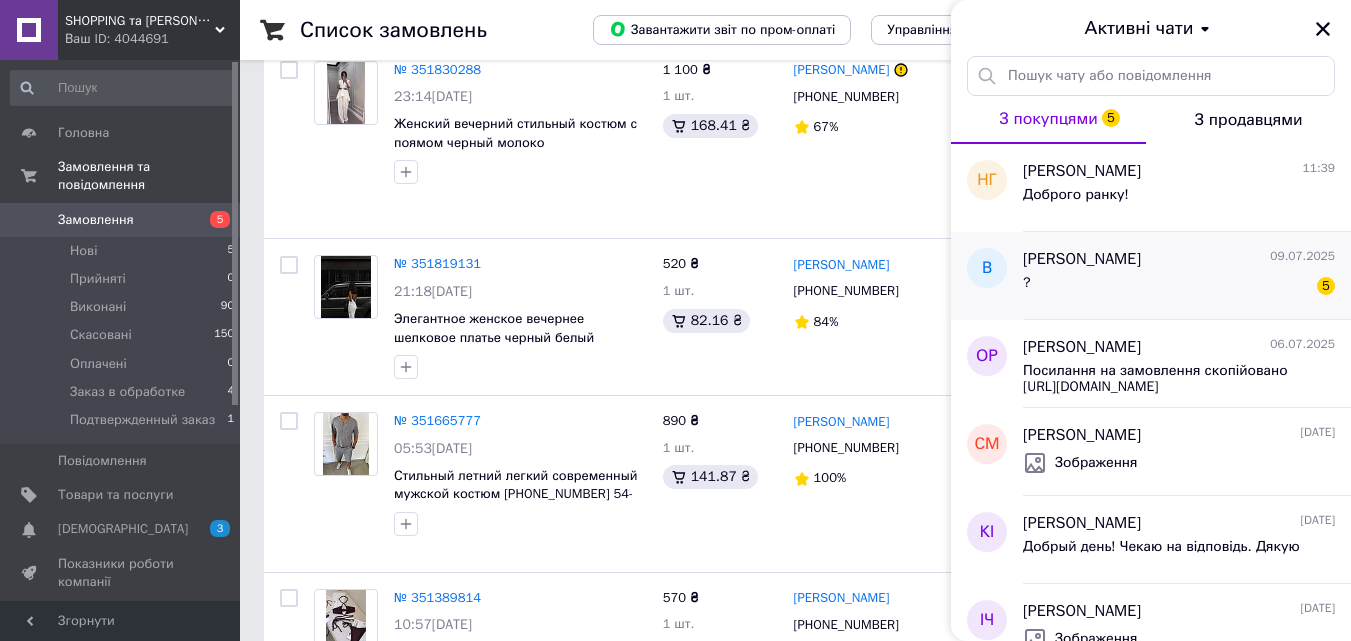 click on "? 5" at bounding box center [1179, 287] 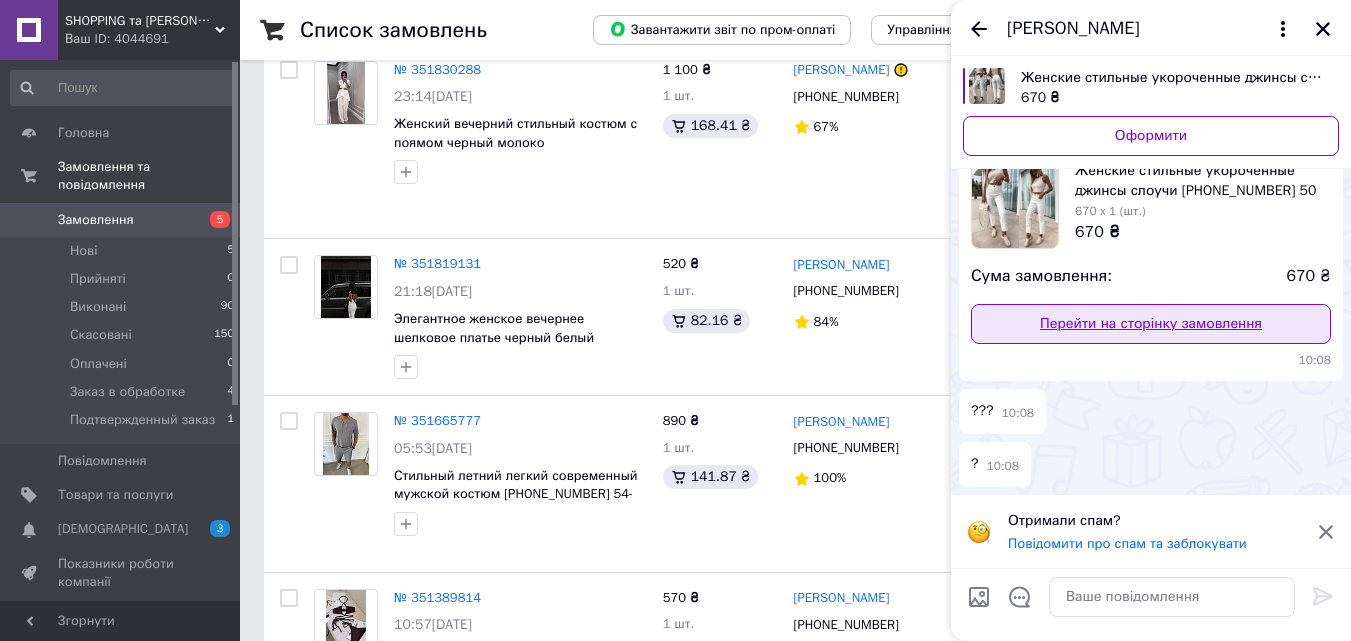 scroll, scrollTop: 72, scrollLeft: 0, axis: vertical 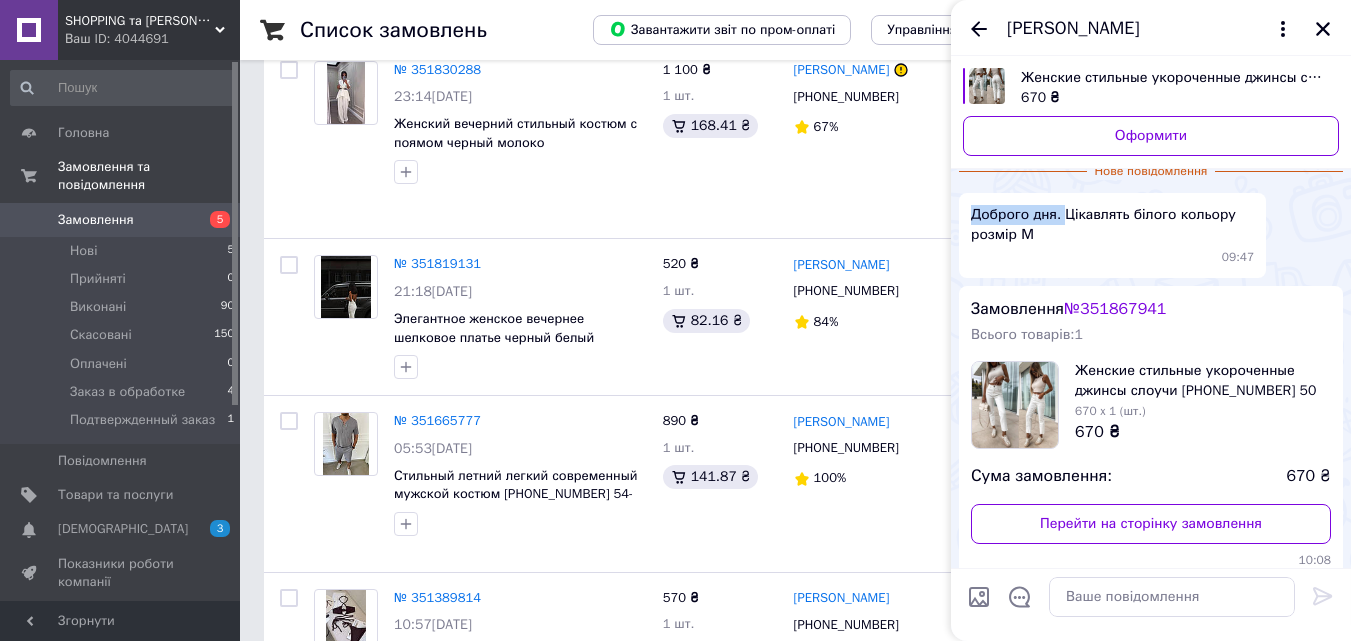 drag, startPoint x: 974, startPoint y: 214, endPoint x: 1061, endPoint y: 216, distance: 87.02299 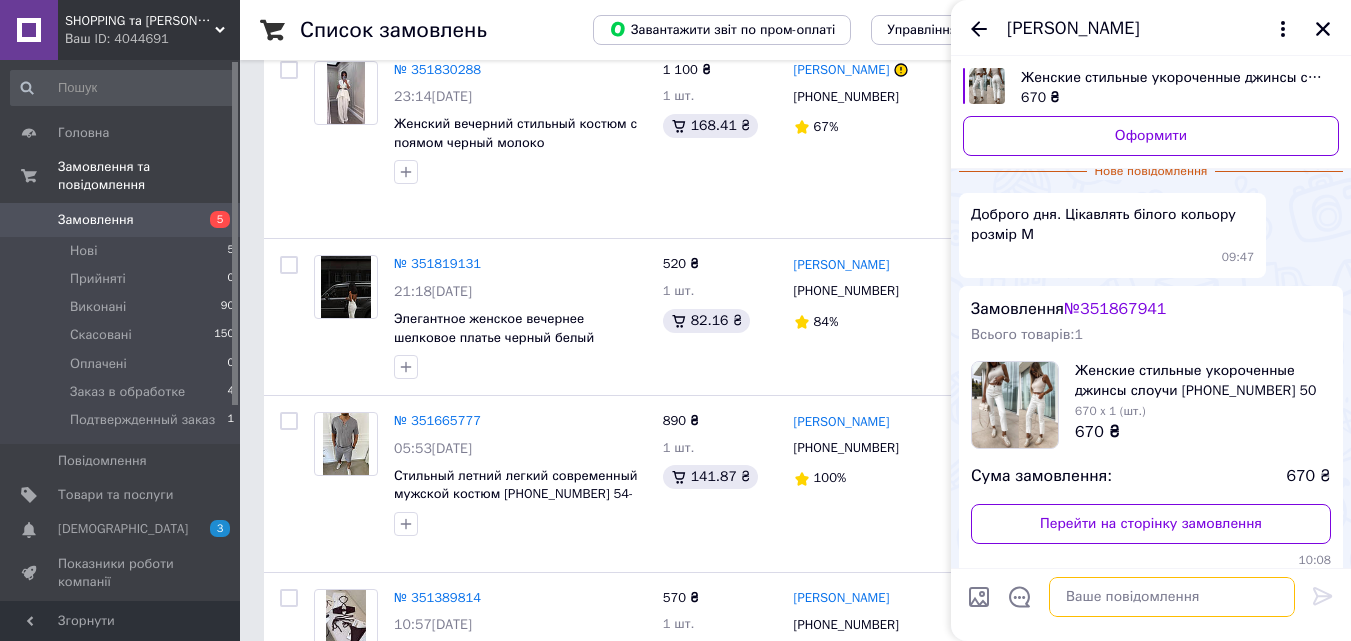 paste on "Доброго дня." 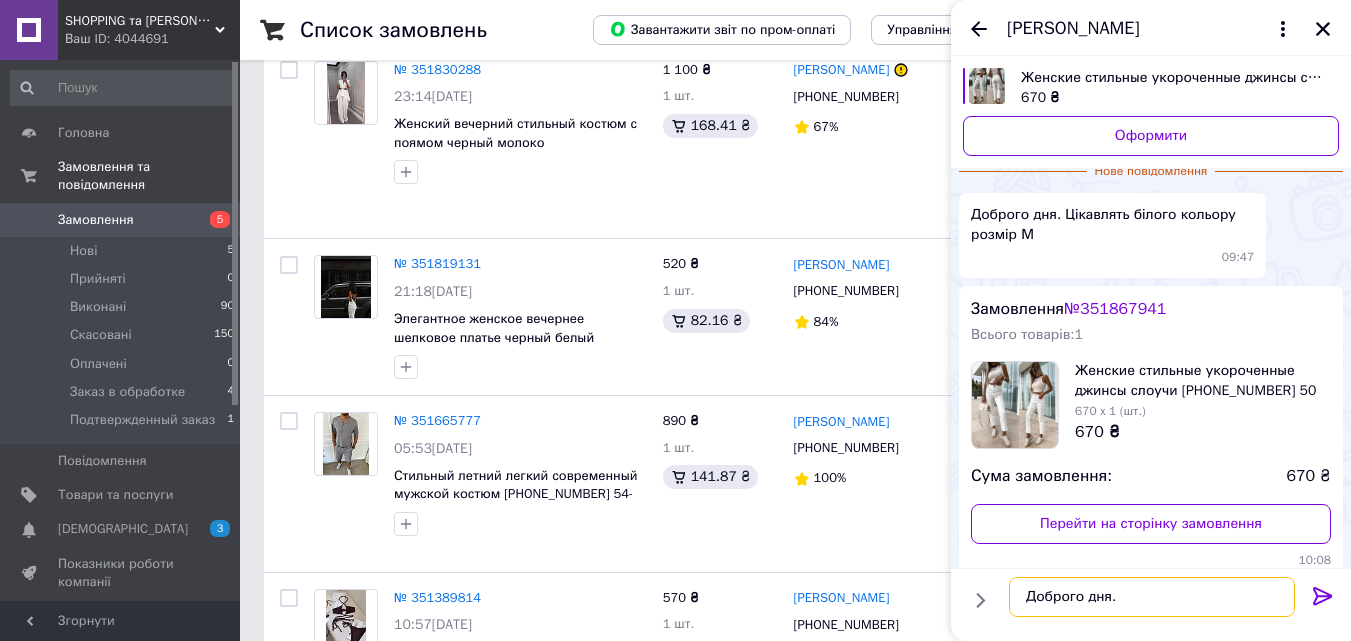 type on "Доброго дня." 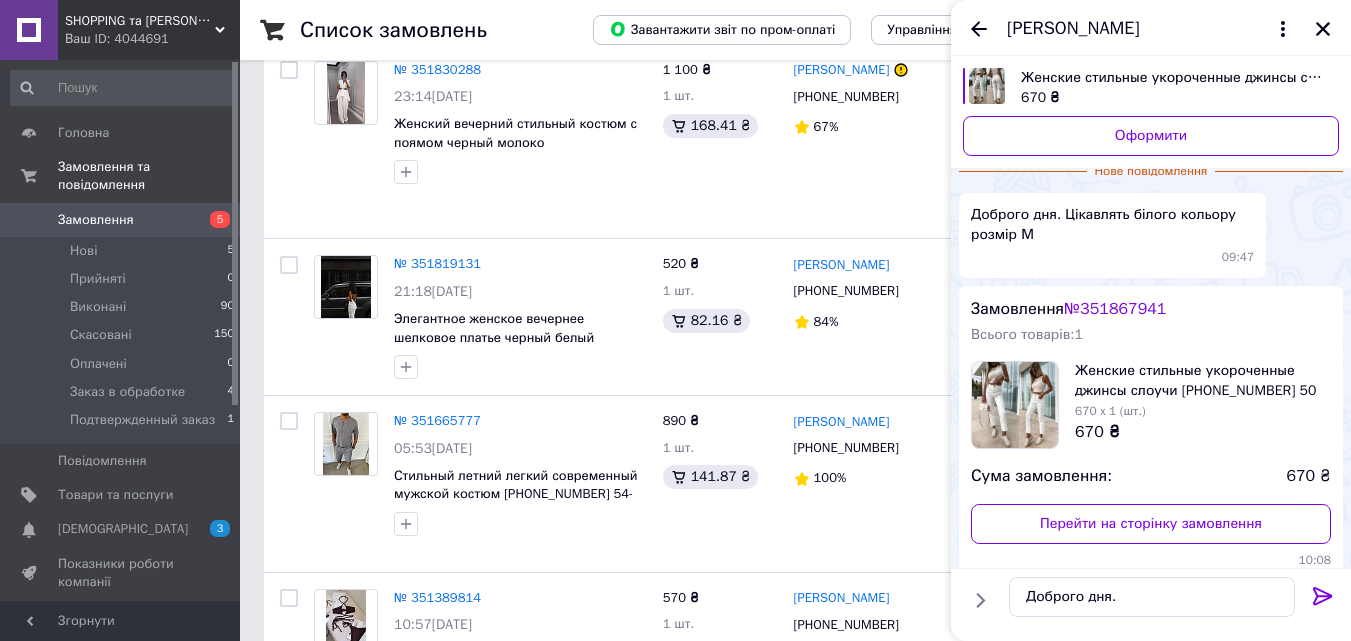 click 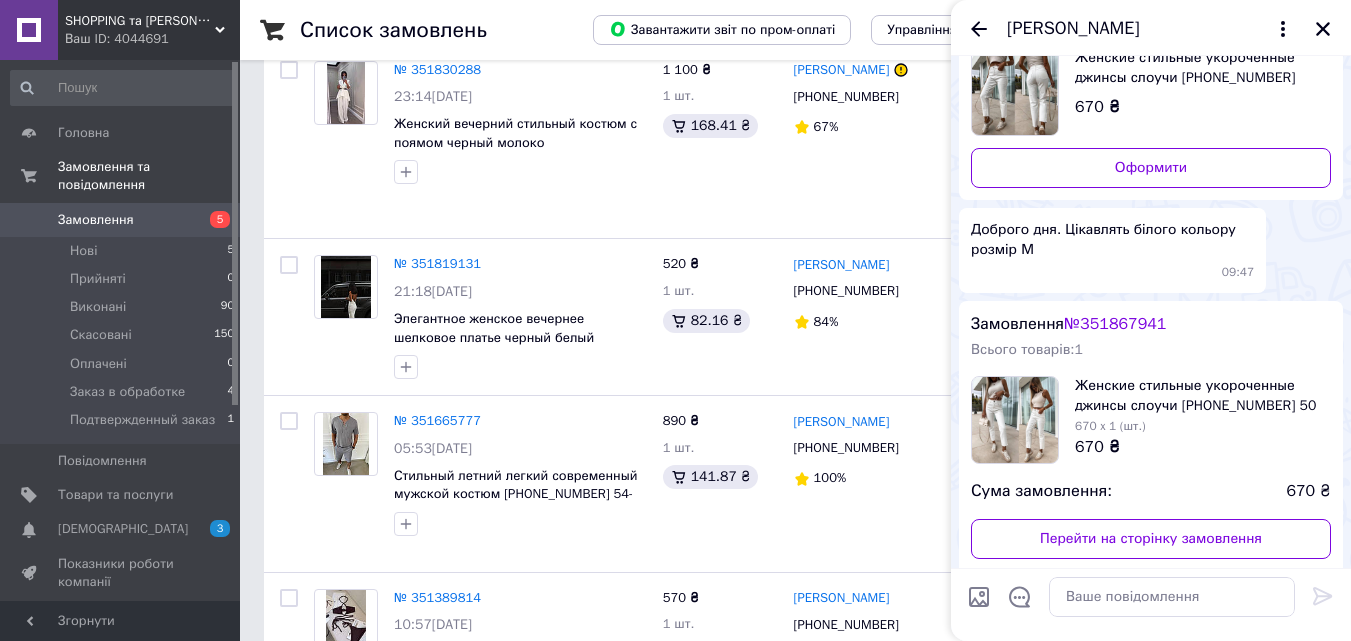 scroll, scrollTop: 36, scrollLeft: 0, axis: vertical 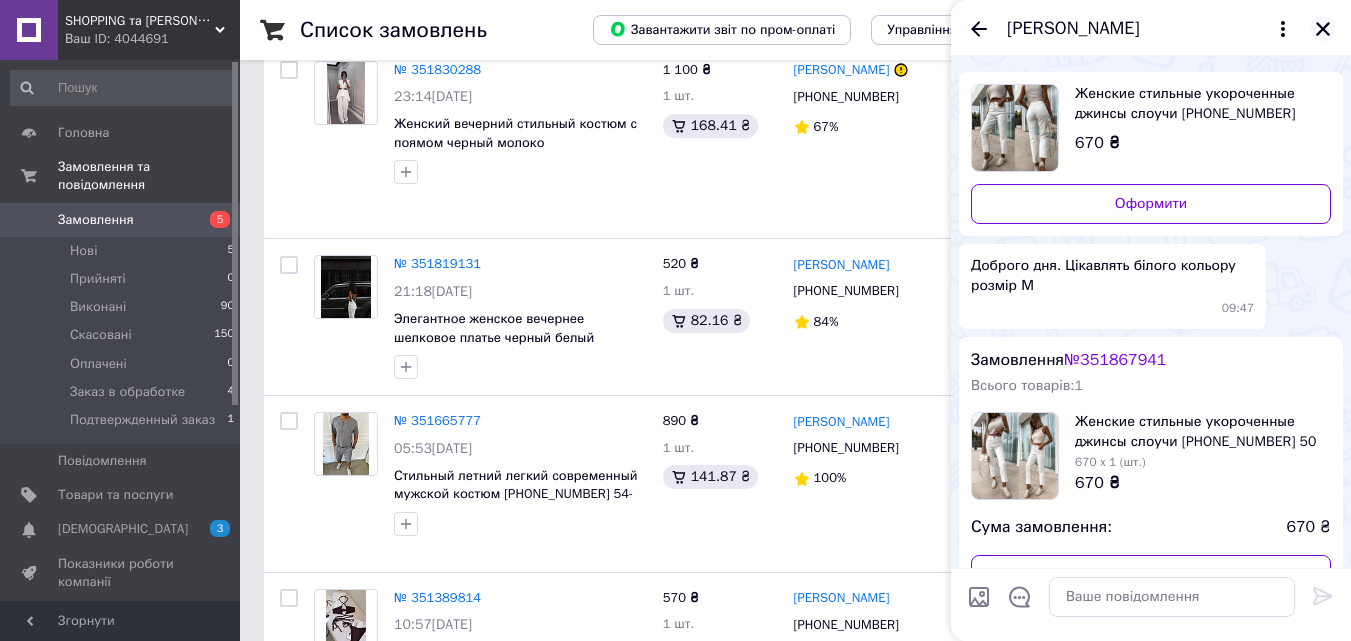 click 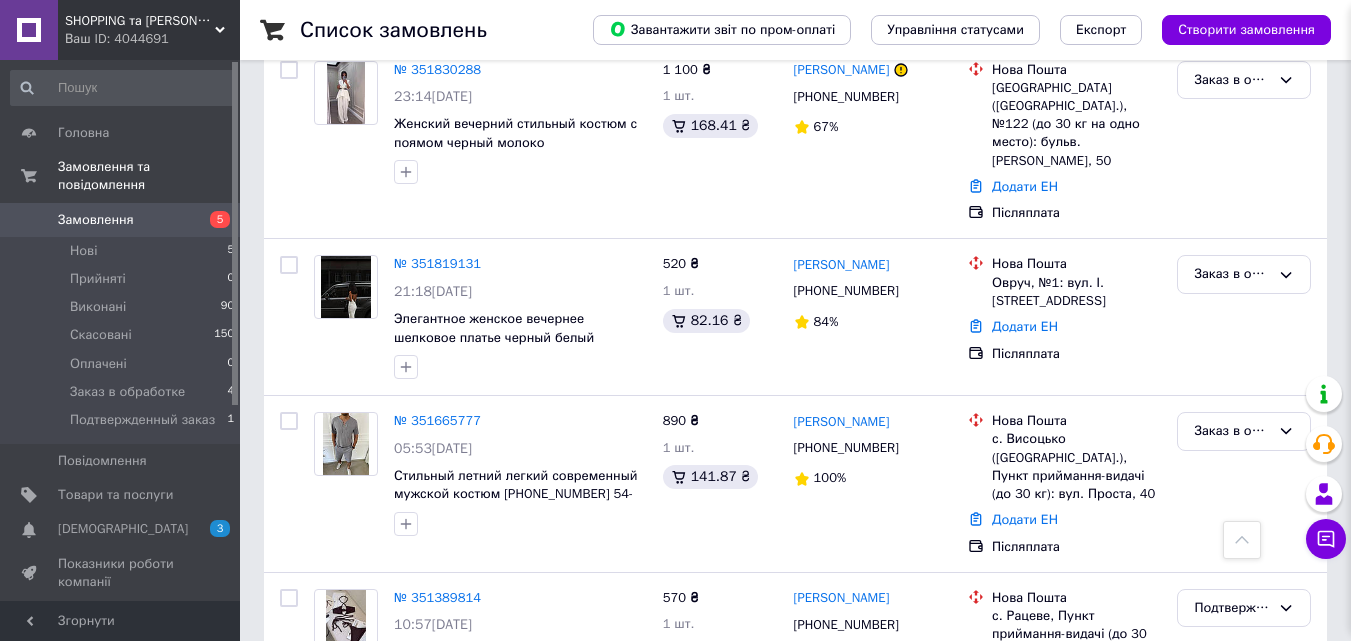 scroll, scrollTop: 319, scrollLeft: 0, axis: vertical 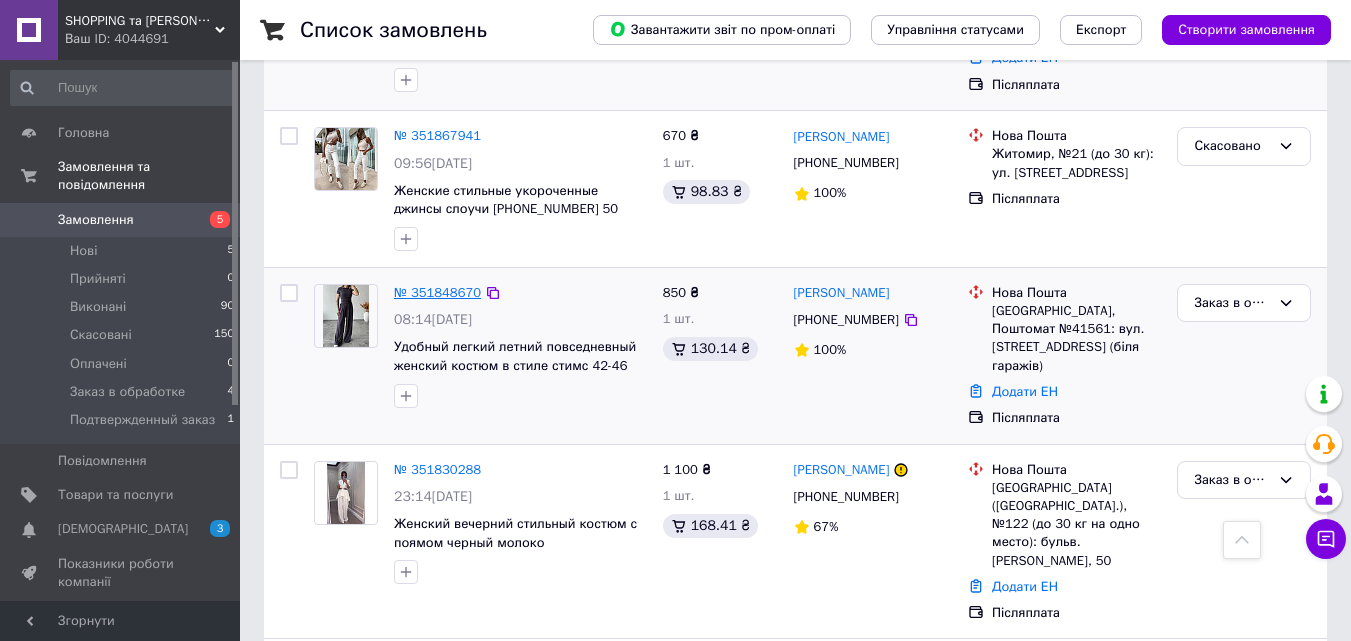 click on "№ 351848670" at bounding box center (437, 292) 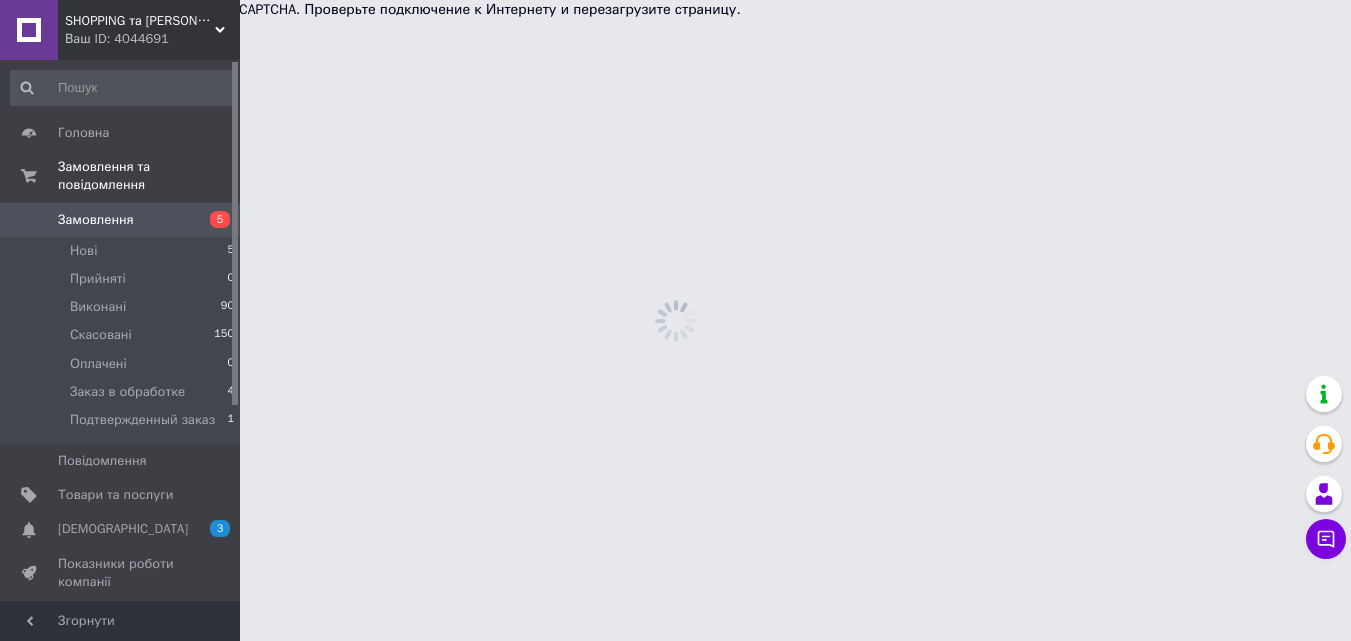 scroll, scrollTop: 0, scrollLeft: 0, axis: both 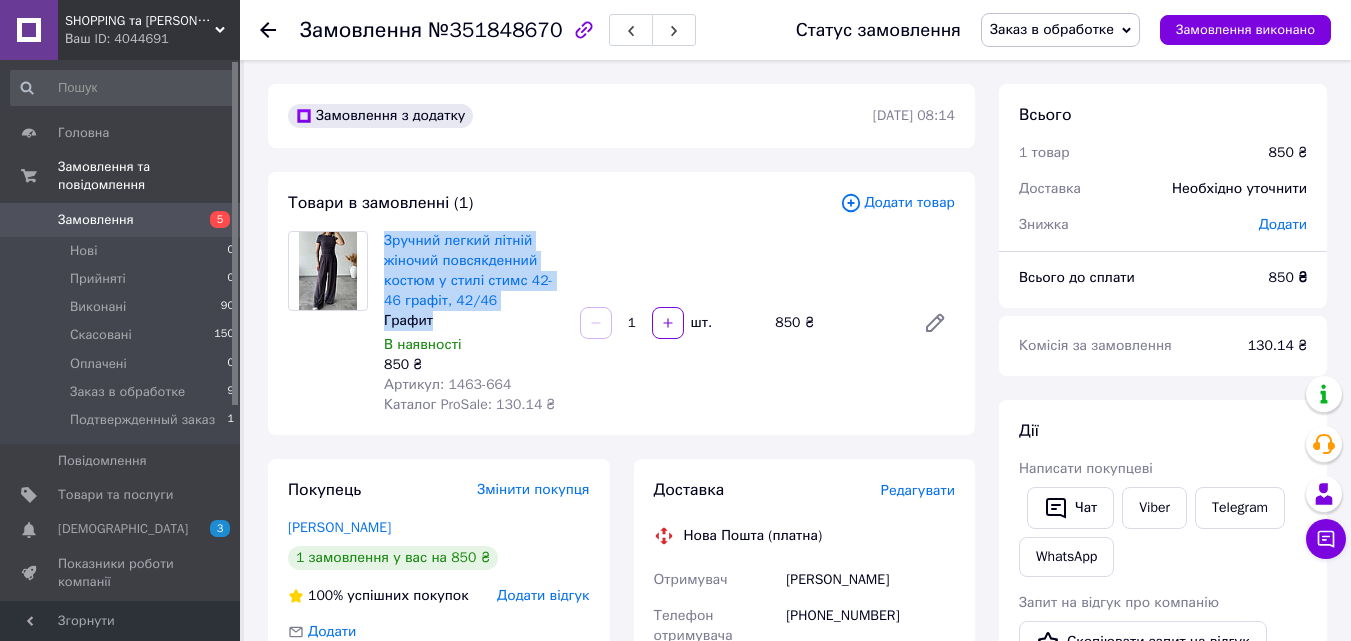 drag, startPoint x: 379, startPoint y: 238, endPoint x: 461, endPoint y: 322, distance: 117.388245 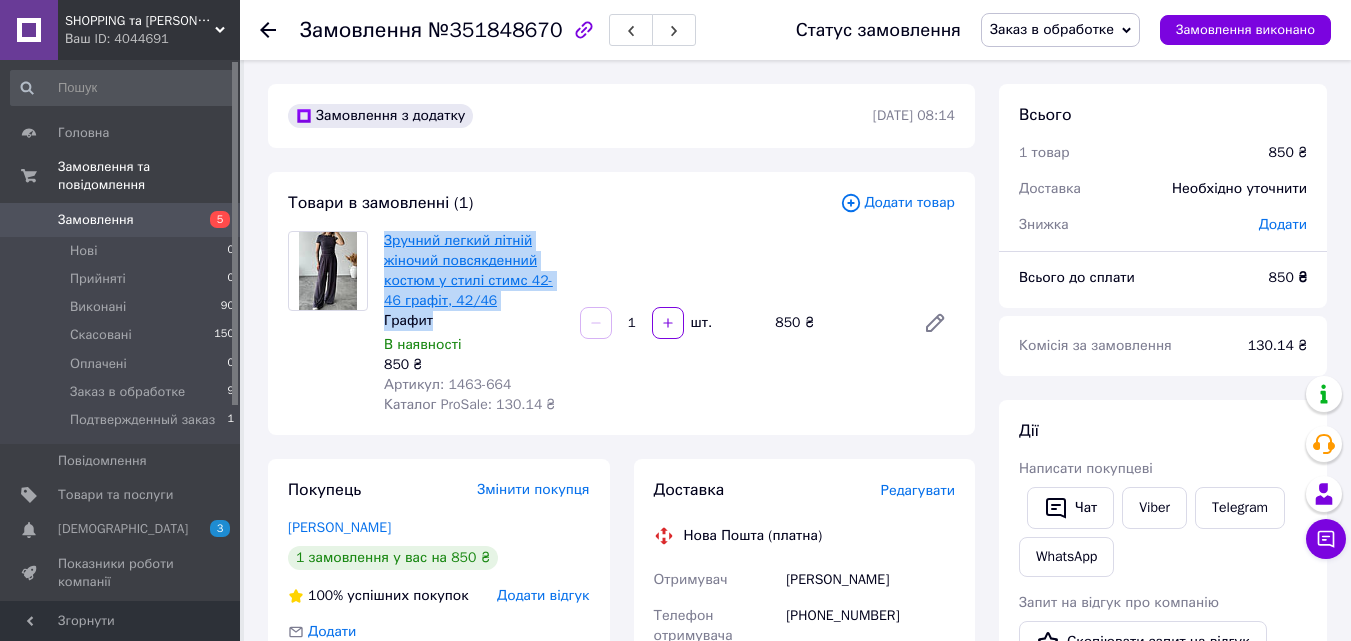 copy on "Зручний легкий літній жіночий повсякденний костюм у стилі стимс 42-46 графіт, 42/46 Графит" 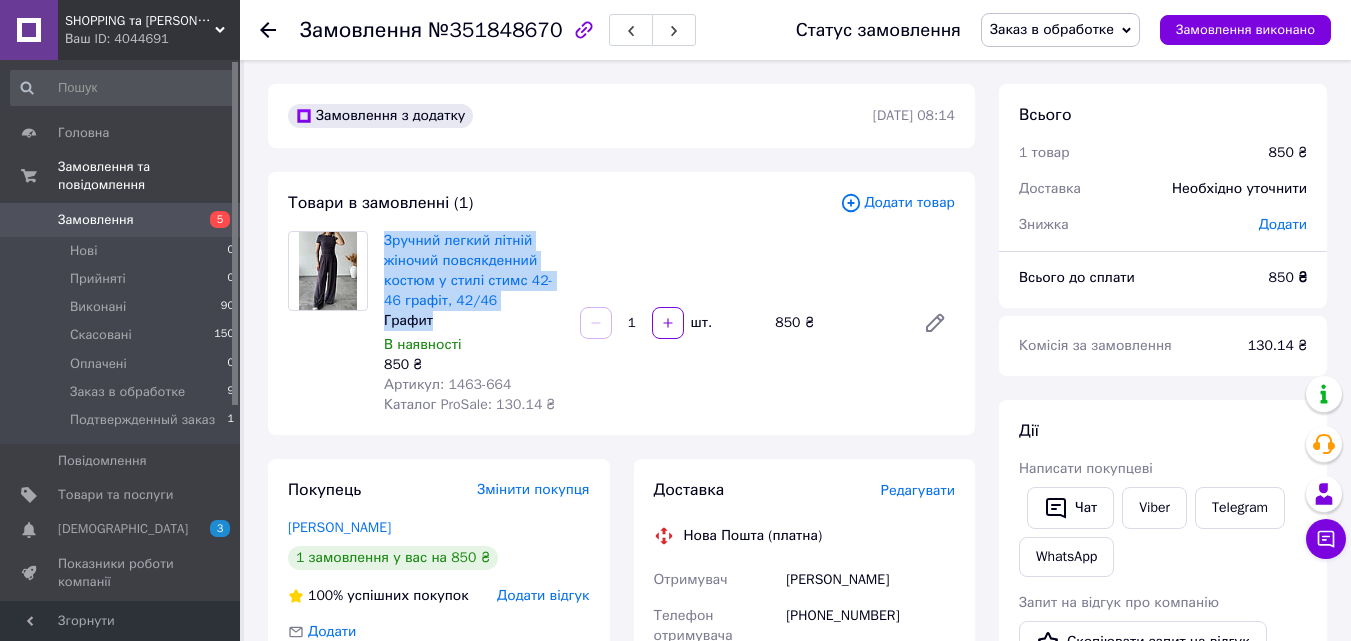 drag, startPoint x: 849, startPoint y: 579, endPoint x: 909, endPoint y: 580, distance: 60.00833 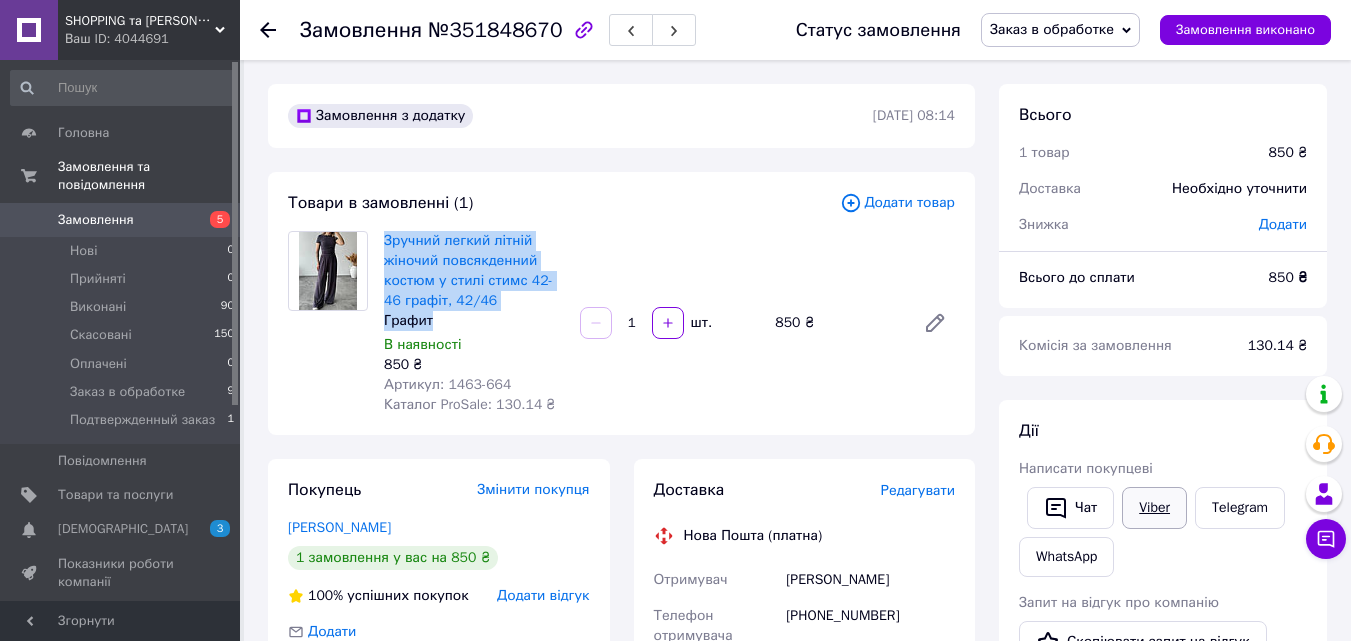 click on "Viber" at bounding box center [1154, 508] 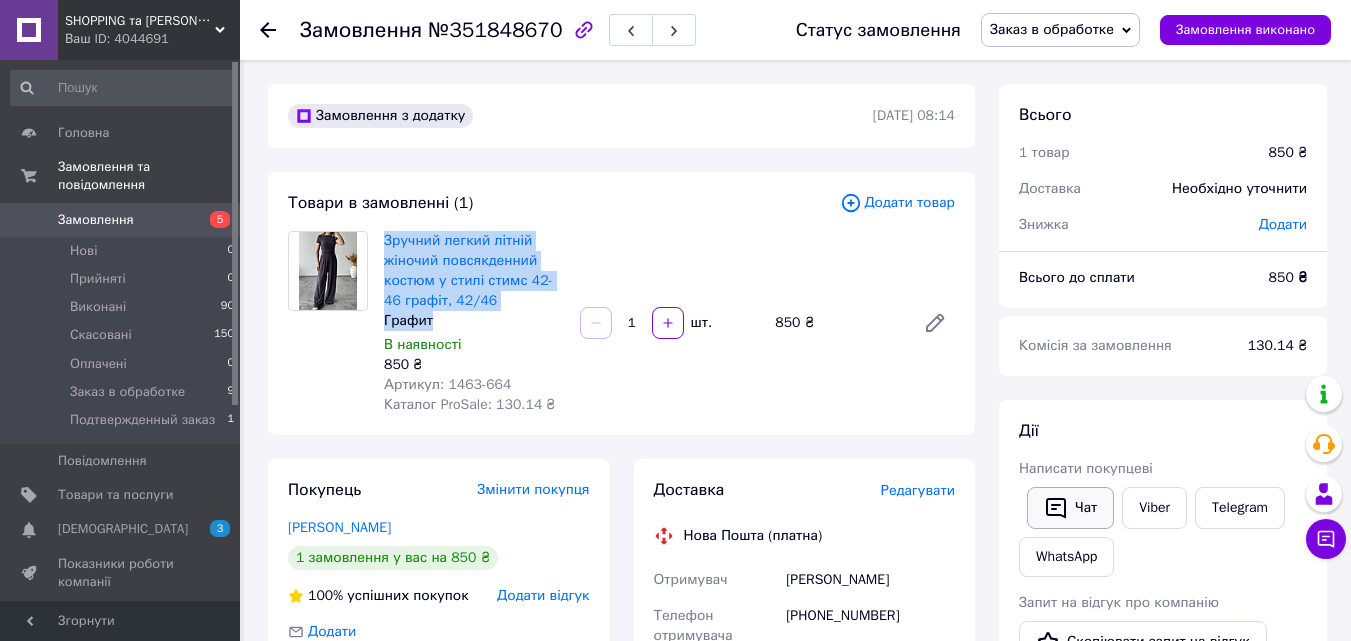 click on "Чат" at bounding box center (1070, 508) 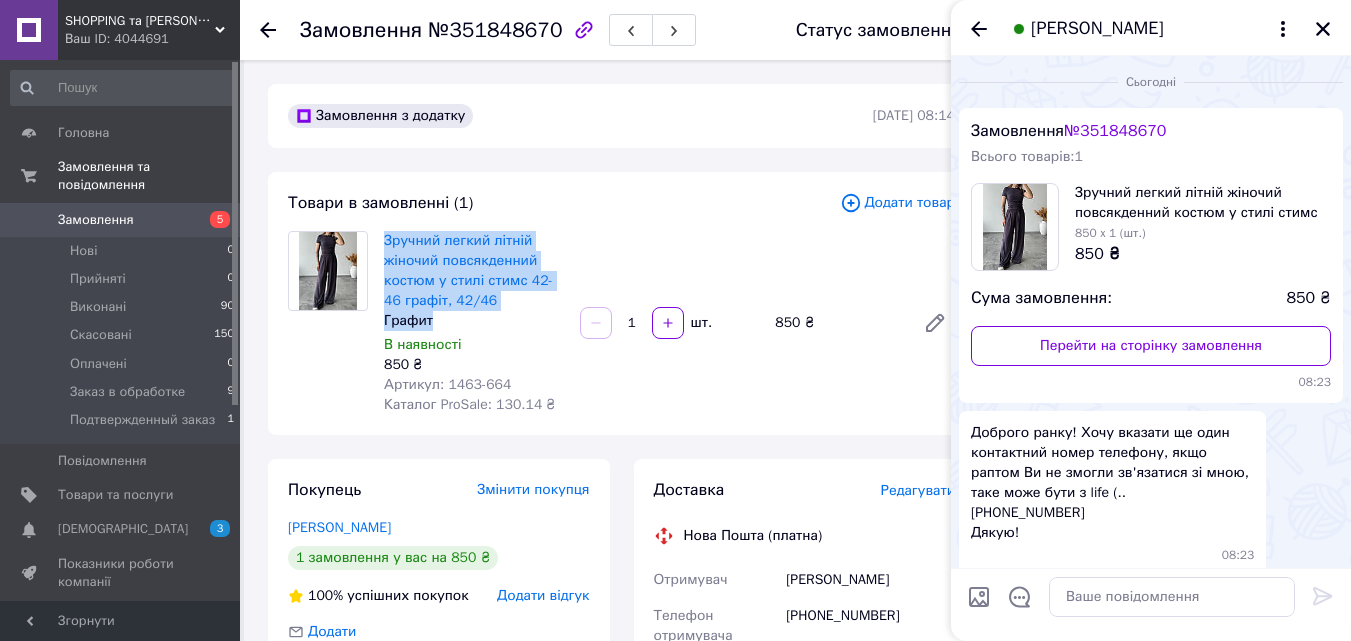 scroll, scrollTop: 69, scrollLeft: 0, axis: vertical 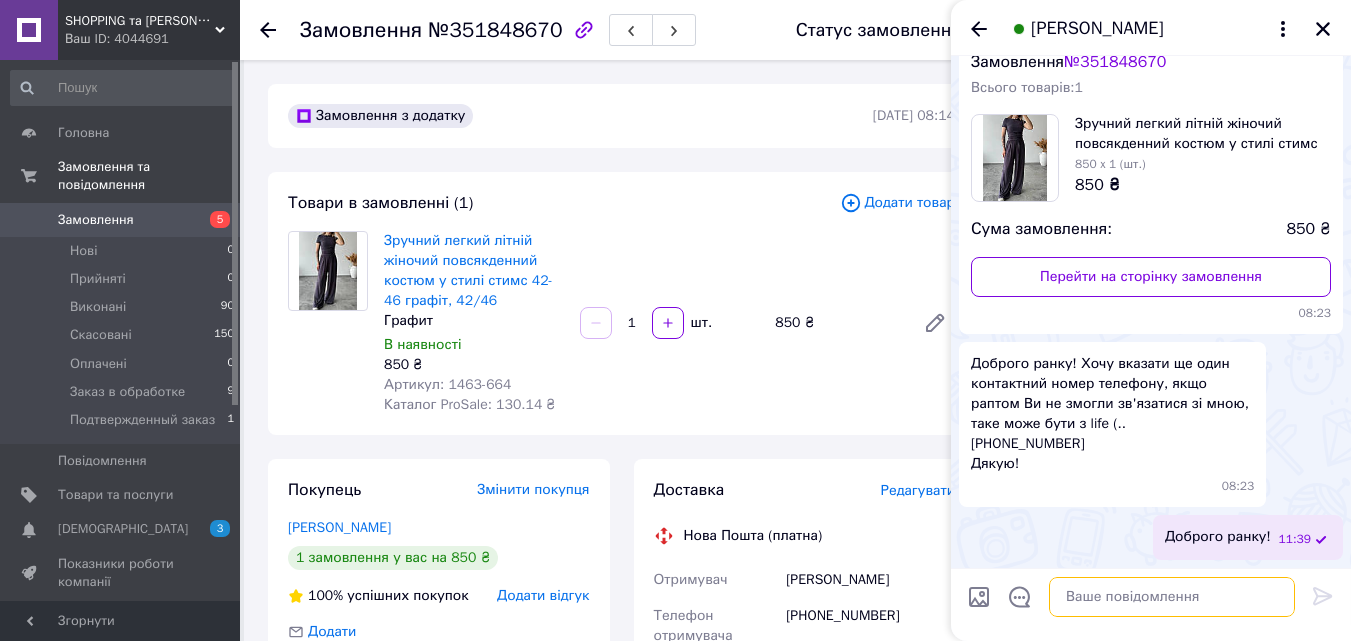 paste on "Доброго  дня,  [PERSON_NAME] !
Ви зробили замовлення у нашому магазині на ПРОМІ
«Зручний легкий літній жіночий повсякденний костюм у стилі стимс 42-46 графіт, »
Колір : Графит
[PERSON_NAME]:  42/46
Ви хочете замовити?
Все вірно?" 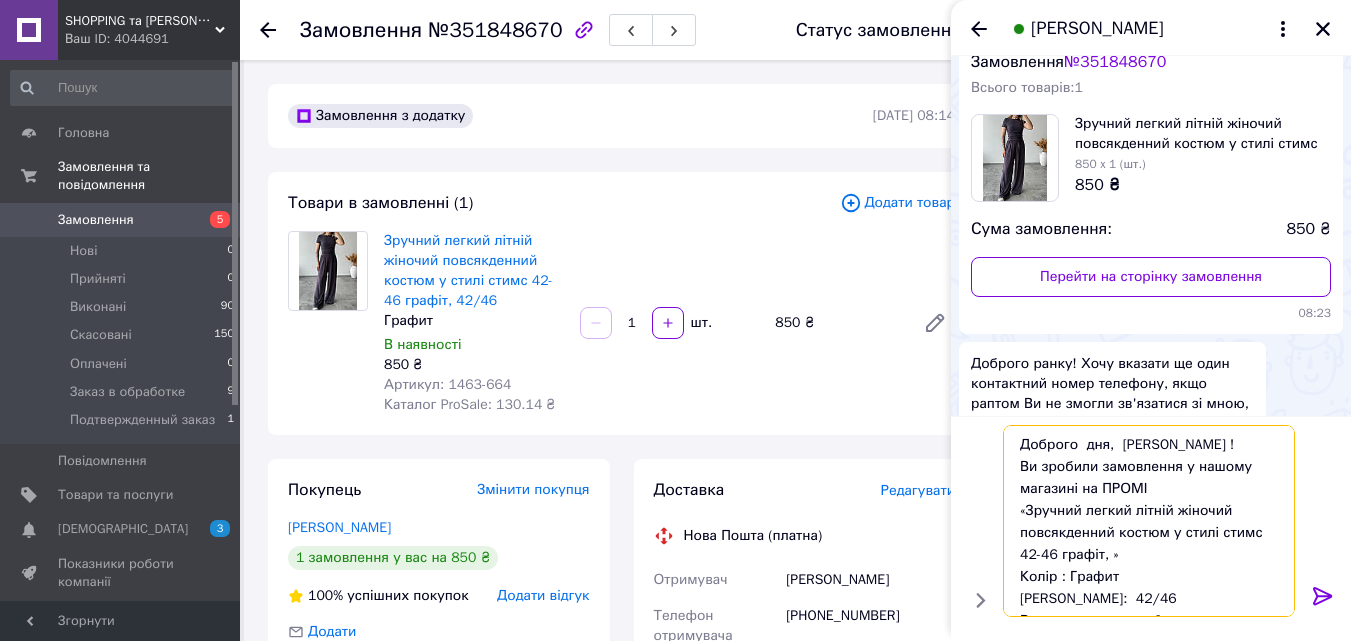 scroll, scrollTop: 58, scrollLeft: 0, axis: vertical 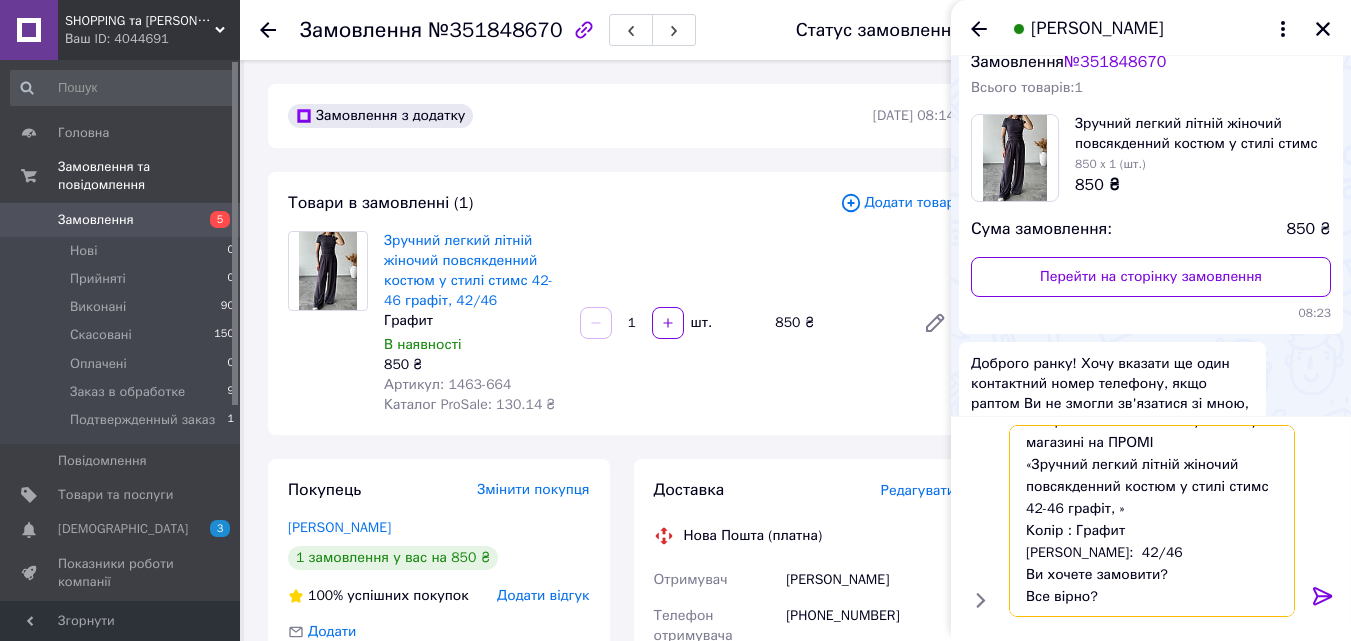type on "Доброго  дня,  [PERSON_NAME] !
Ви зробили замовлення у нашому магазині на ПРОМІ
«Зручний легкий літній жіночий повсякденний костюм у стилі стимс 42-46 графіт, »
Колір : Графит
[PERSON_NAME]:  42/46
Ви хочете замовити?
Все вірно?" 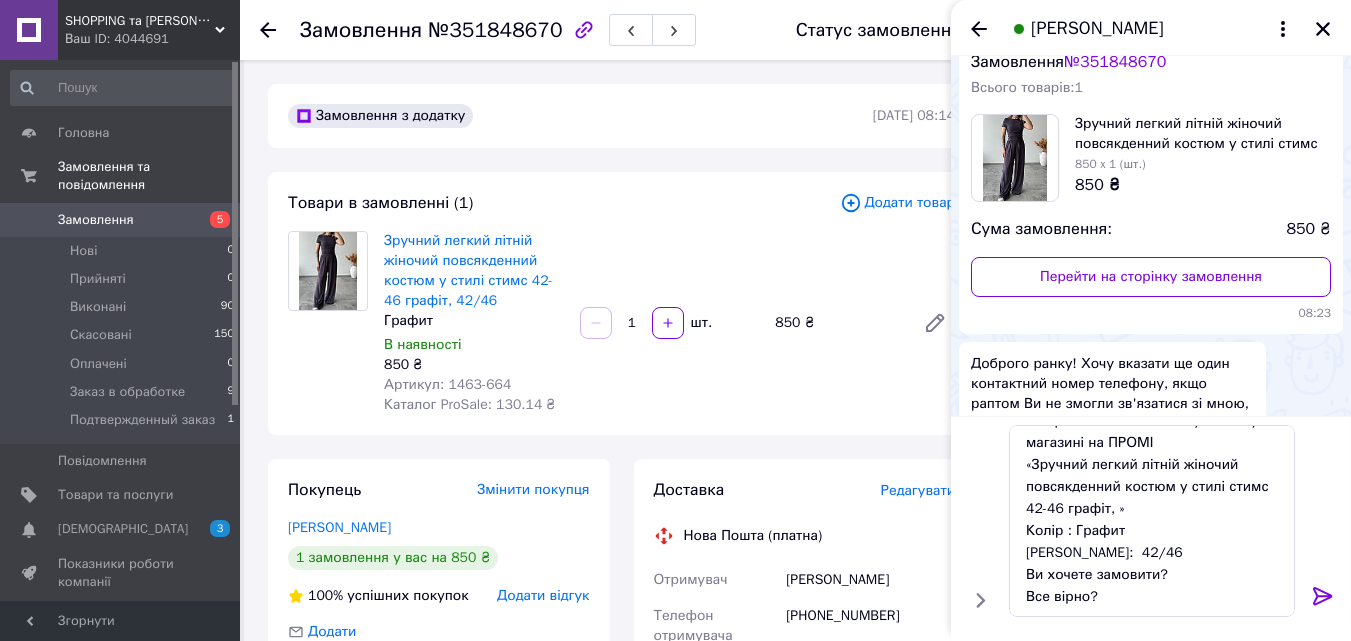 click 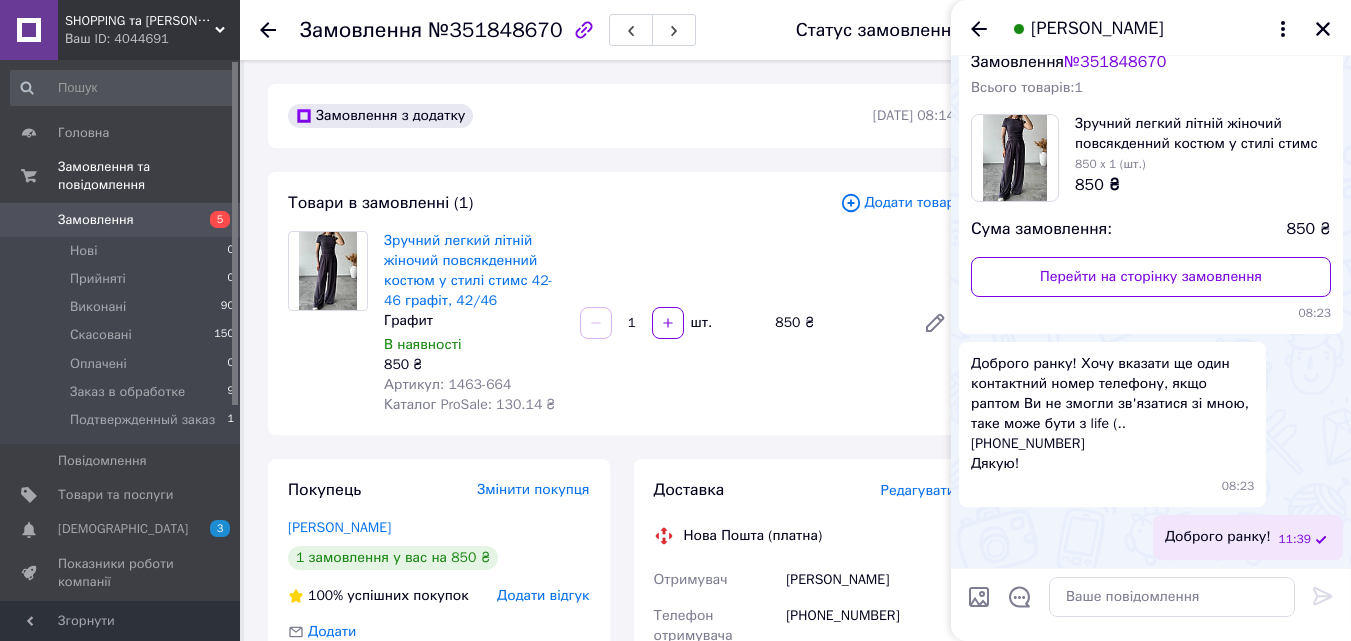 scroll, scrollTop: 0, scrollLeft: 0, axis: both 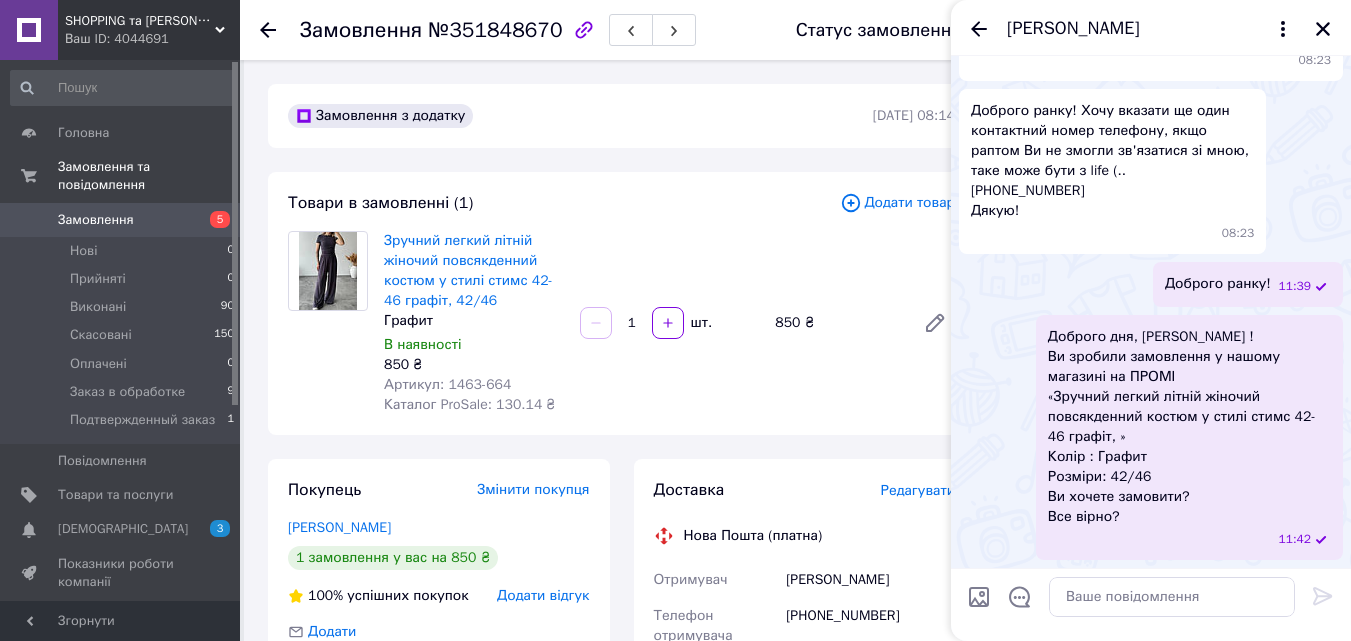 click at bounding box center (979, 597) 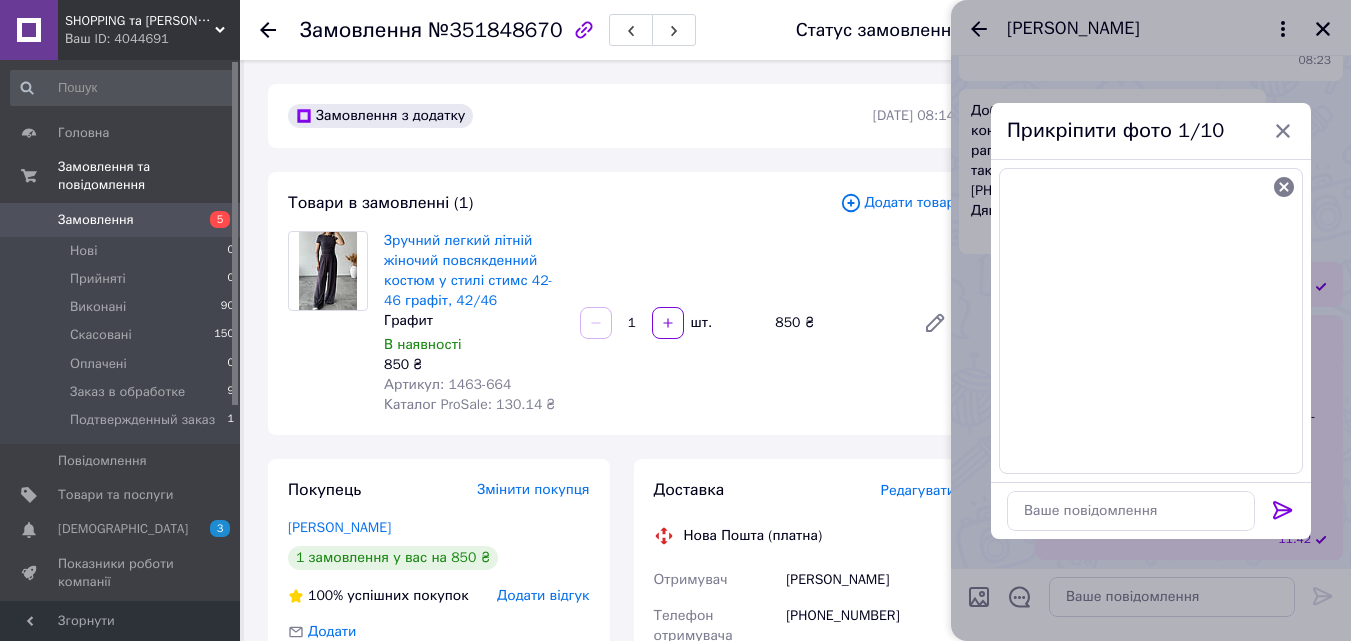 click 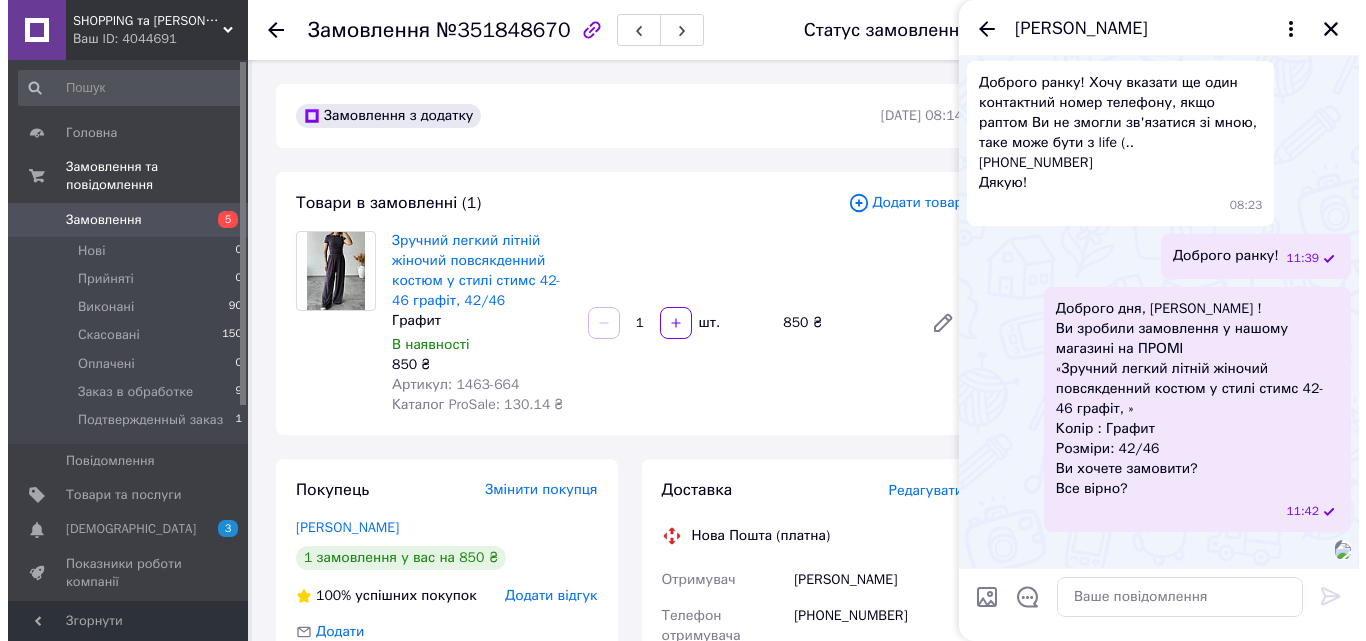 scroll, scrollTop: 624, scrollLeft: 0, axis: vertical 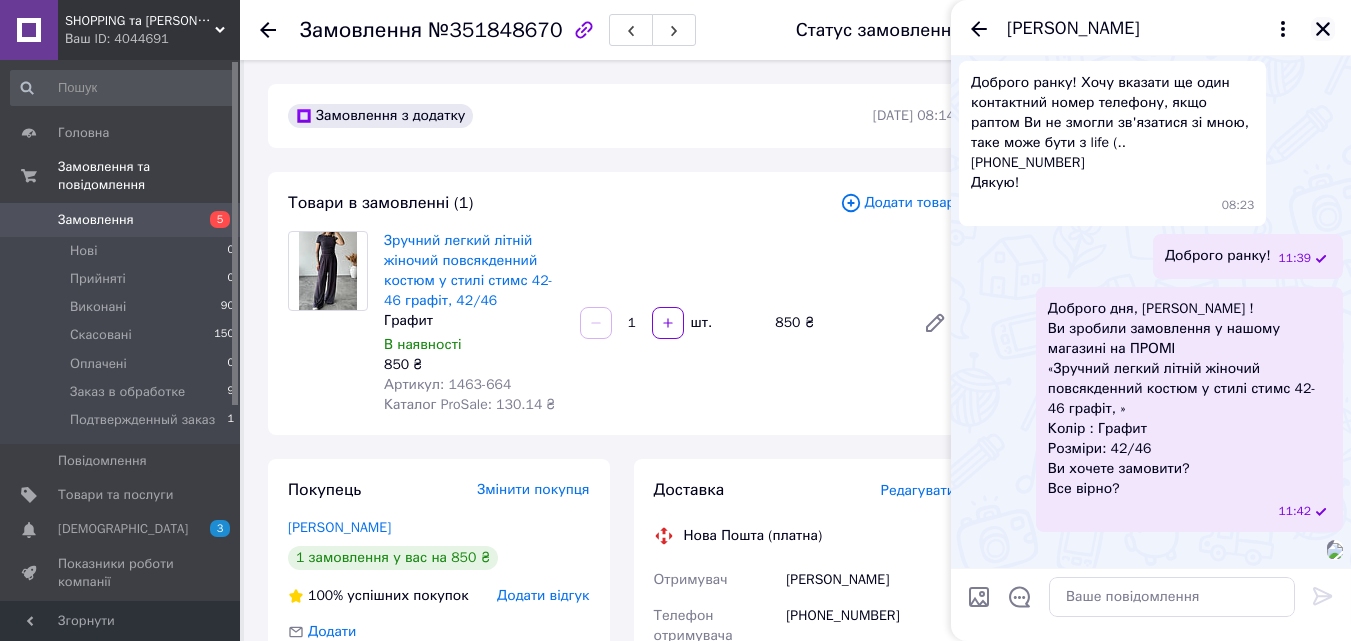 click 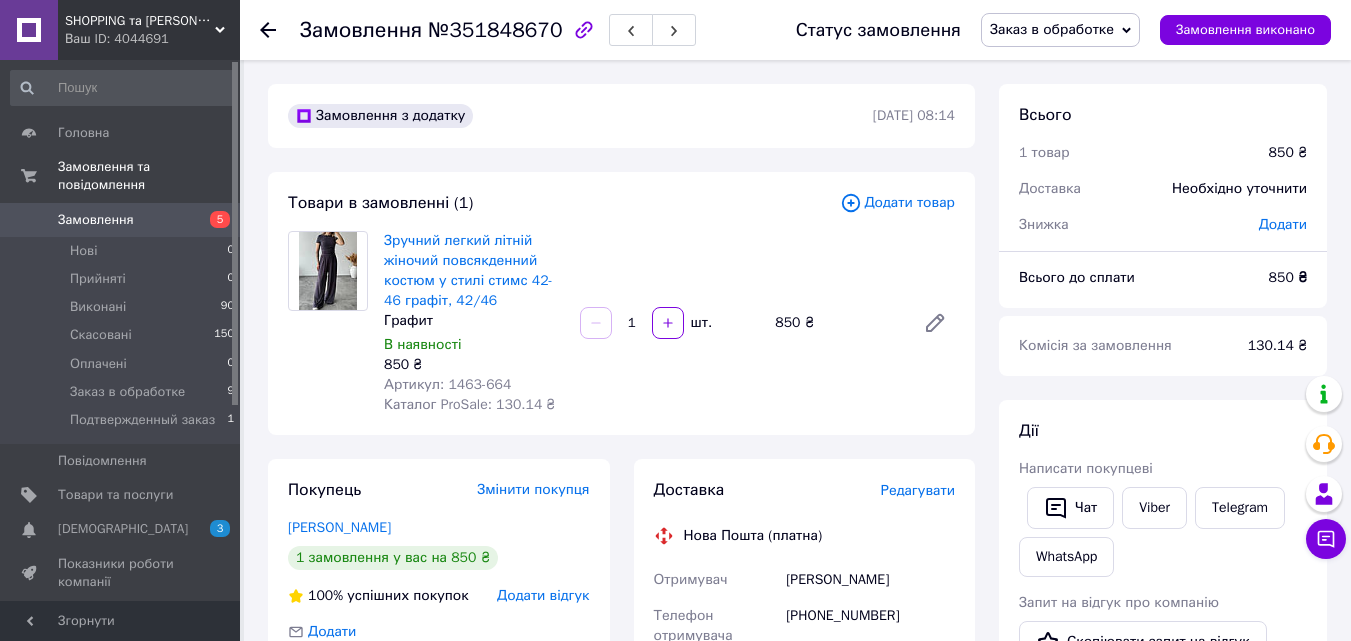 click 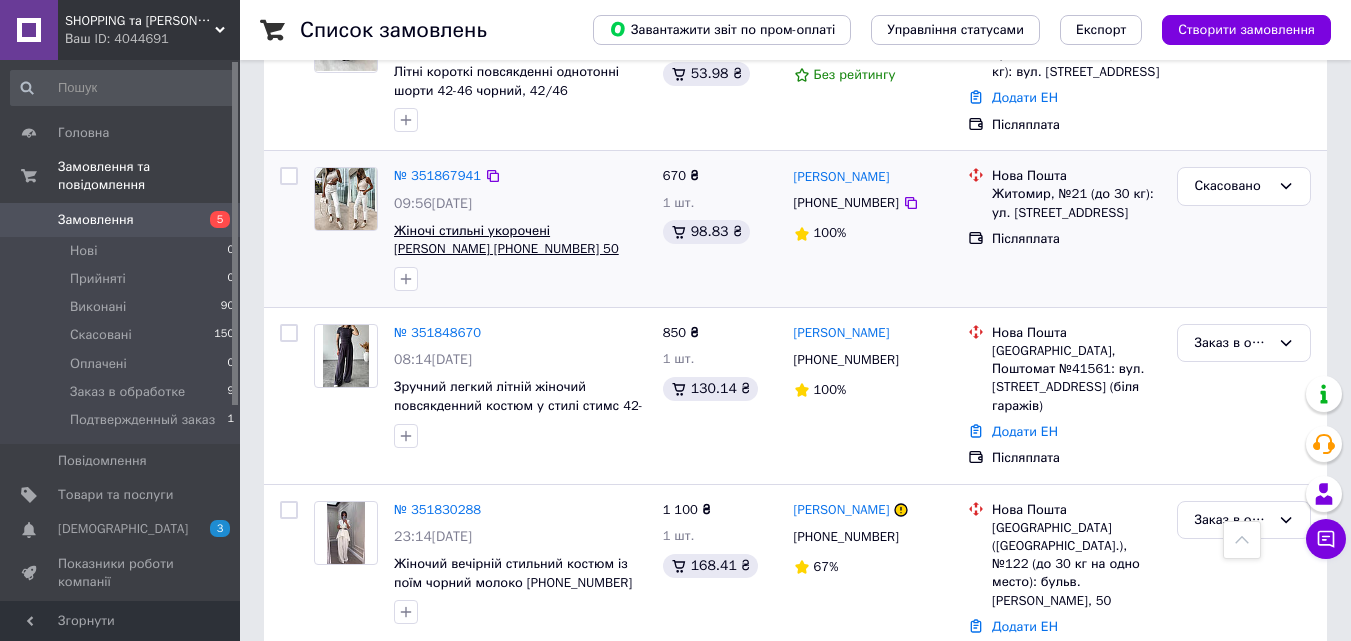 scroll, scrollTop: 460, scrollLeft: 0, axis: vertical 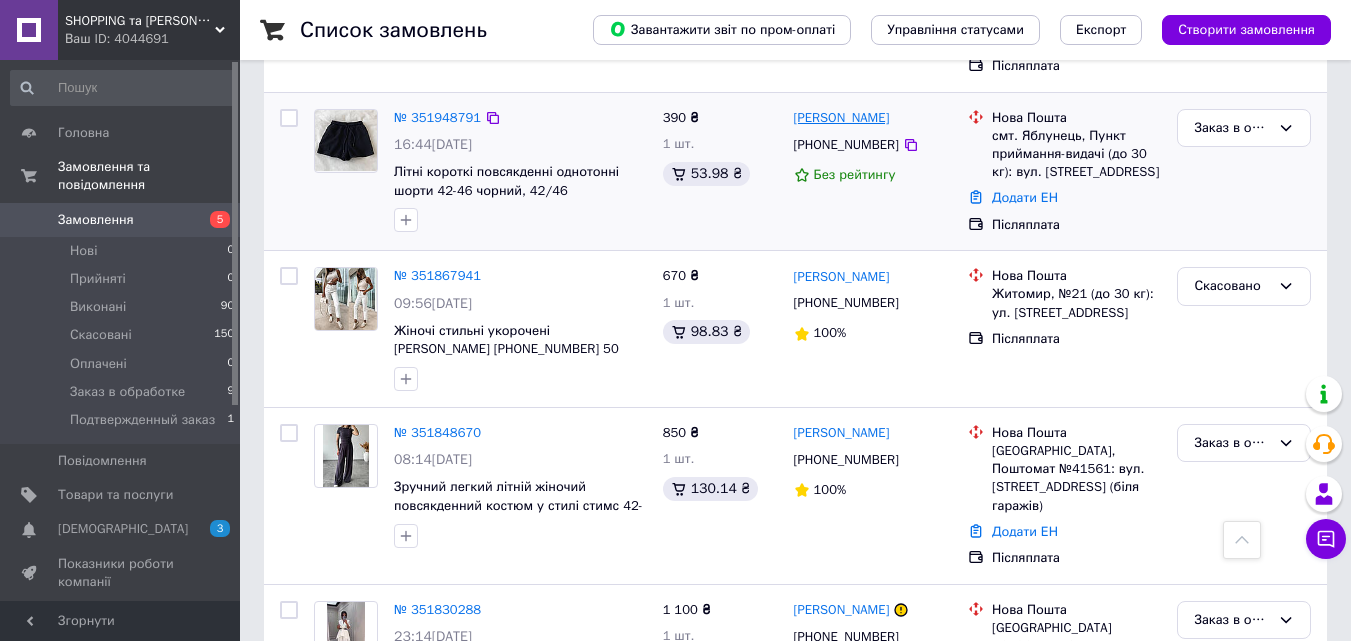 click on "[PERSON_NAME]" at bounding box center (842, 118) 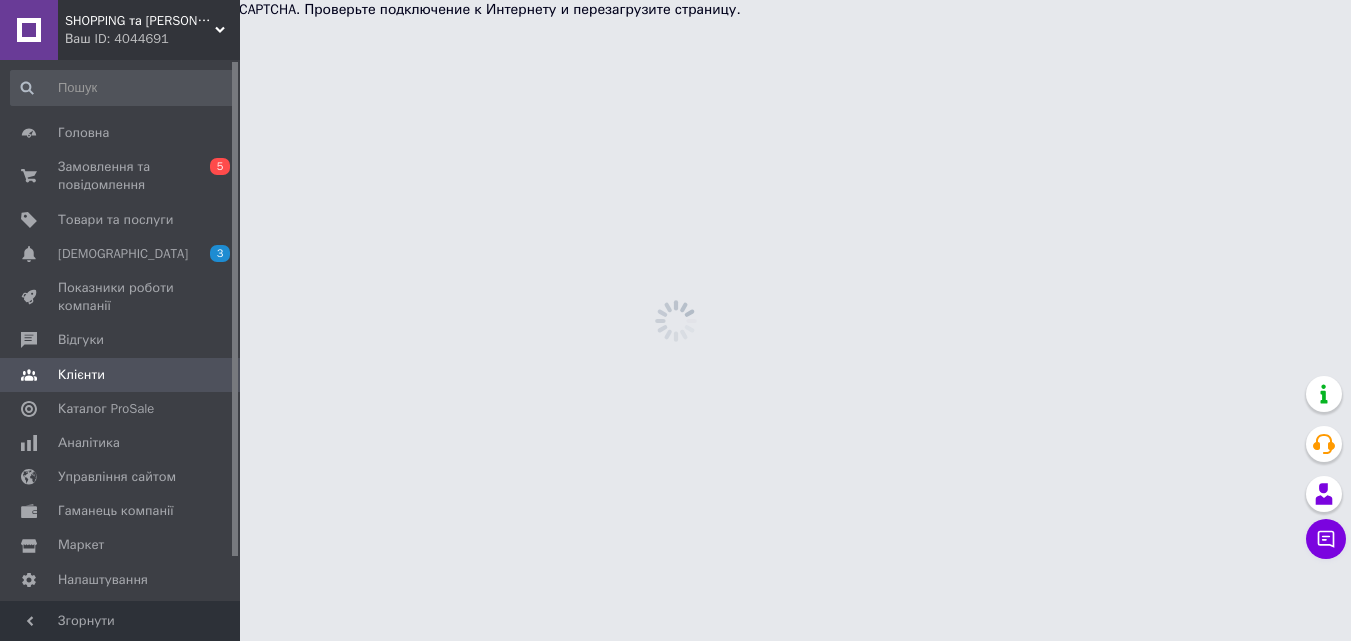 scroll, scrollTop: 0, scrollLeft: 0, axis: both 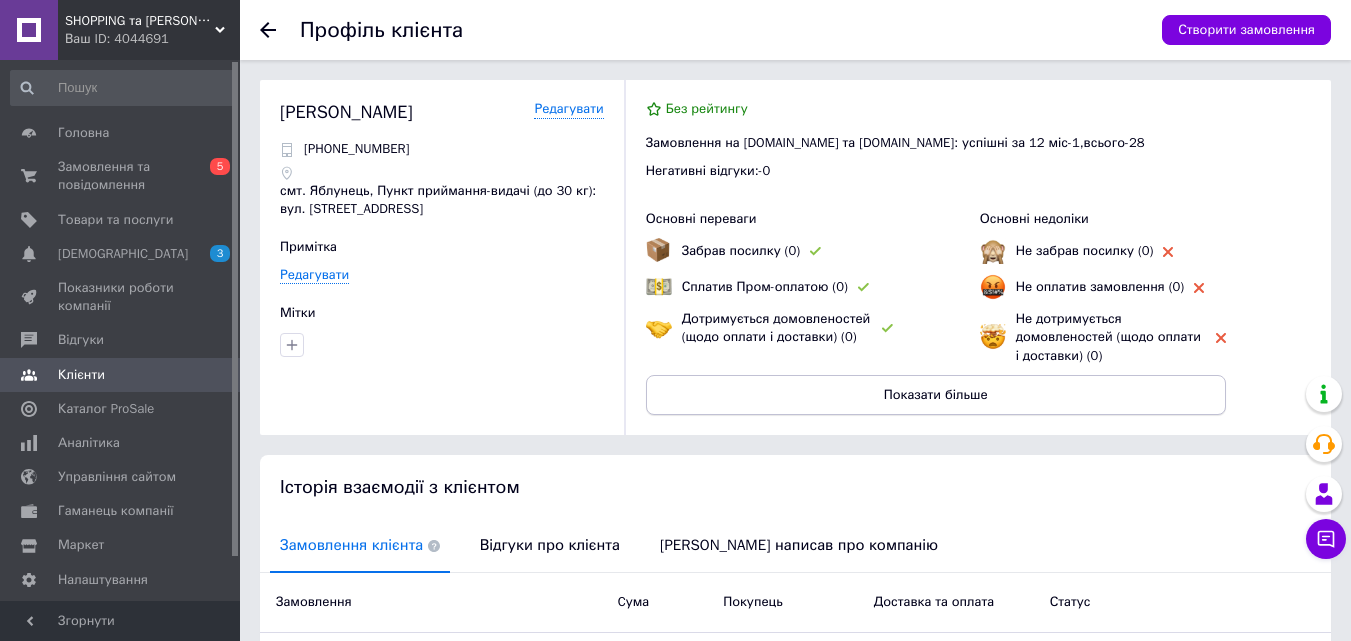 click on "Показати більше" at bounding box center (936, 395) 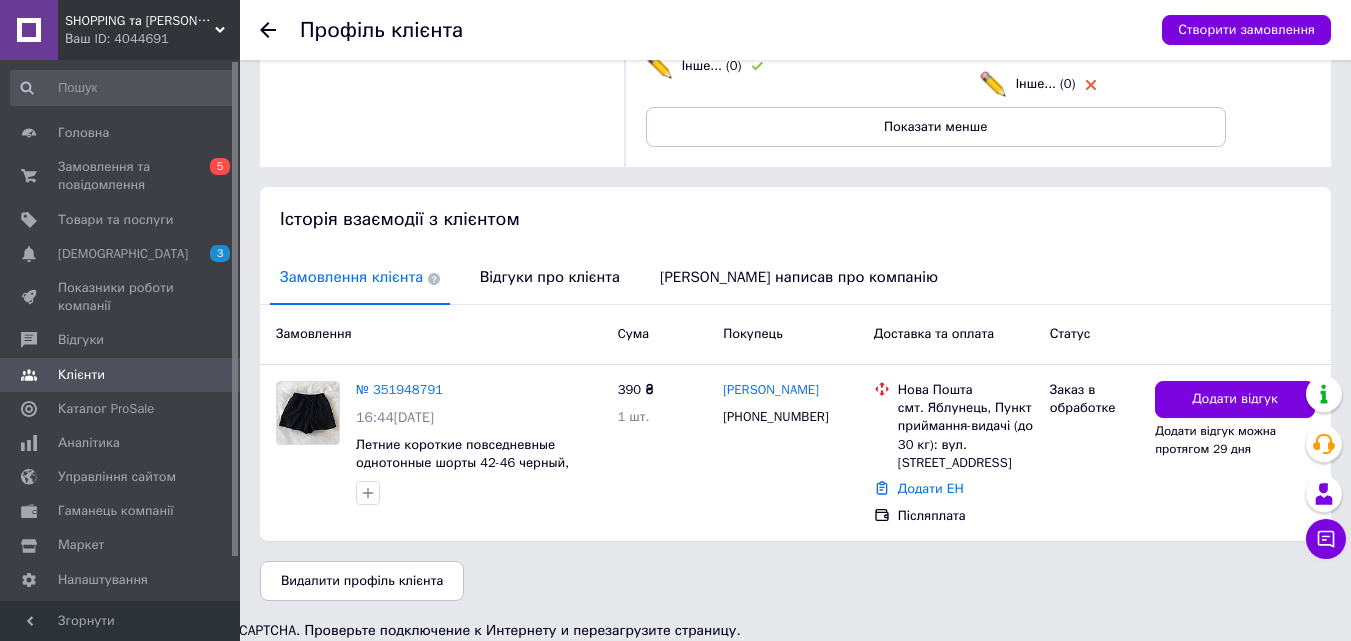 scroll, scrollTop: 86, scrollLeft: 0, axis: vertical 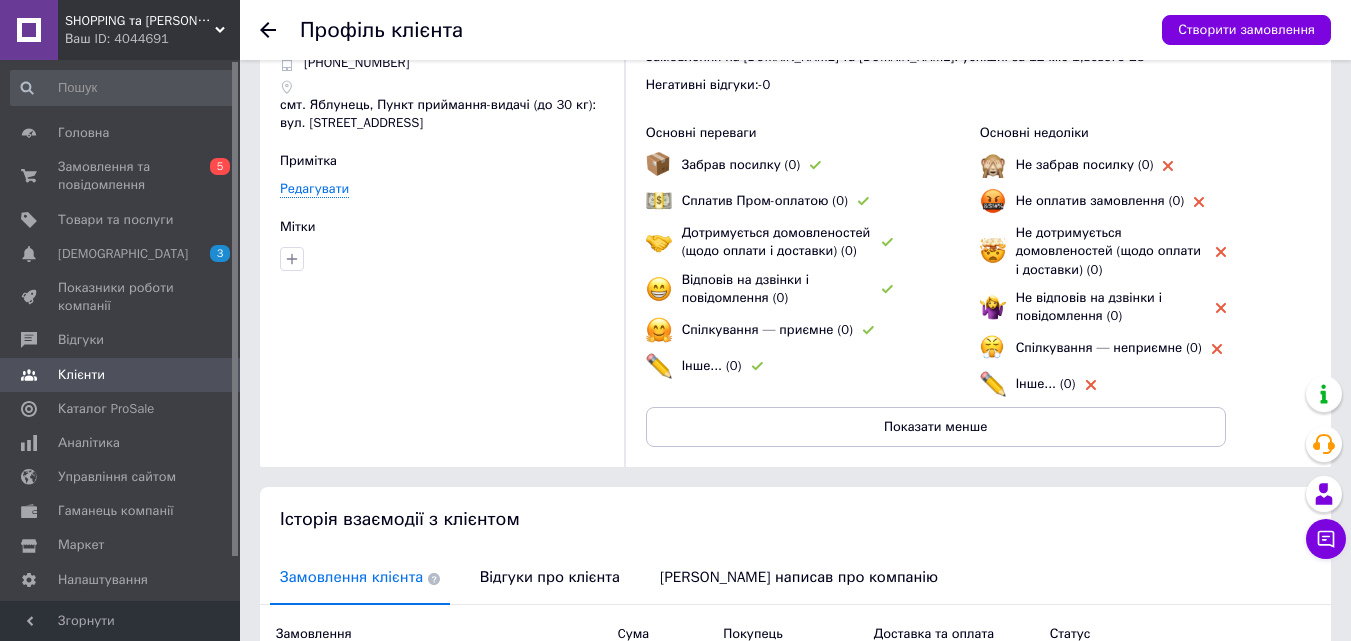 click 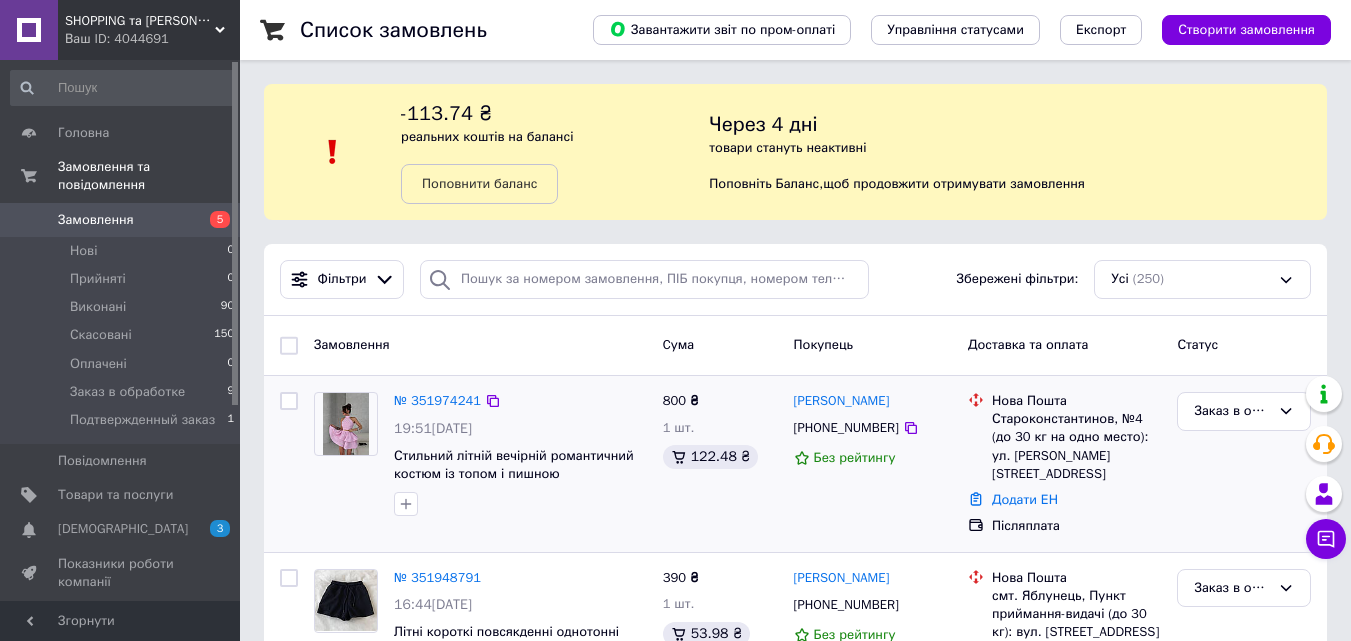 scroll, scrollTop: 200, scrollLeft: 0, axis: vertical 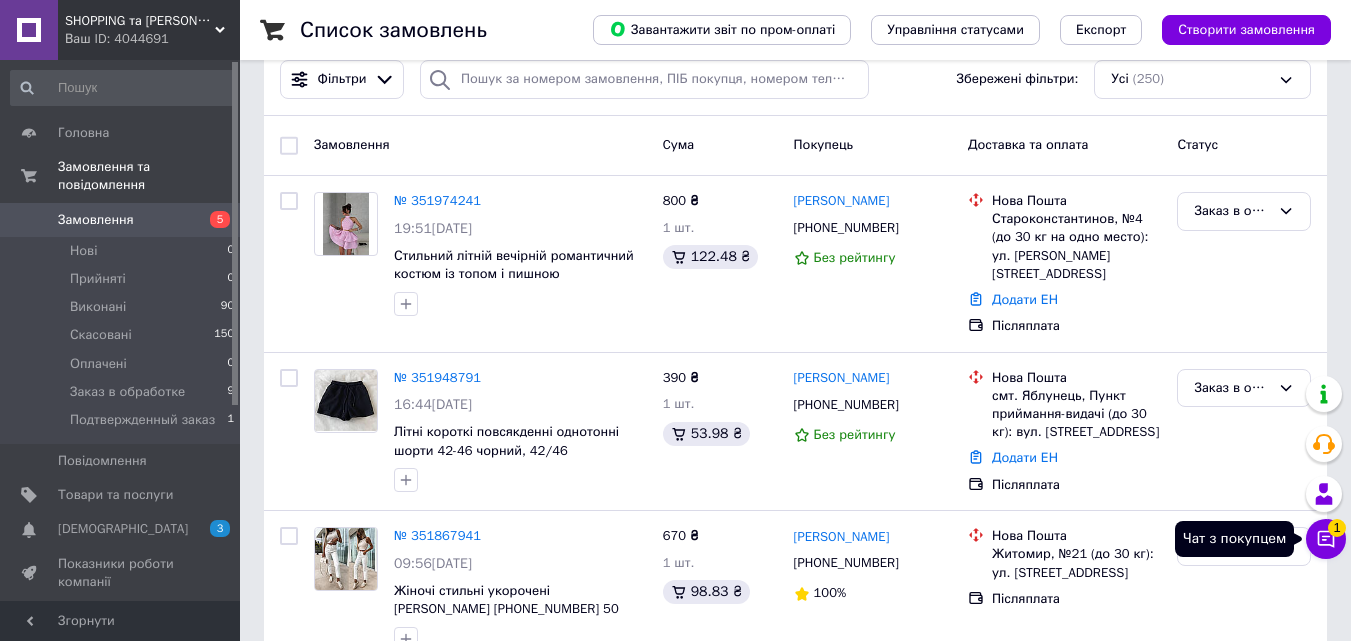 click 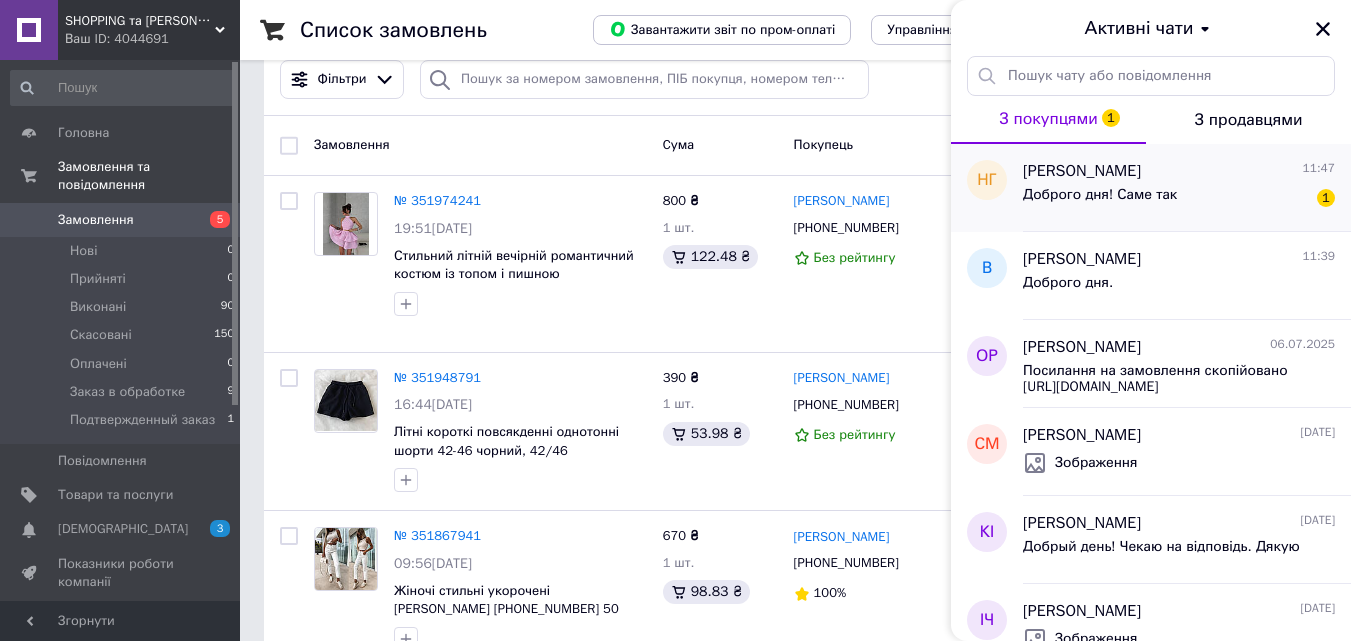 click on "Доброго дня! Саме так 1" at bounding box center (1179, 199) 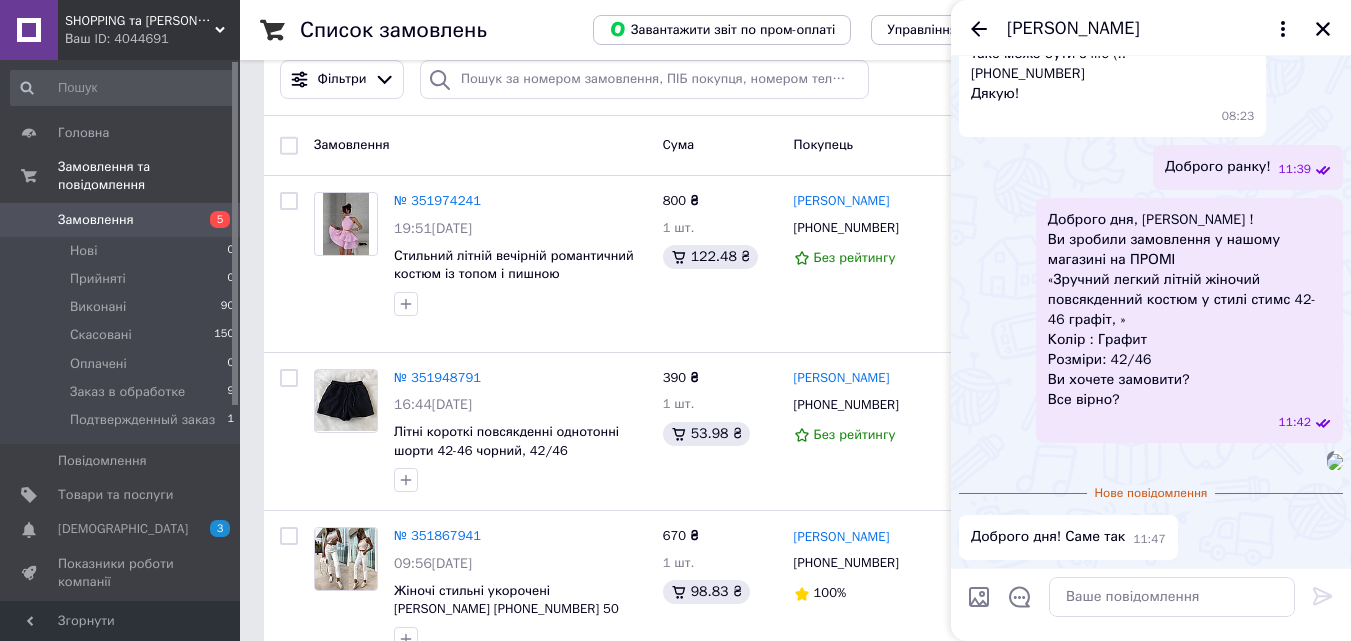 scroll, scrollTop: 413, scrollLeft: 0, axis: vertical 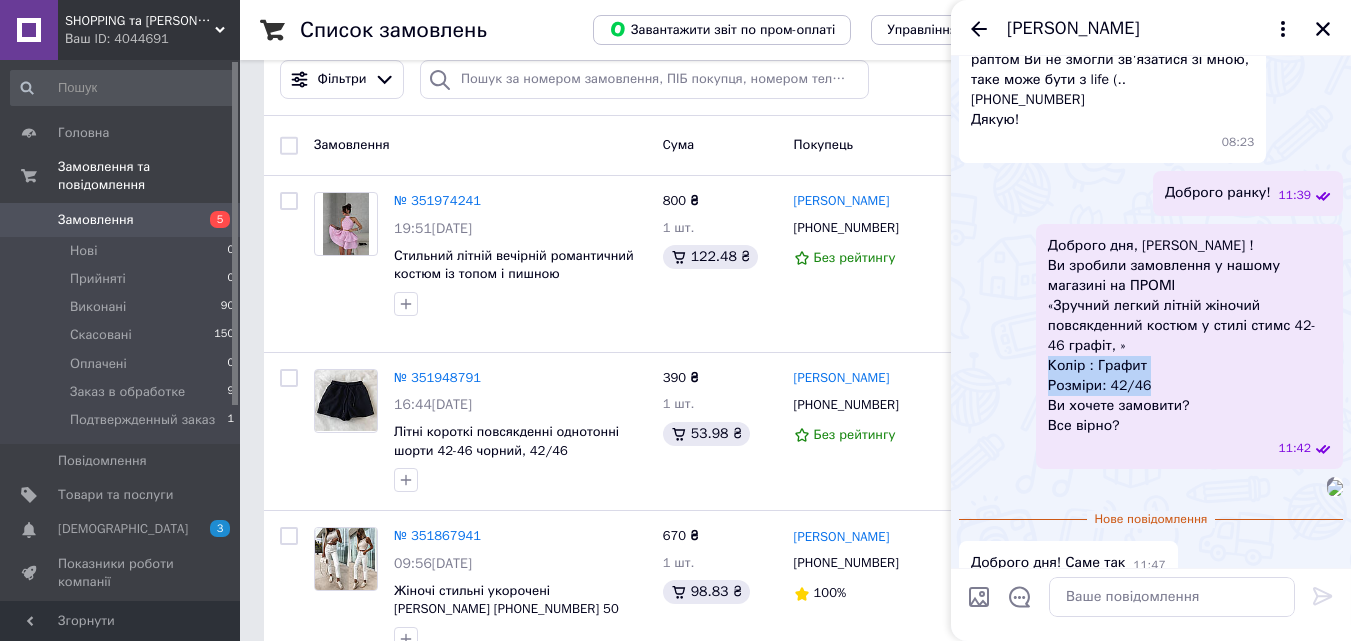 drag, startPoint x: 1048, startPoint y: 368, endPoint x: 1167, endPoint y: 381, distance: 119.70798 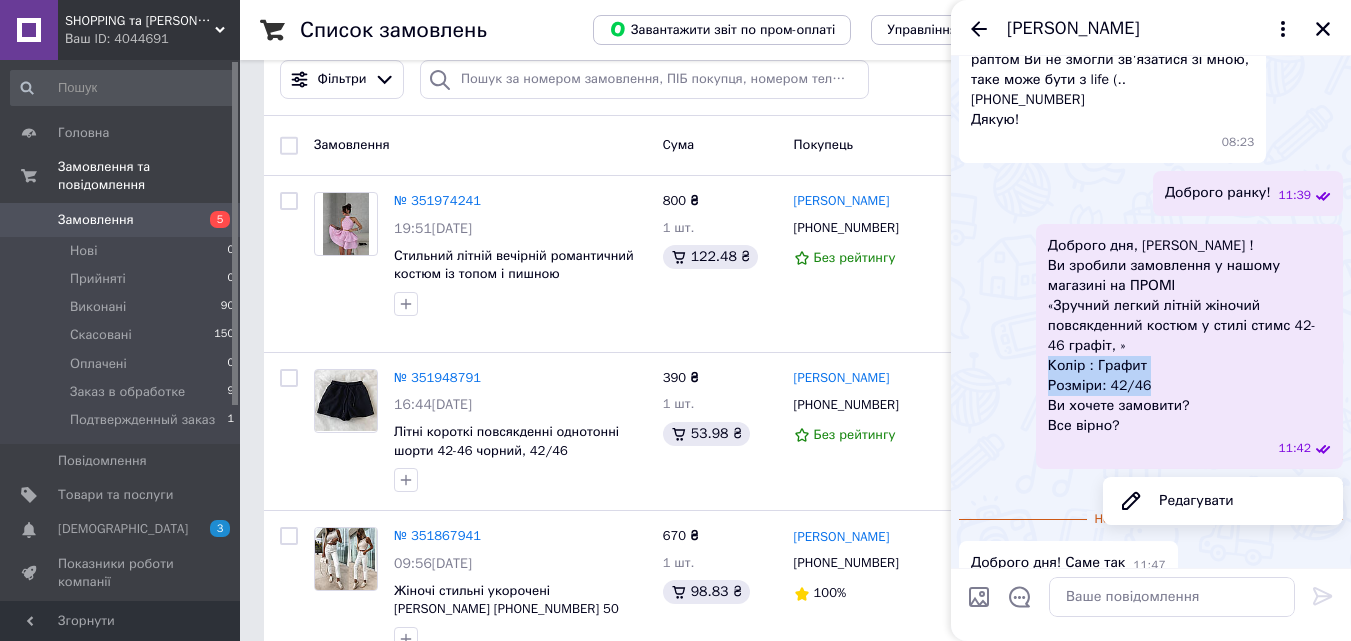 copy on "Колір : [PERSON_NAME]:  42/46" 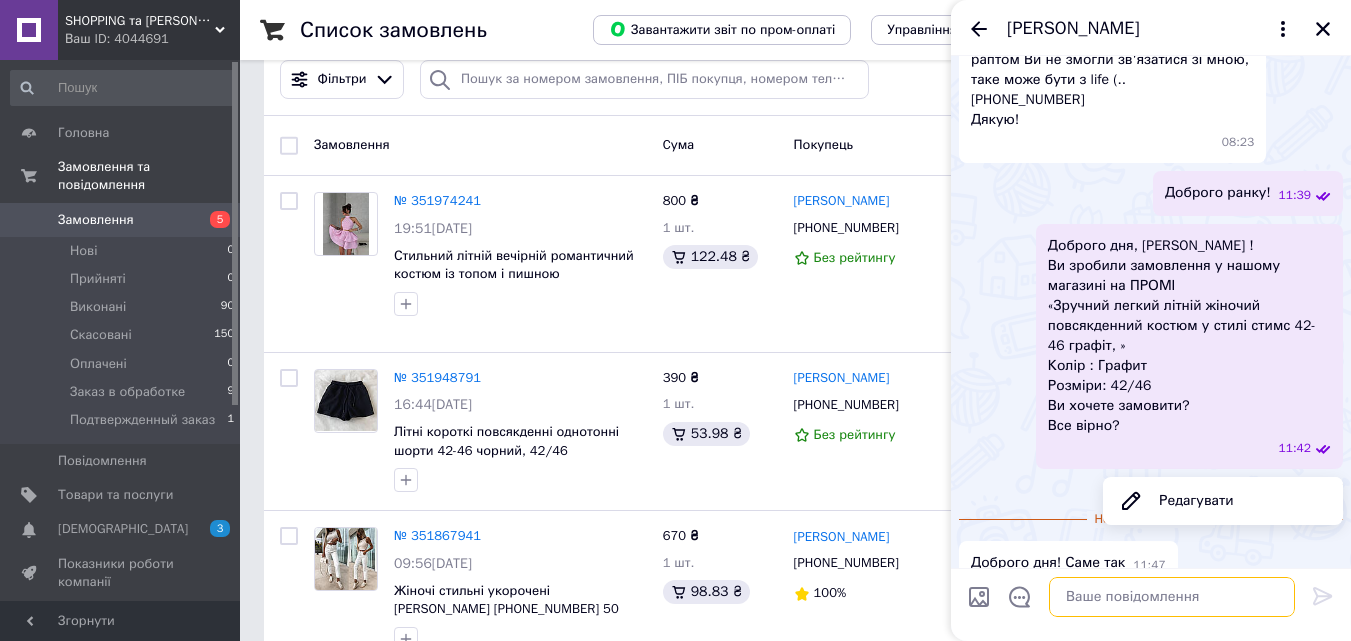 paste on "Прийнято!
Колір : [PERSON_NAME]: 42/46" 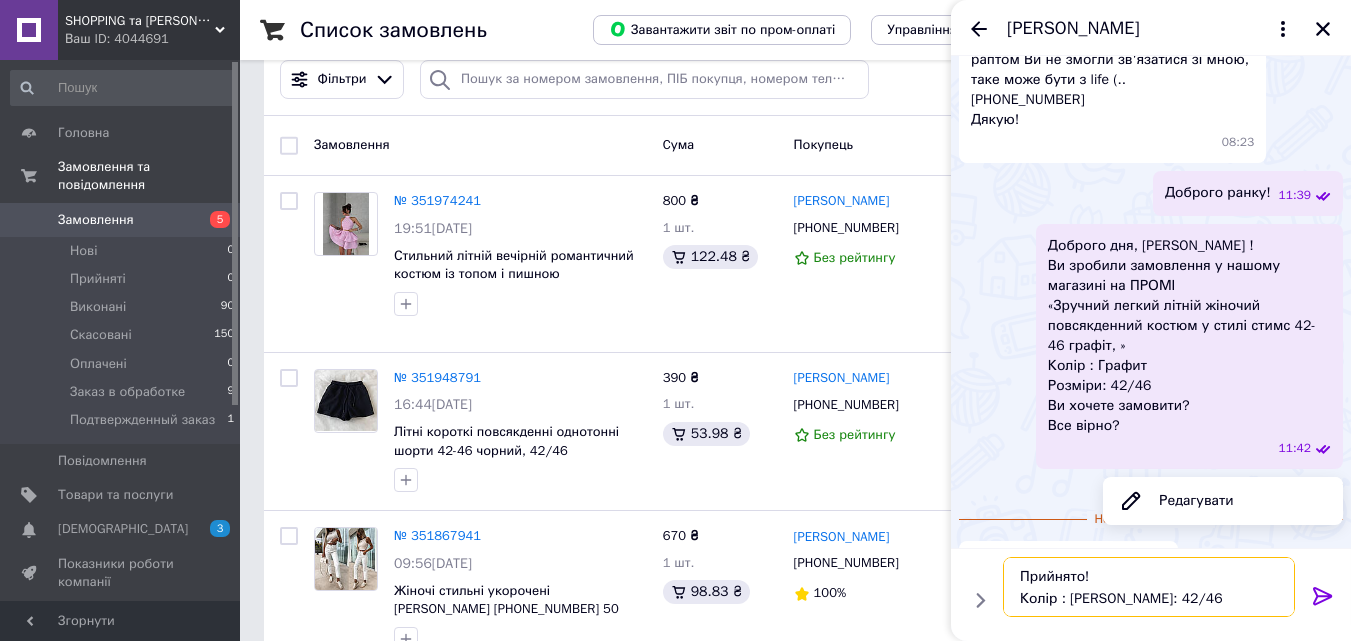 scroll, scrollTop: 36, scrollLeft: 0, axis: vertical 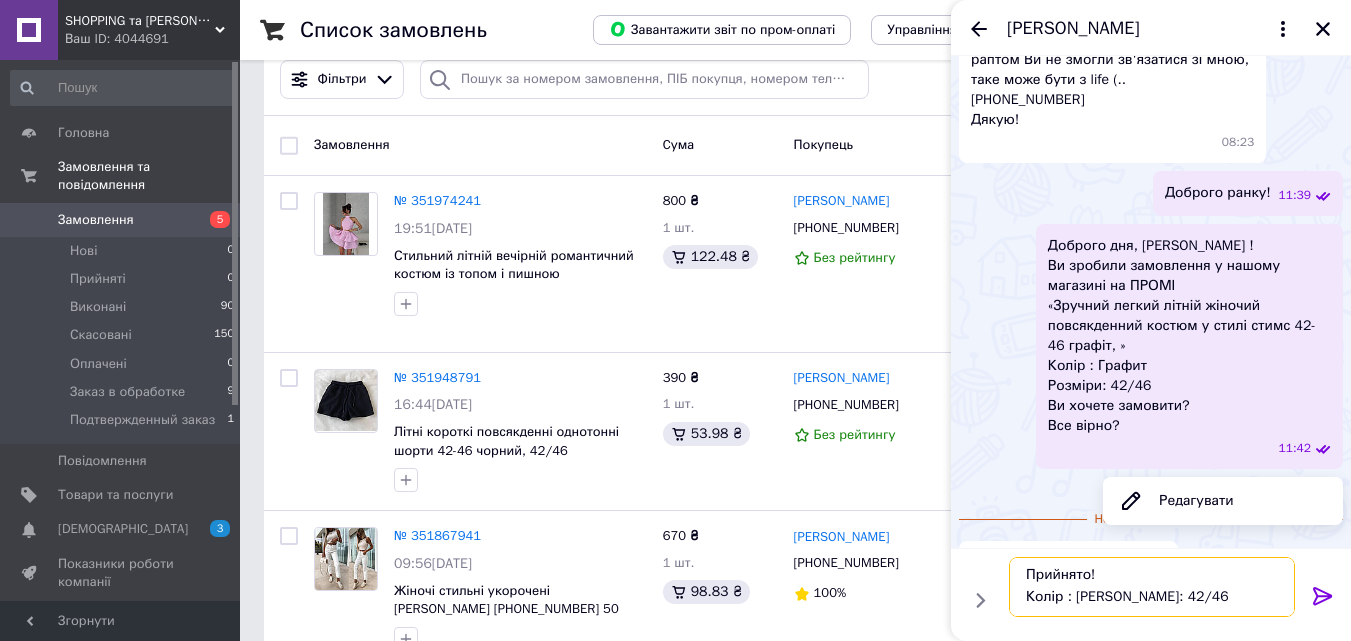 type on "Прийнято!
Колір : [PERSON_NAME]: 42/46" 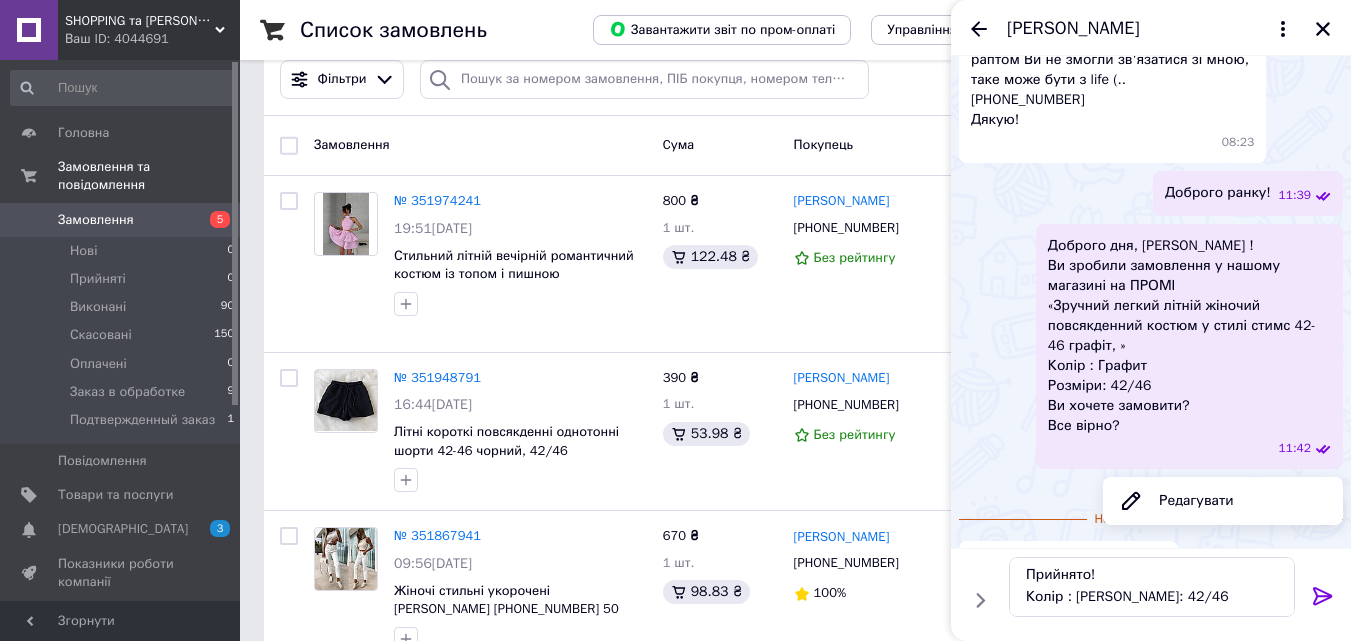 click 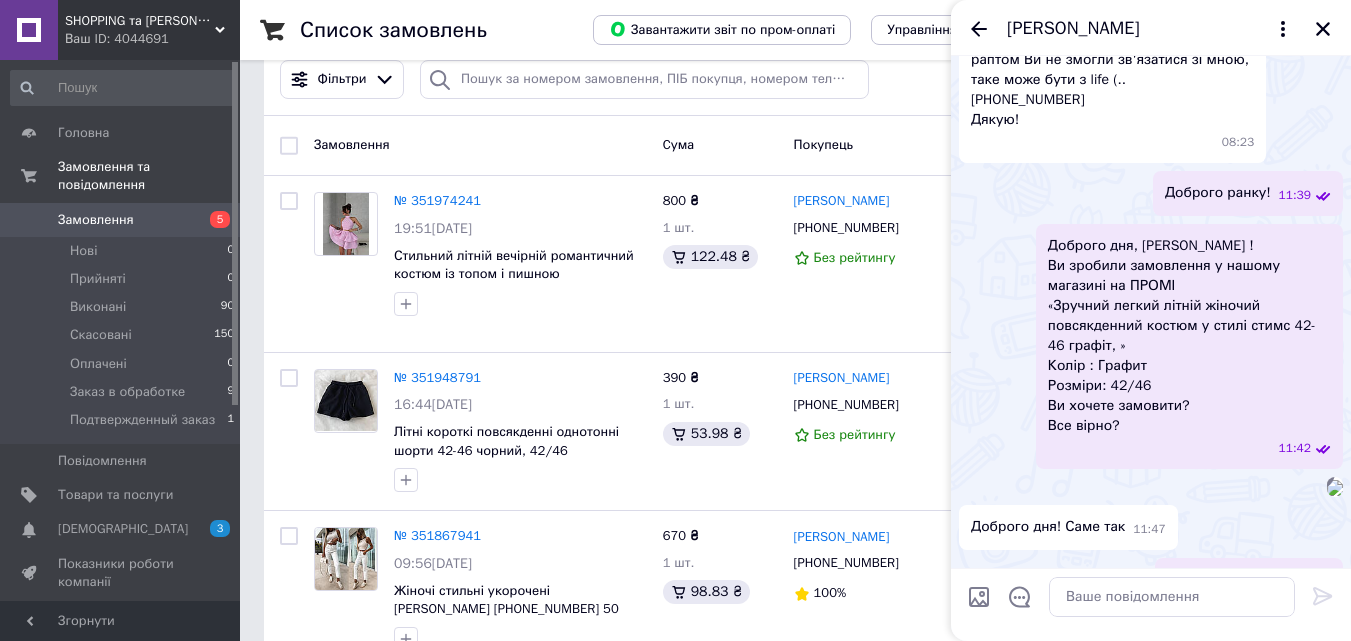 scroll, scrollTop: 0, scrollLeft: 0, axis: both 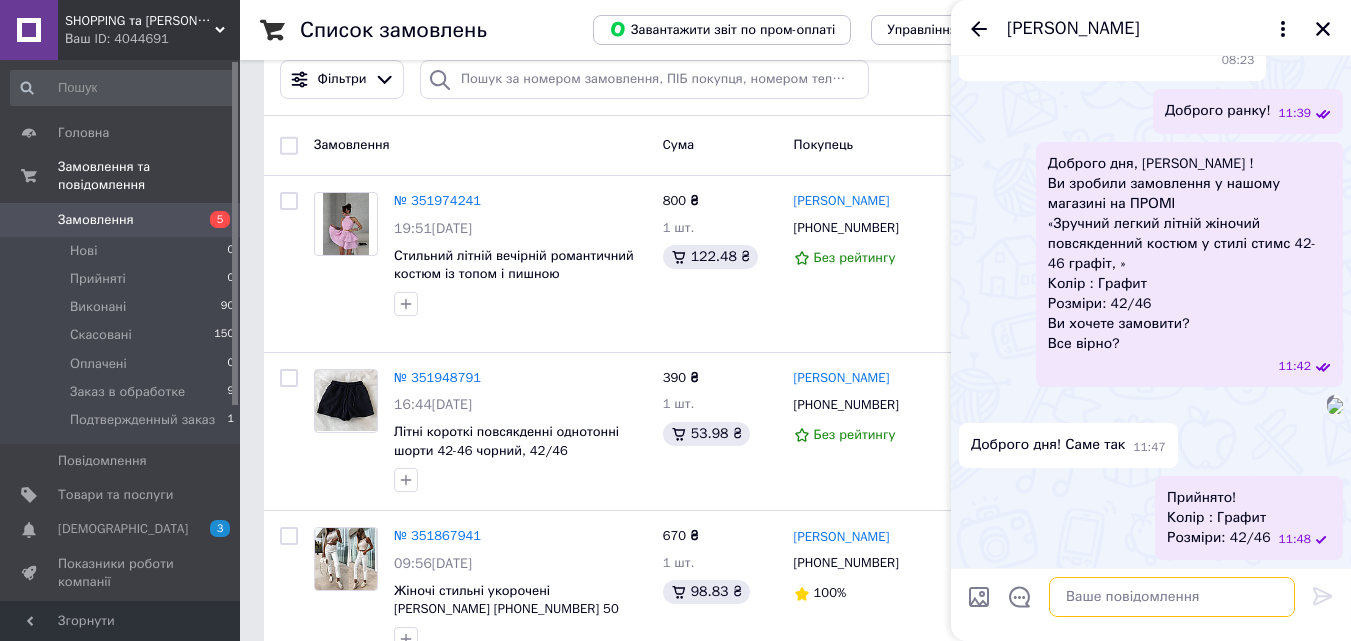 paste on "Завтра до 14 години  я Вам точно скажу коли  буде відправка,
чи додамо ТТН до Вашего  замовлення." 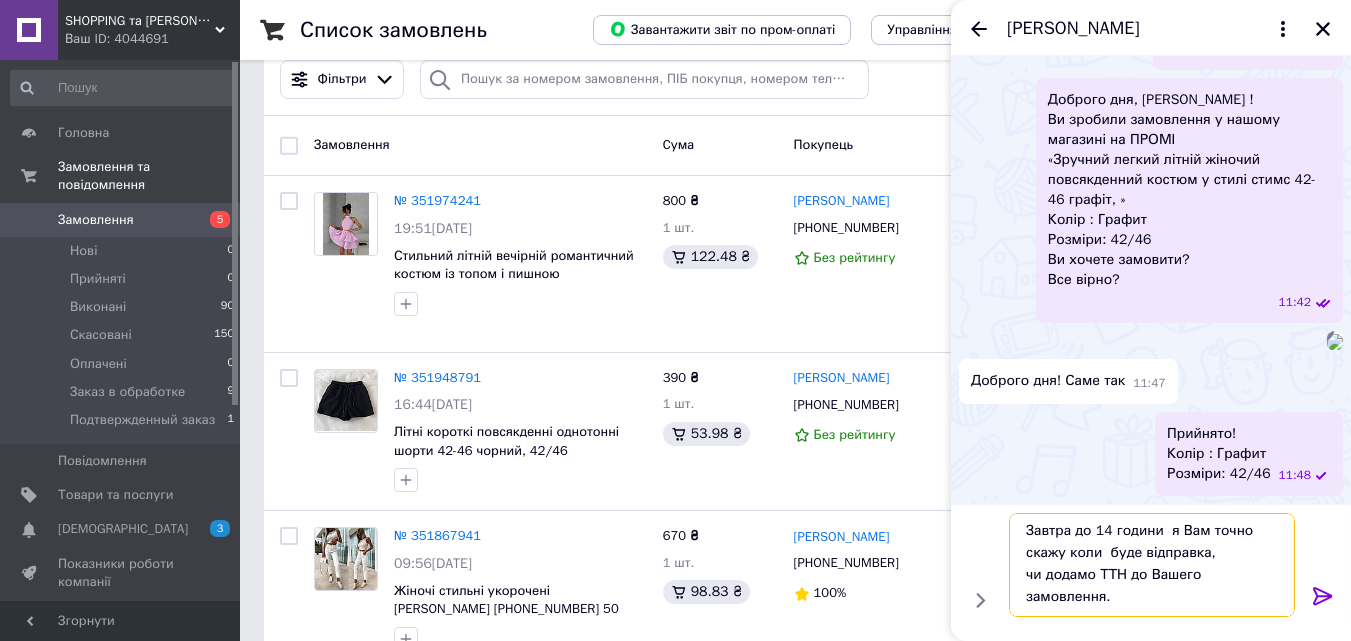 scroll, scrollTop: 24, scrollLeft: 0, axis: vertical 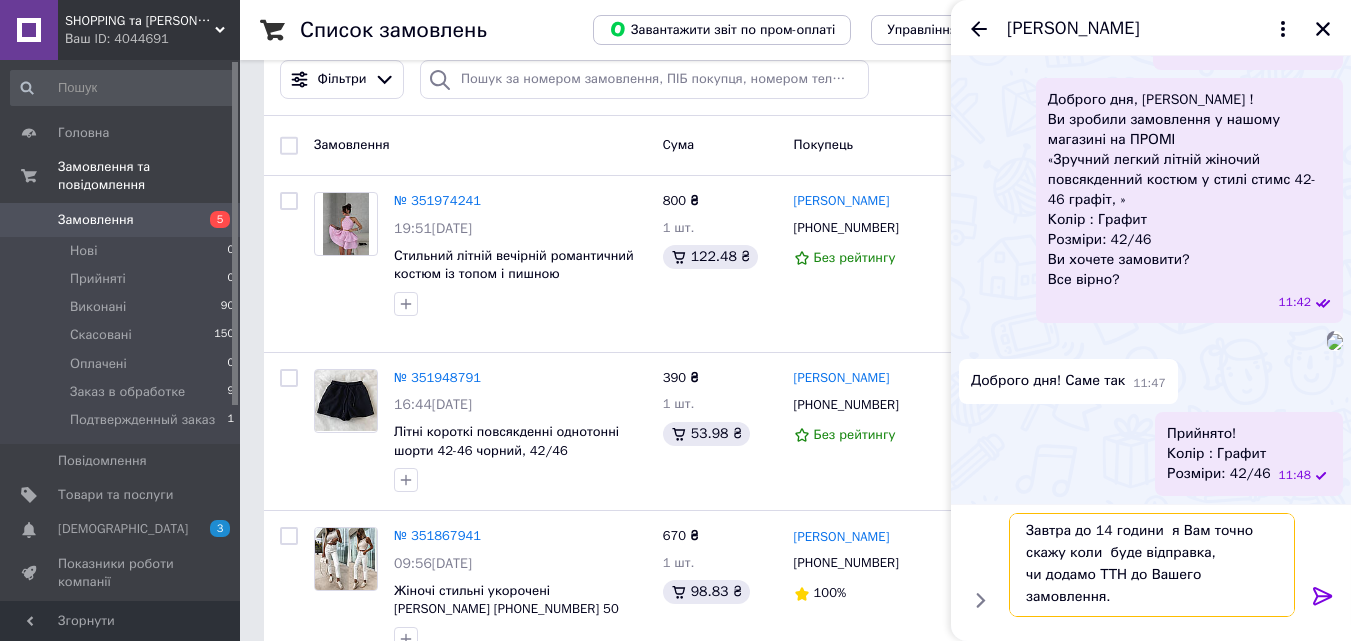 type on "Завтра до 14 години  я Вам точно скажу коли  буде відправка,
чи додамо ТТН до Вашего  замовлення." 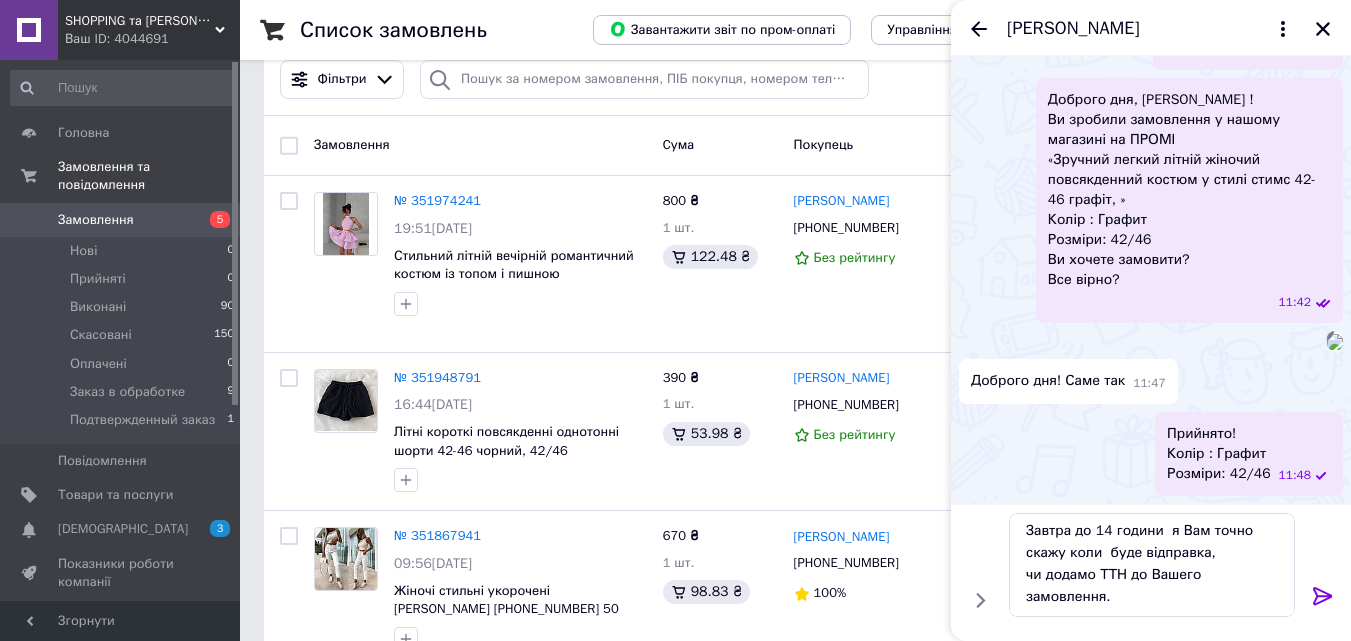 click 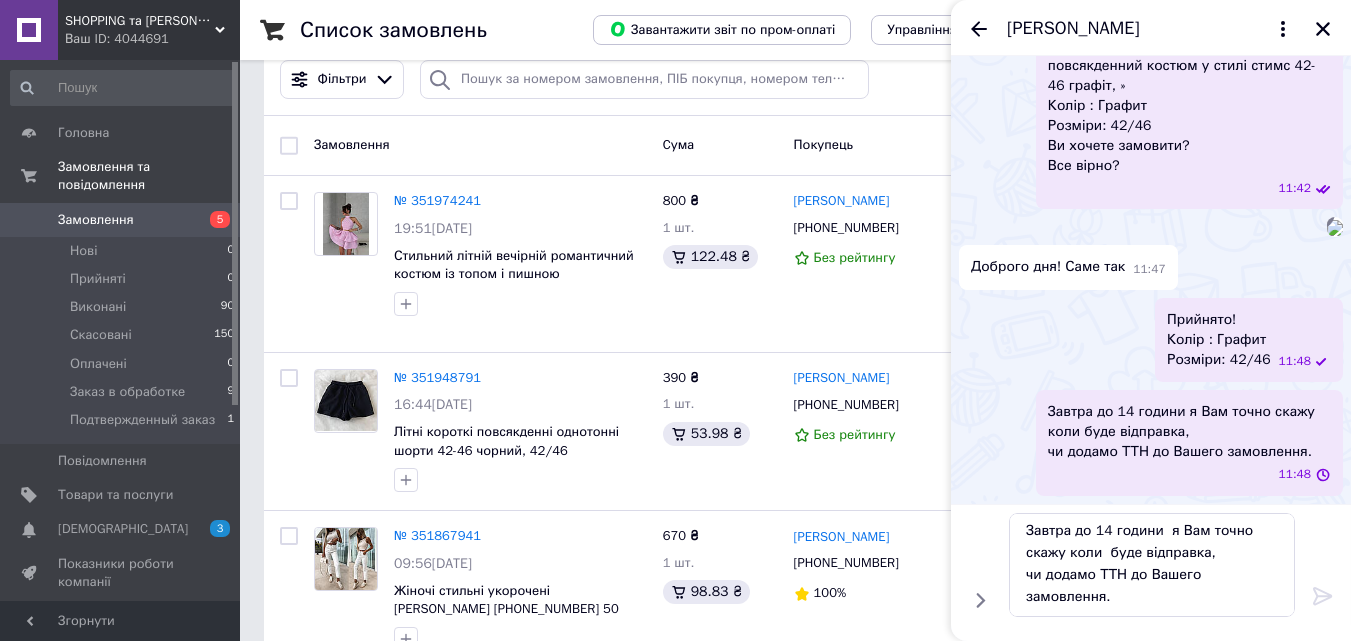 type 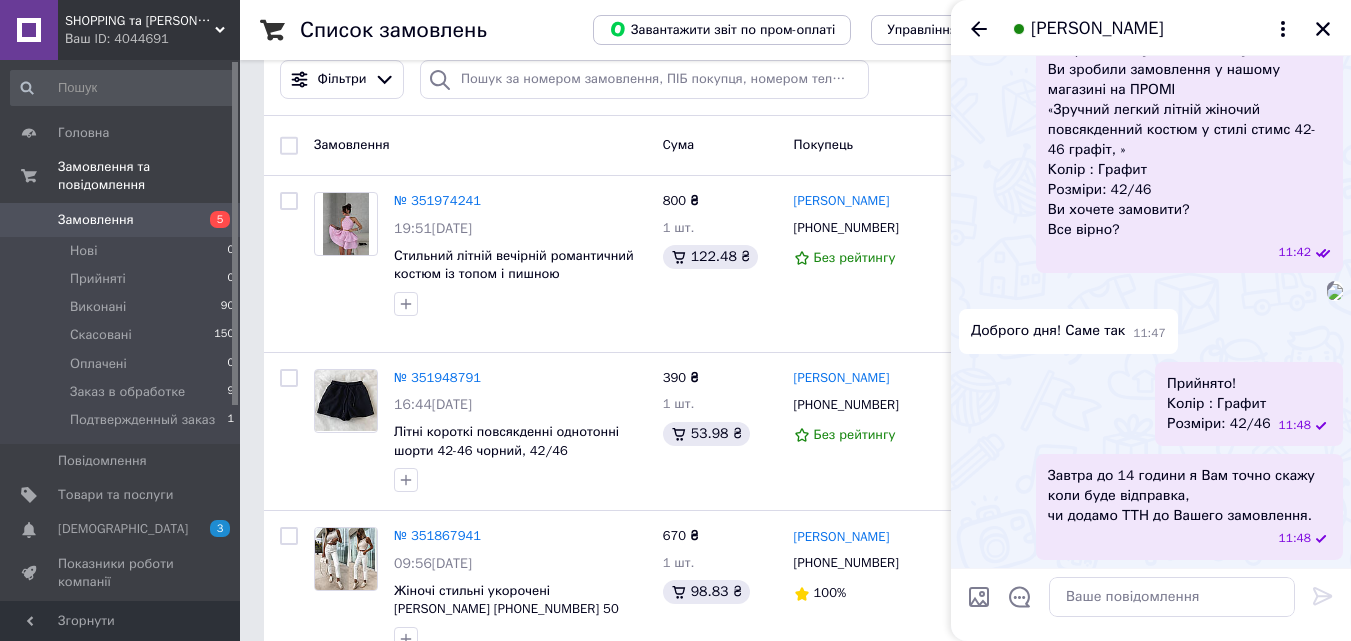 scroll, scrollTop: 0, scrollLeft: 0, axis: both 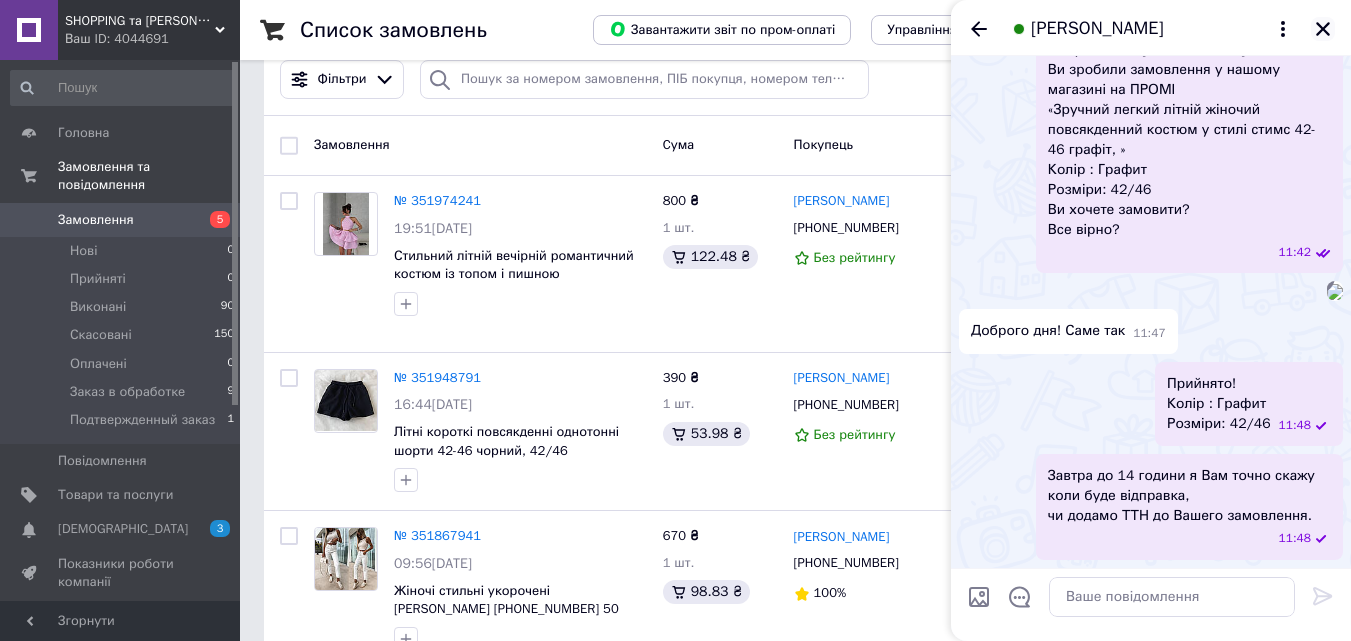 click 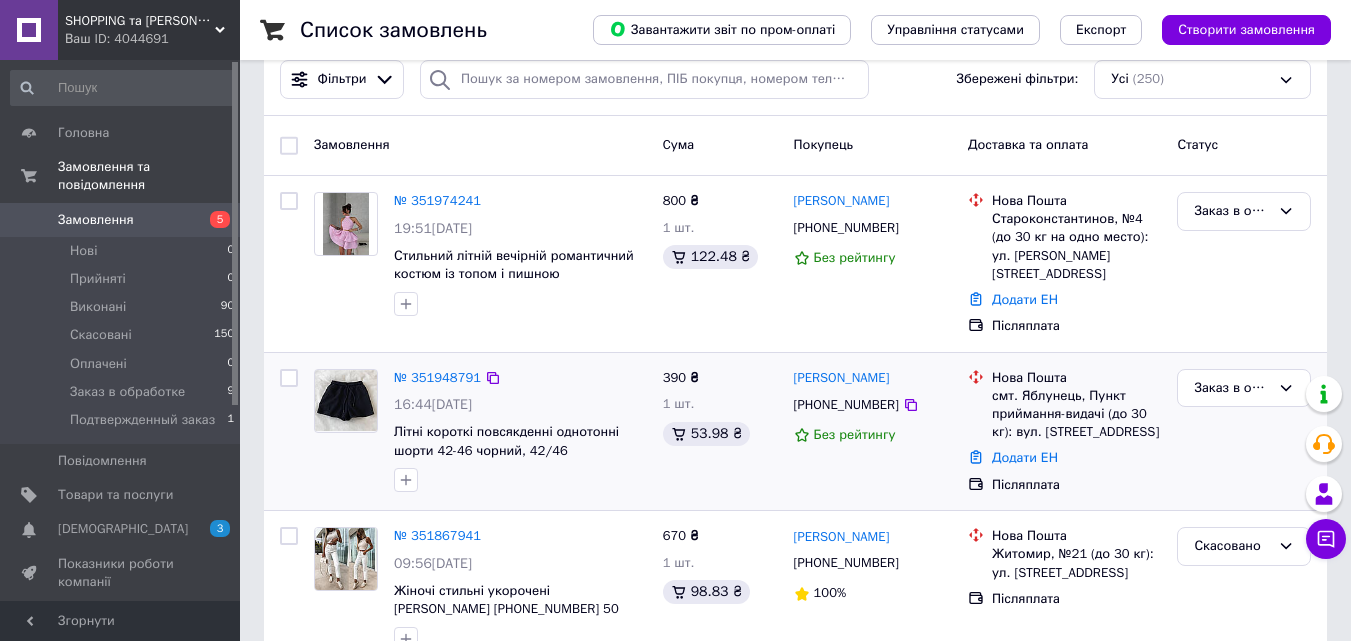 scroll, scrollTop: 400, scrollLeft: 0, axis: vertical 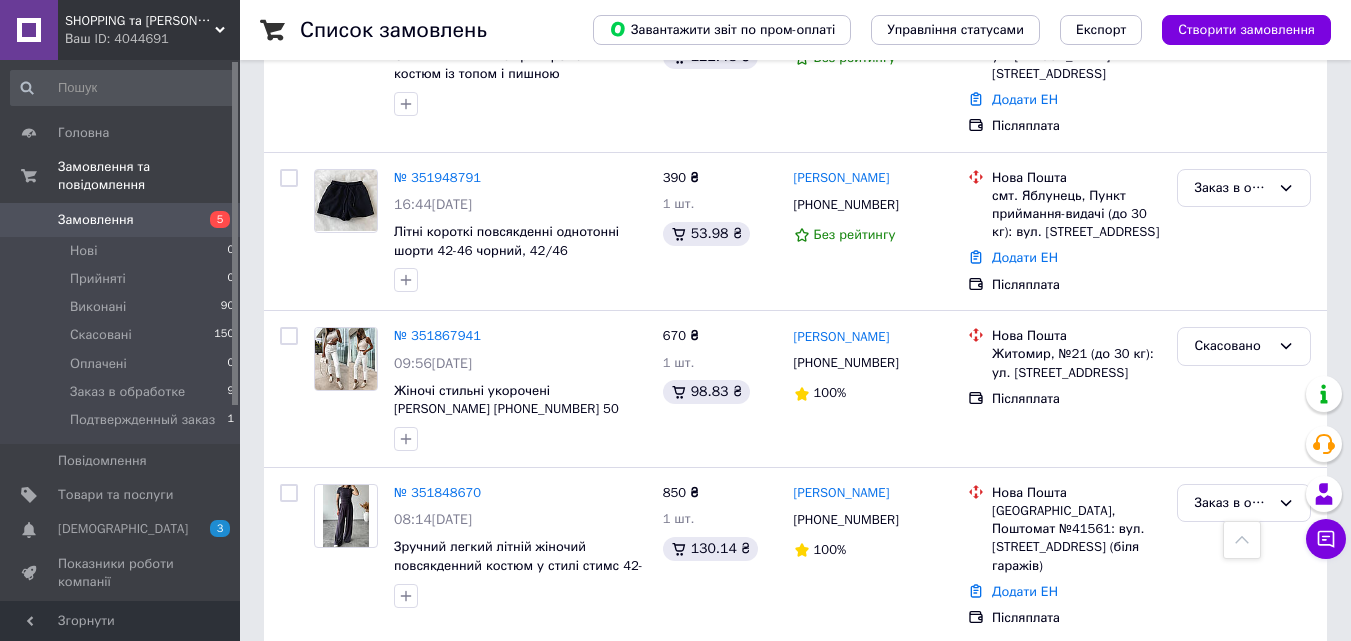 click on "[DEMOGRAPHIC_DATA]" at bounding box center (123, 529) 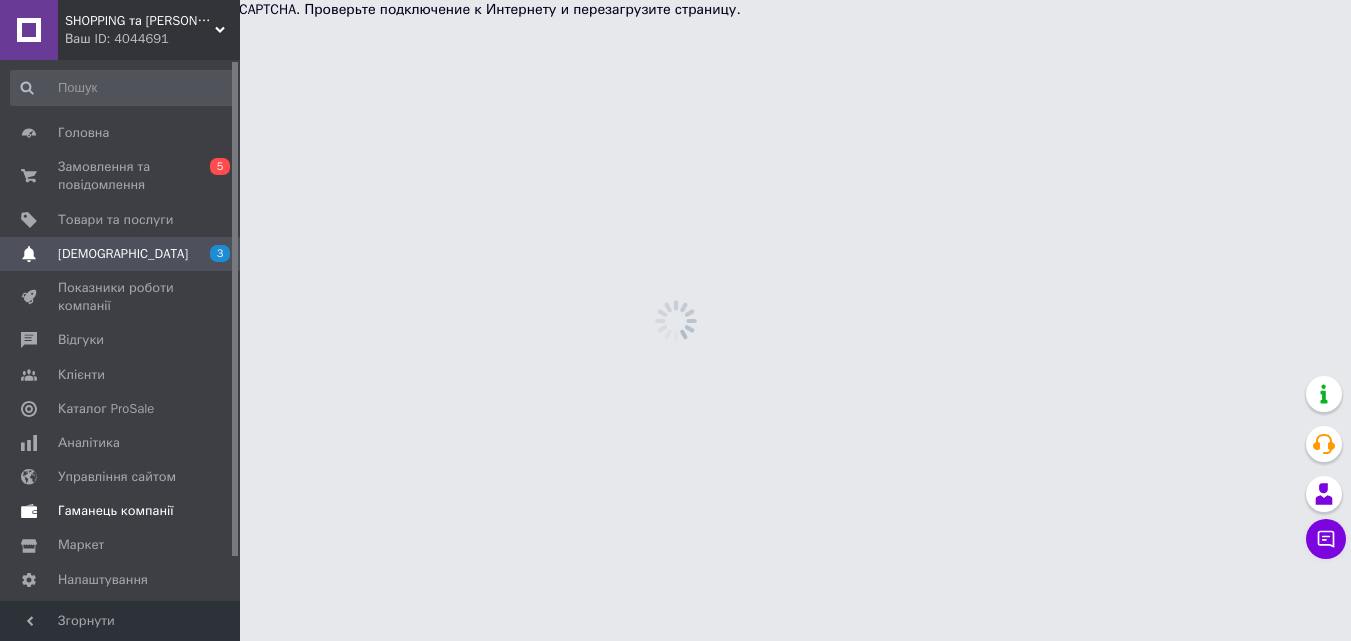 scroll, scrollTop: 0, scrollLeft: 0, axis: both 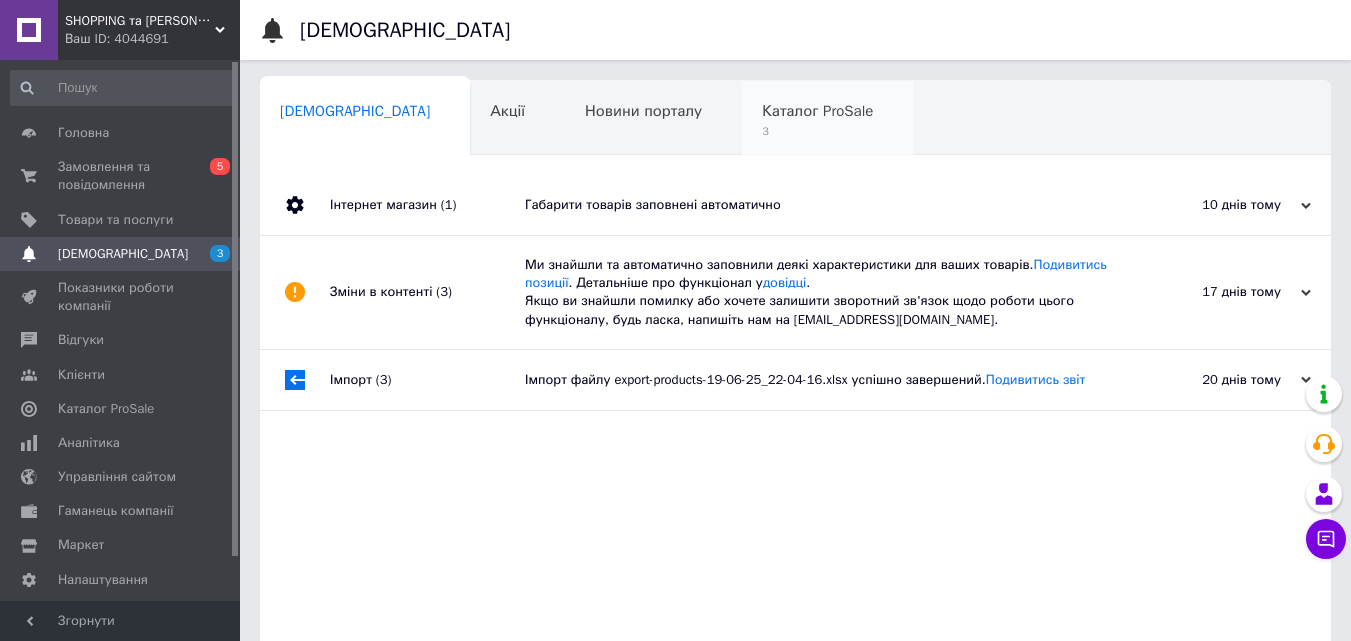 click on "Каталог ProSale" at bounding box center (817, 111) 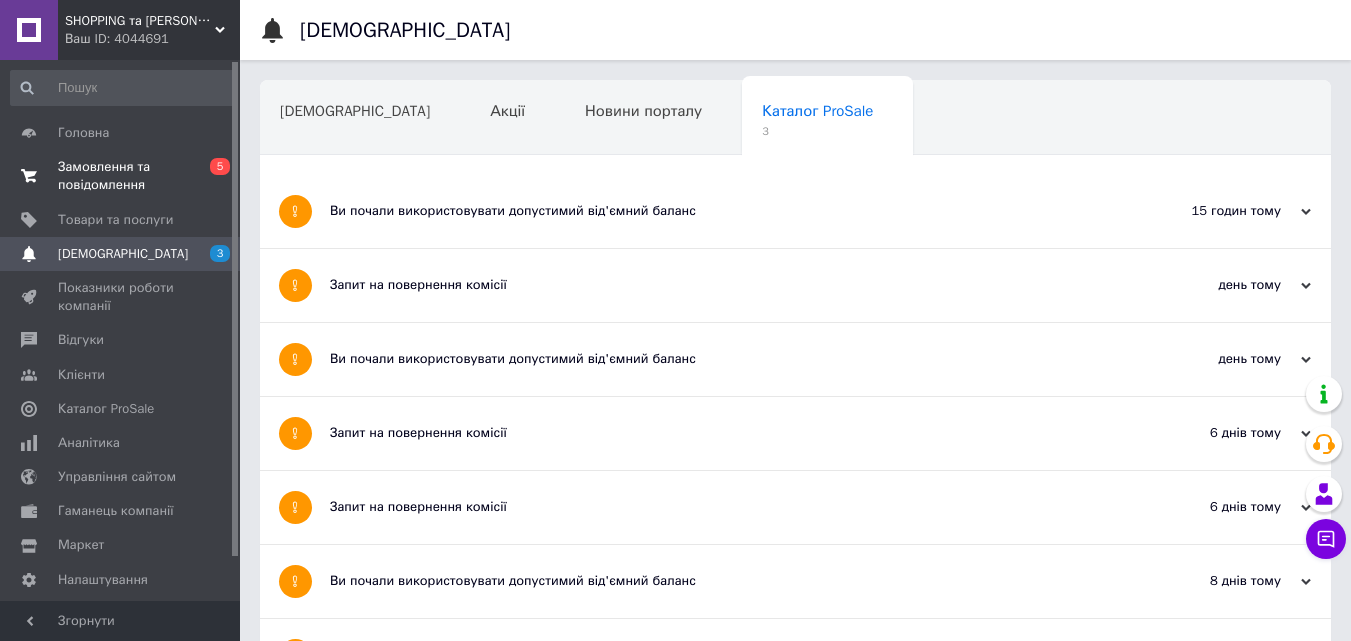 click on "Замовлення та повідомлення" at bounding box center [121, 176] 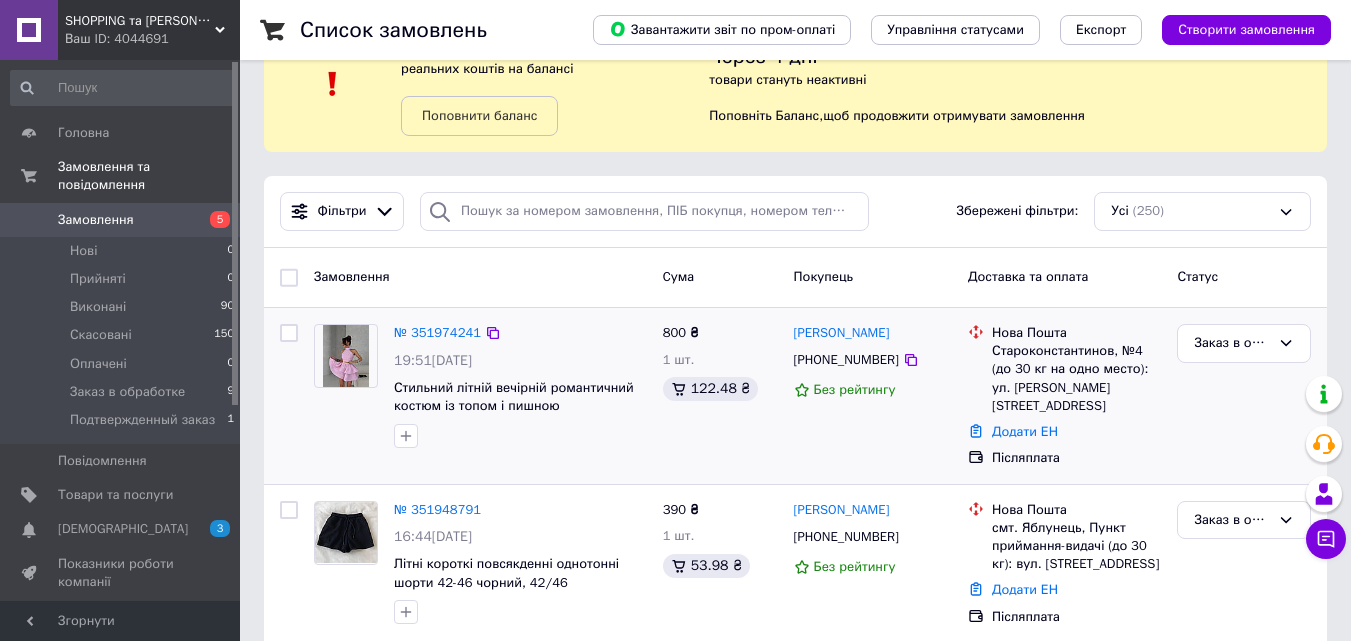 scroll, scrollTop: 200, scrollLeft: 0, axis: vertical 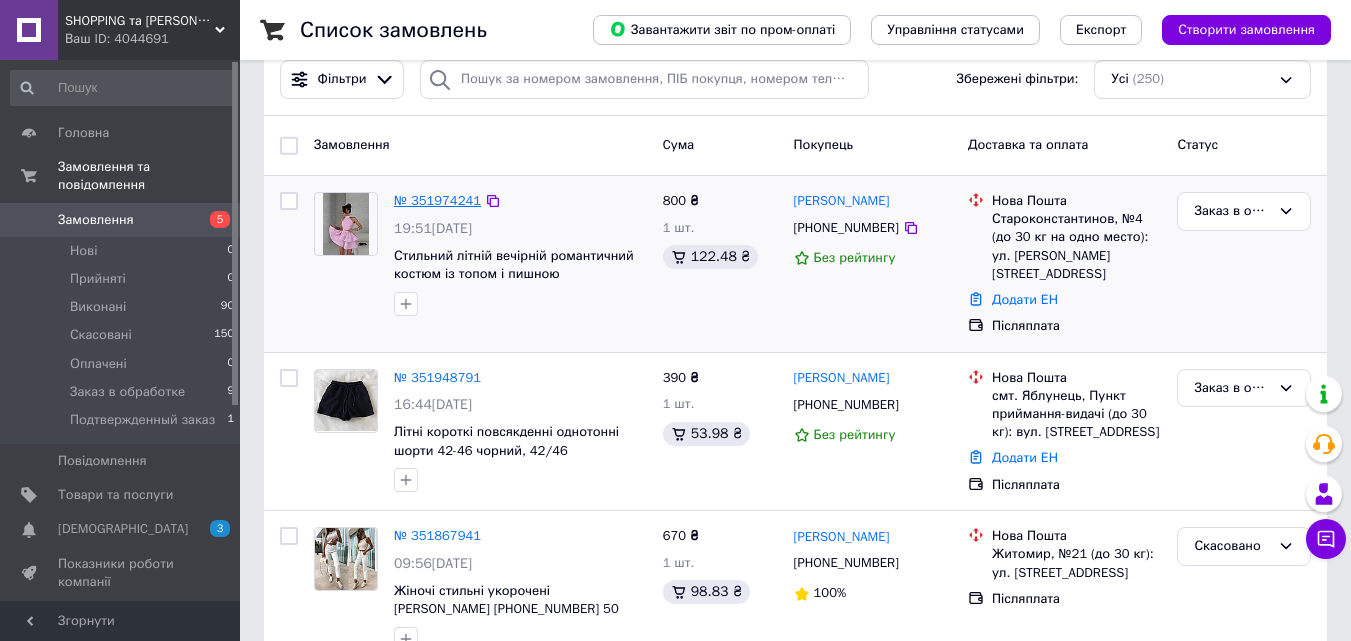 click on "№ 351974241" at bounding box center [437, 200] 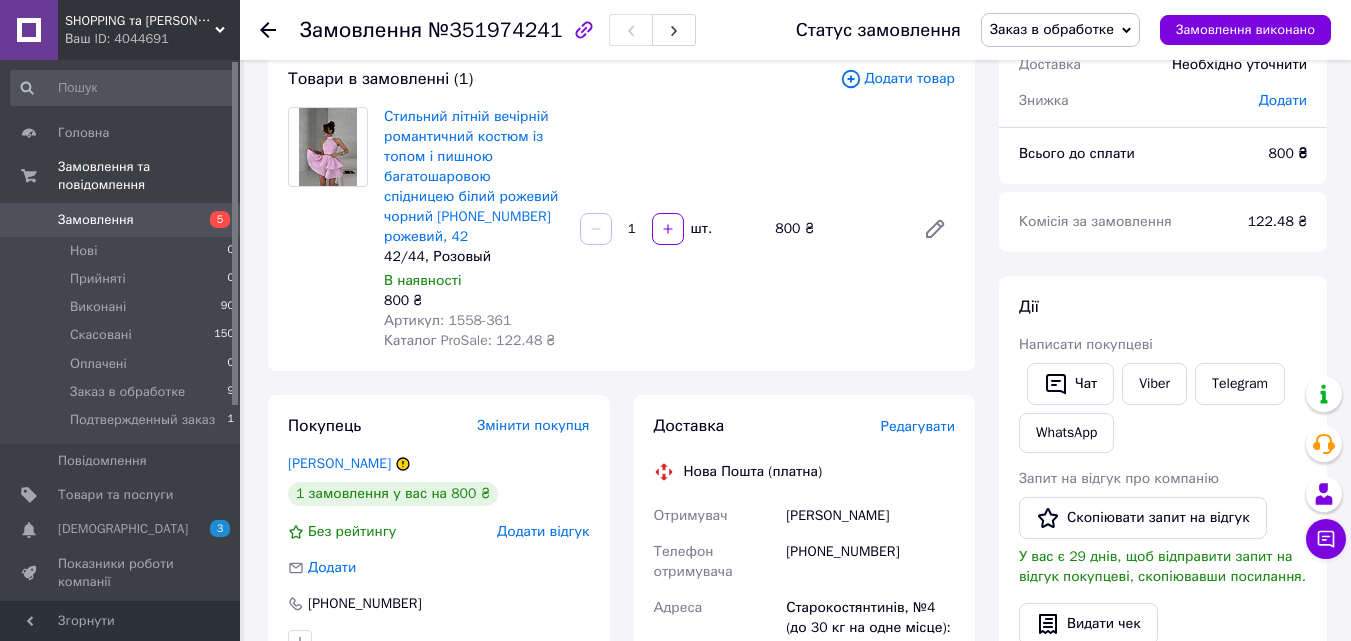scroll, scrollTop: 100, scrollLeft: 0, axis: vertical 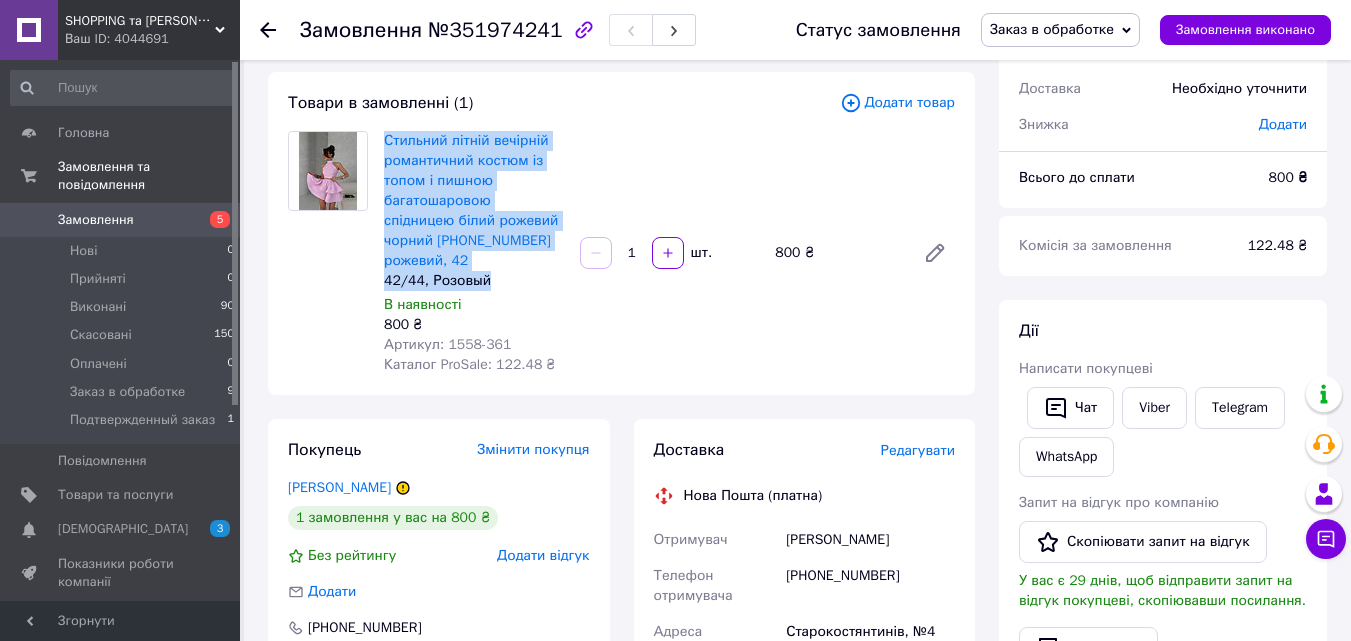 drag, startPoint x: 383, startPoint y: 138, endPoint x: 519, endPoint y: 259, distance: 182.0357 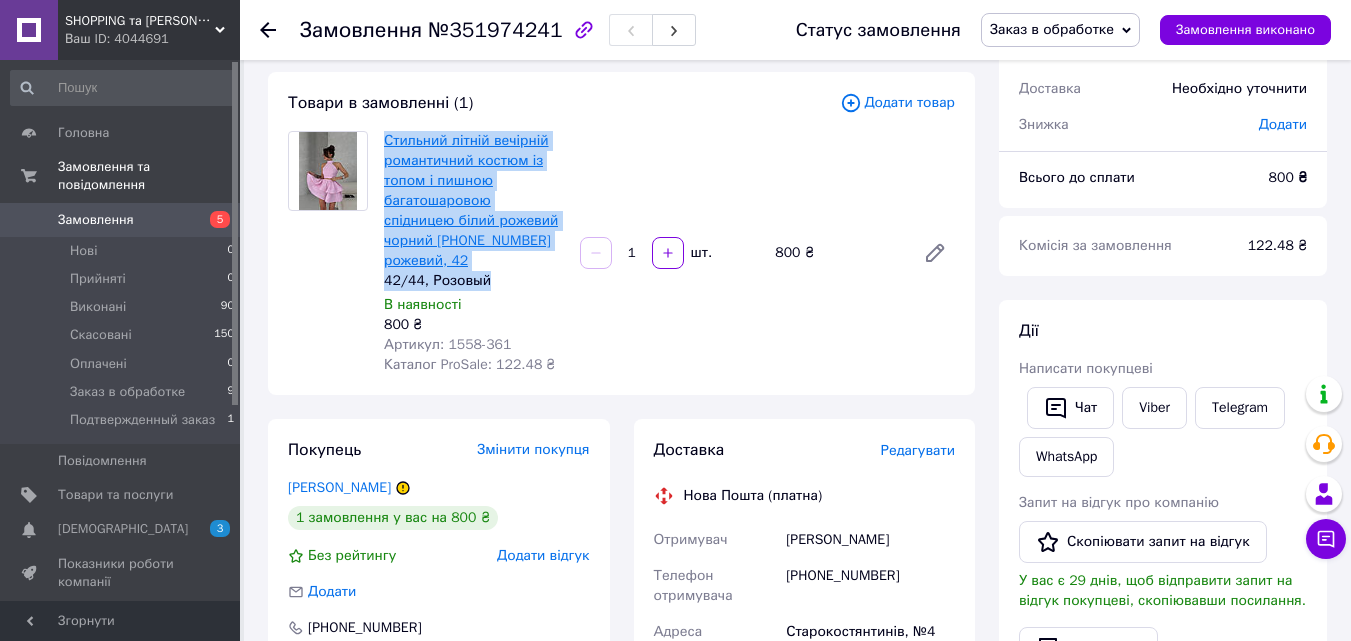 copy on "Стильний літній вечірній романтичний костюм із топом і пишною багатошаровою спідницею білий рожевий чорний [PHONE_NUMBER] рожевий, 42 42/44, Розовый" 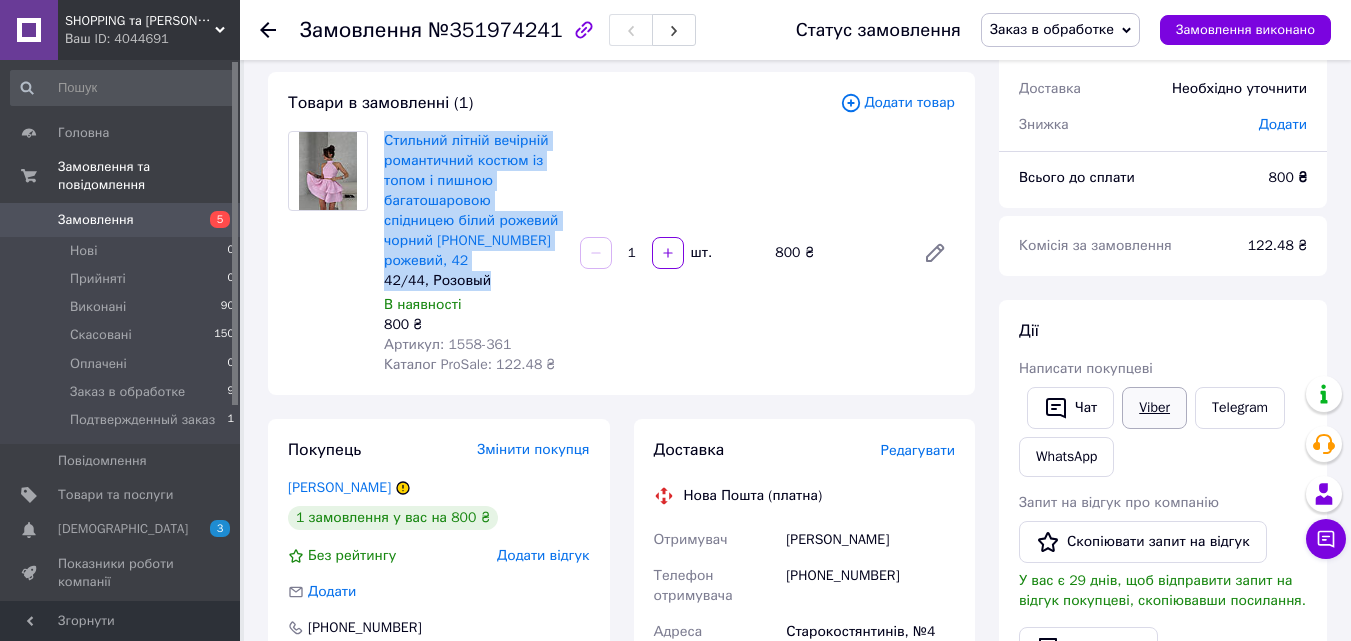 click on "Viber" at bounding box center (1154, 408) 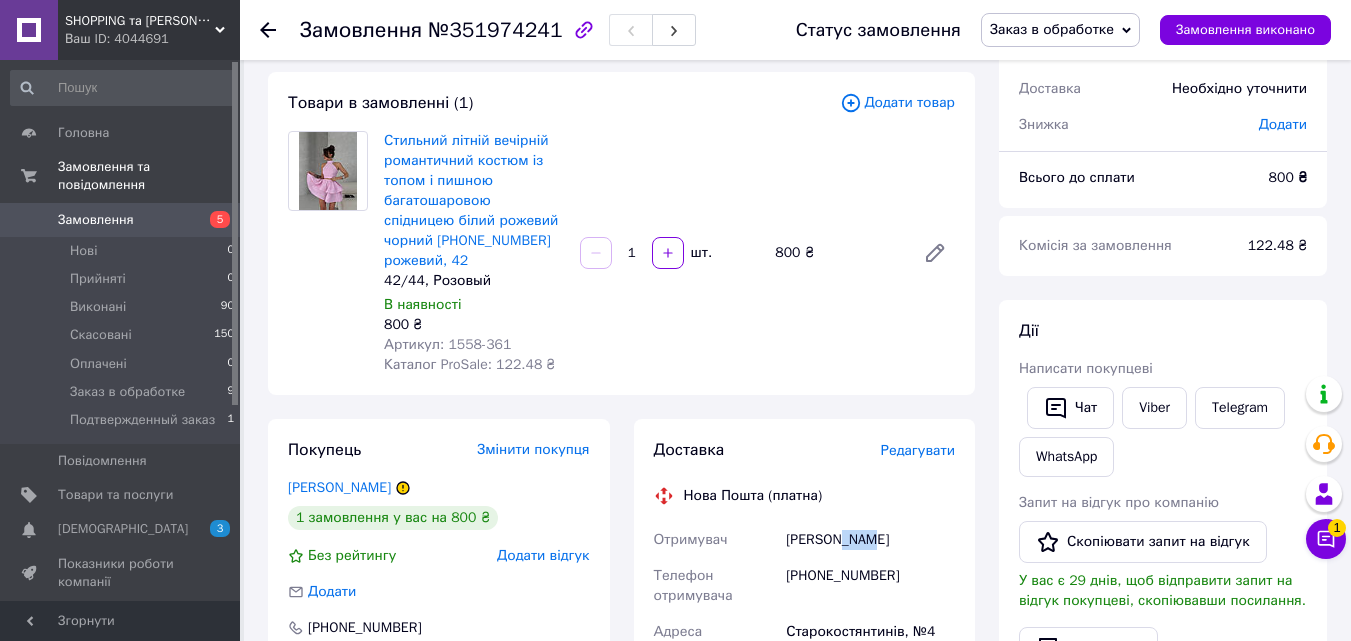 drag, startPoint x: 836, startPoint y: 519, endPoint x: 872, endPoint y: 519, distance: 36 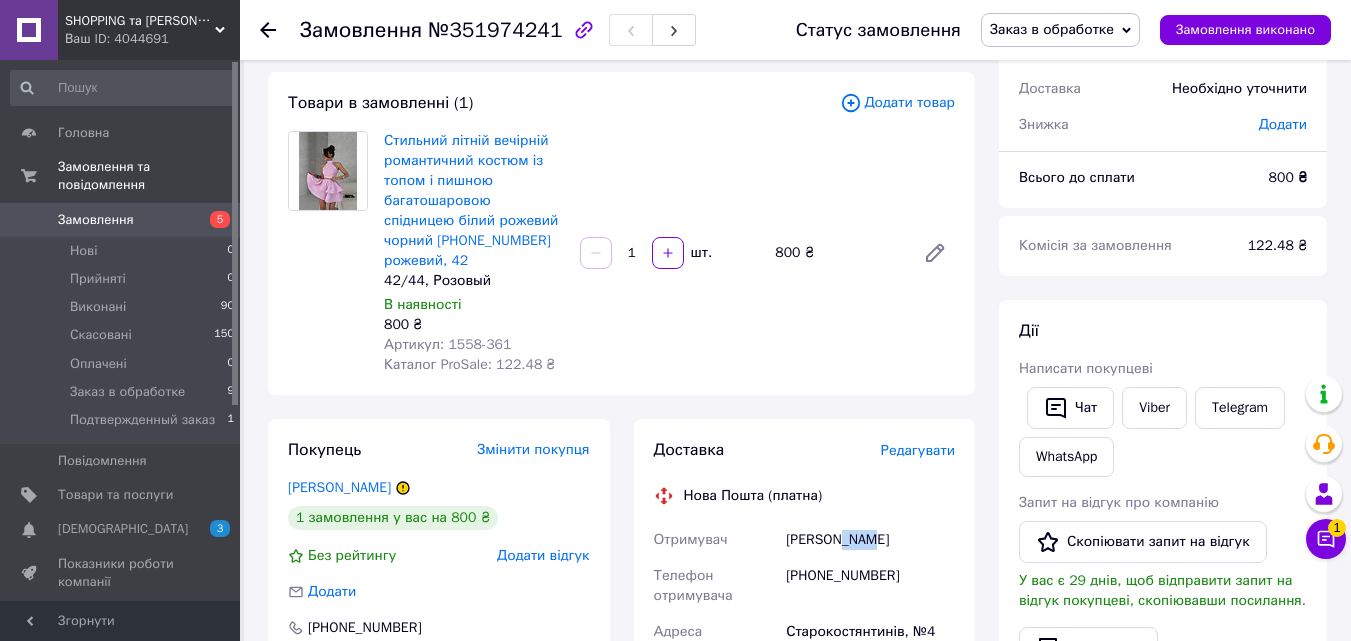copy on "Віта" 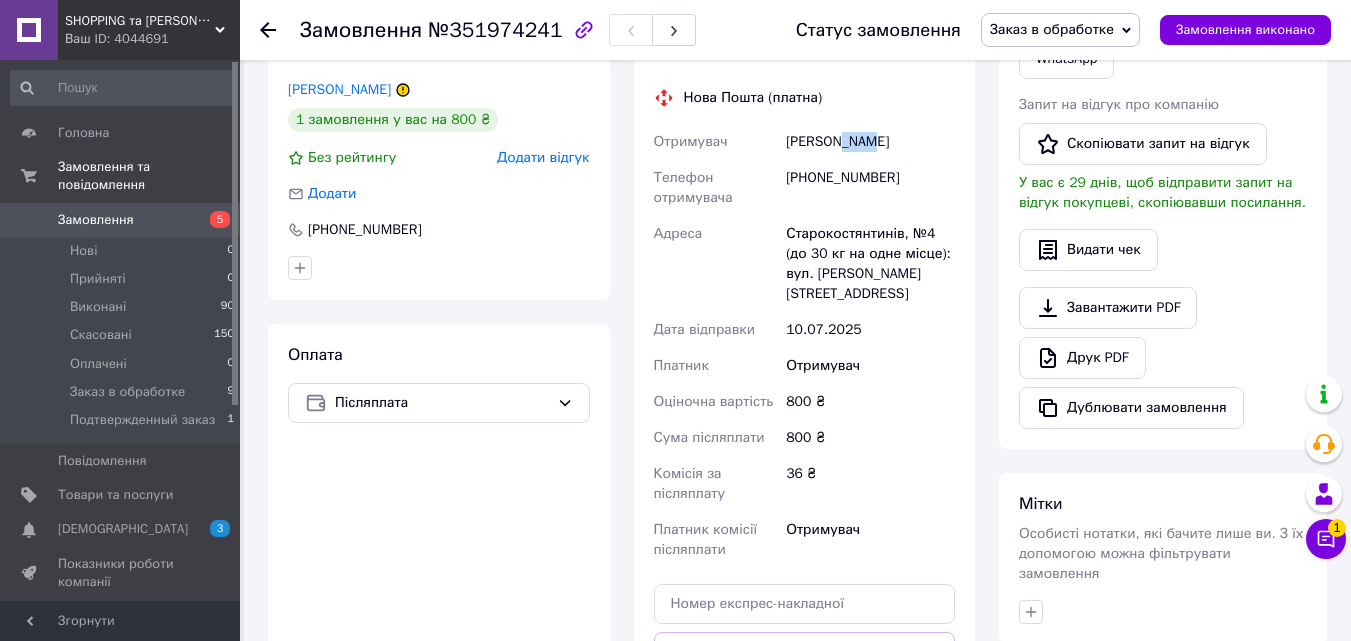 scroll, scrollTop: 500, scrollLeft: 0, axis: vertical 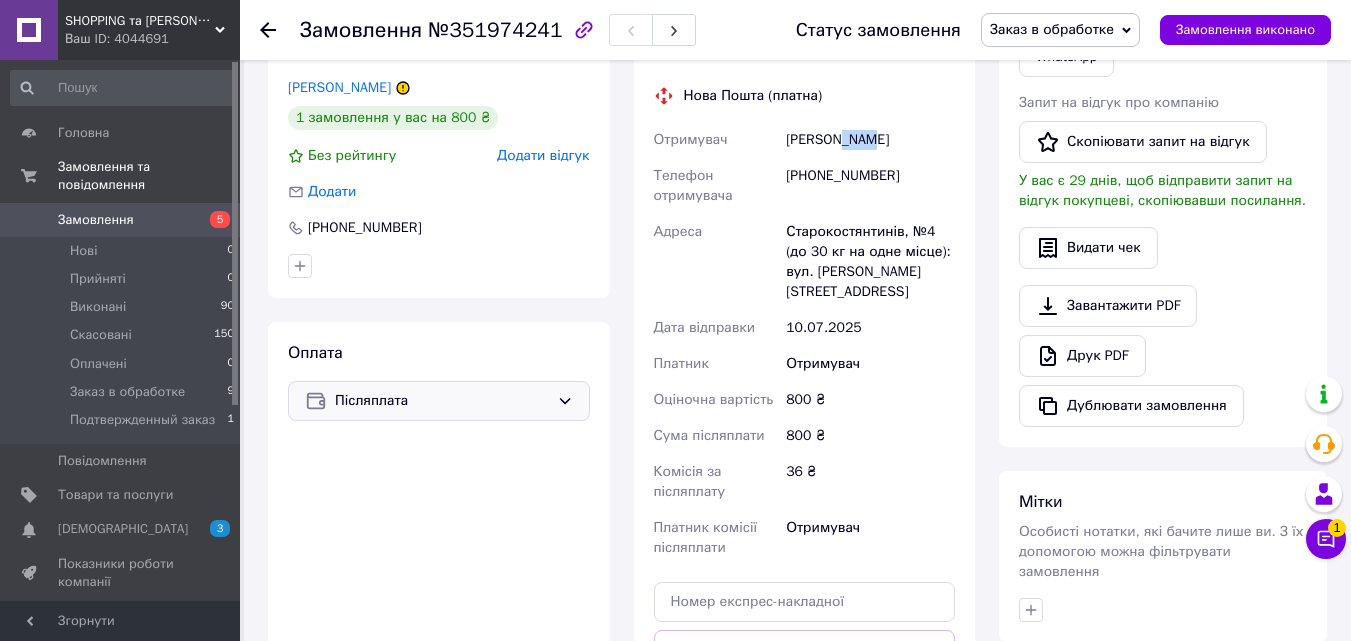 click 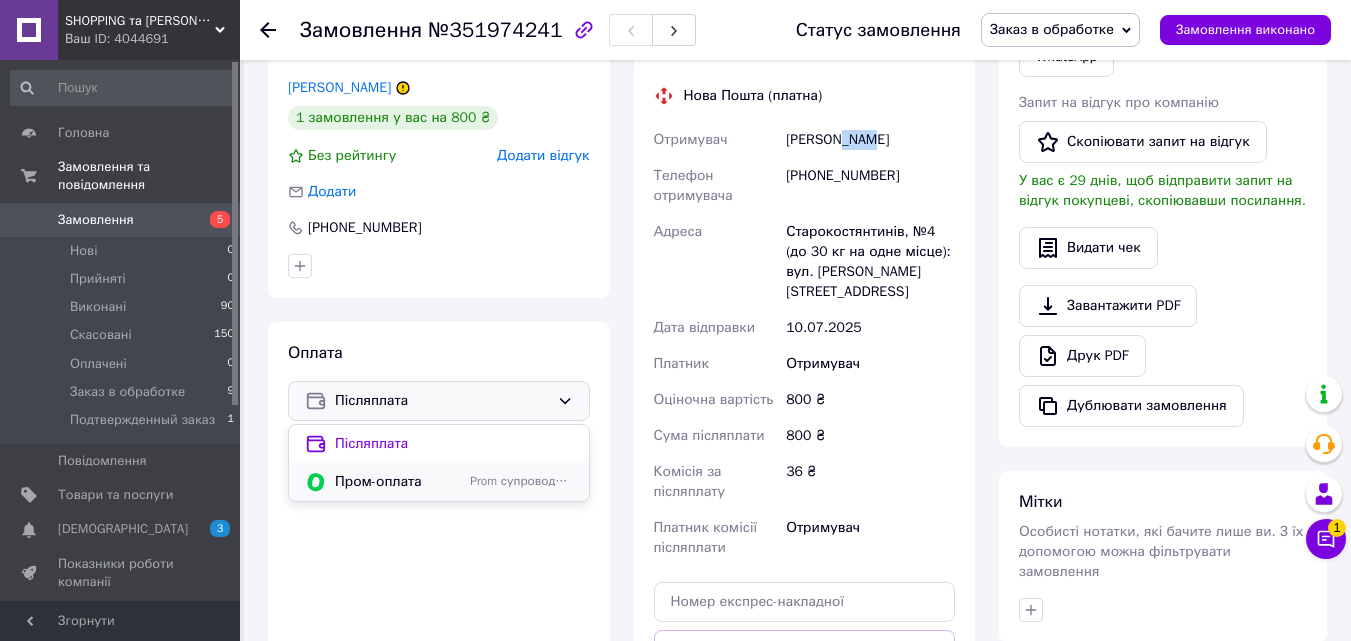 click on "Пром-оплата" at bounding box center (398, 482) 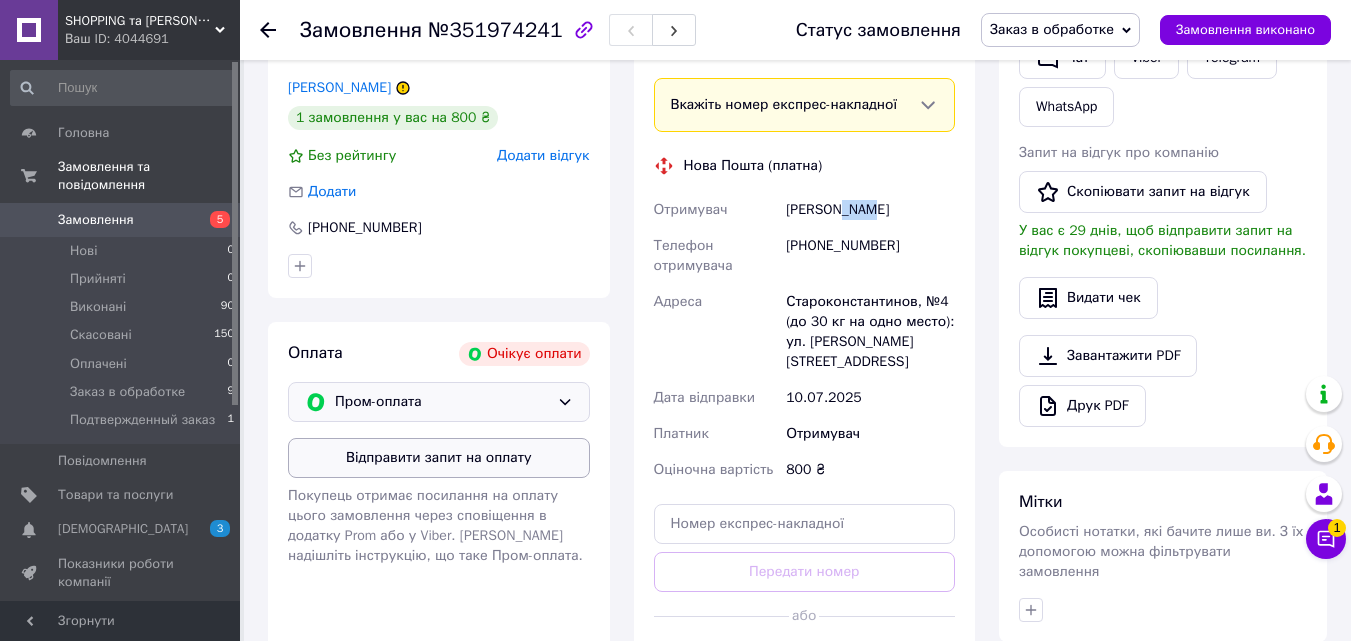 click on "Відправити запит на оплату" at bounding box center [439, 458] 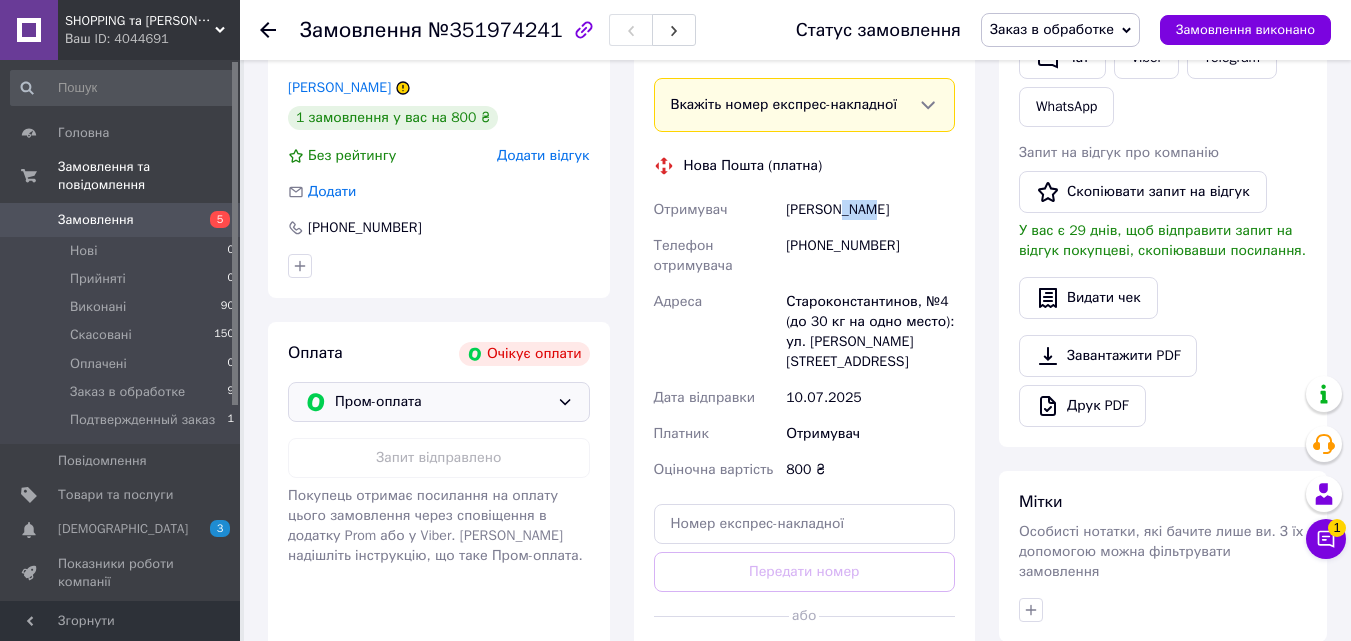 scroll, scrollTop: 300, scrollLeft: 0, axis: vertical 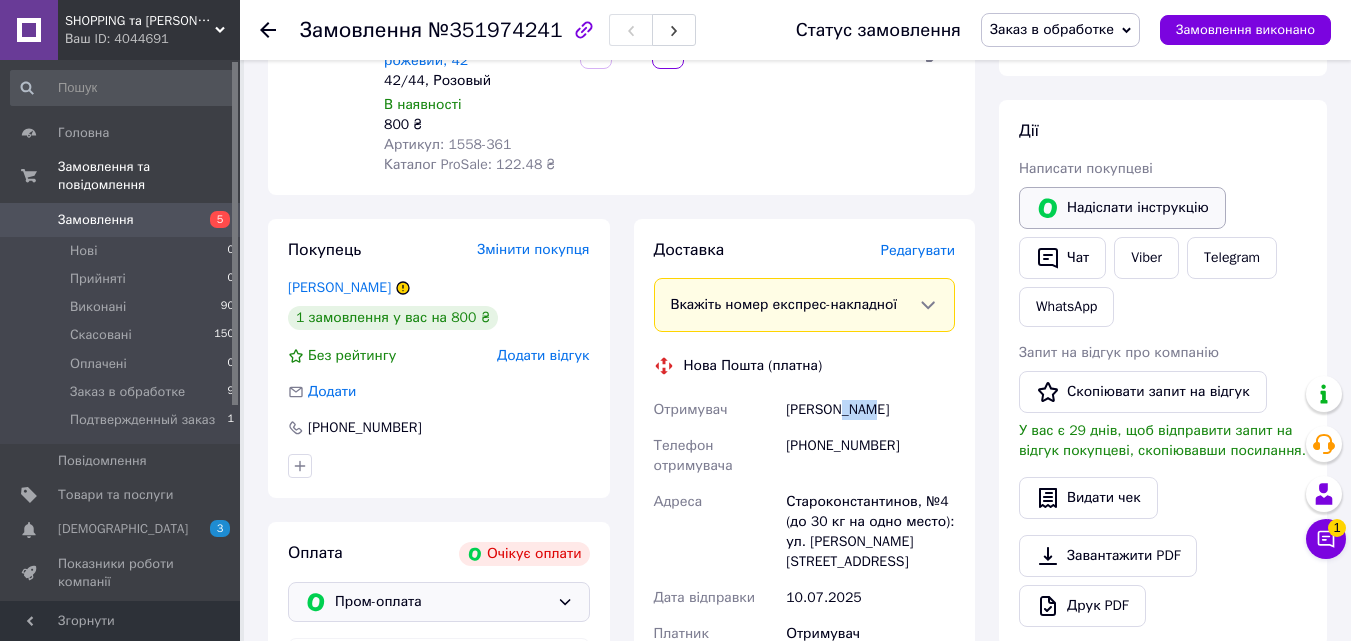 click on "Надіслати інструкцію" at bounding box center (1122, 208) 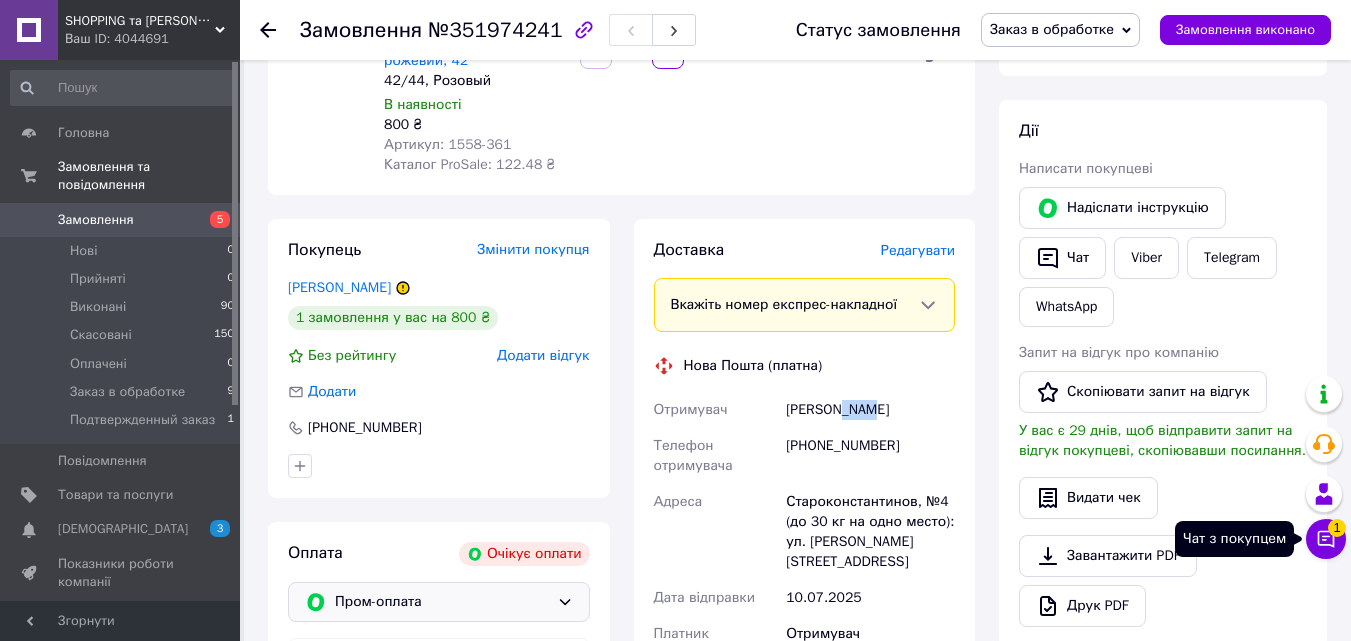 click 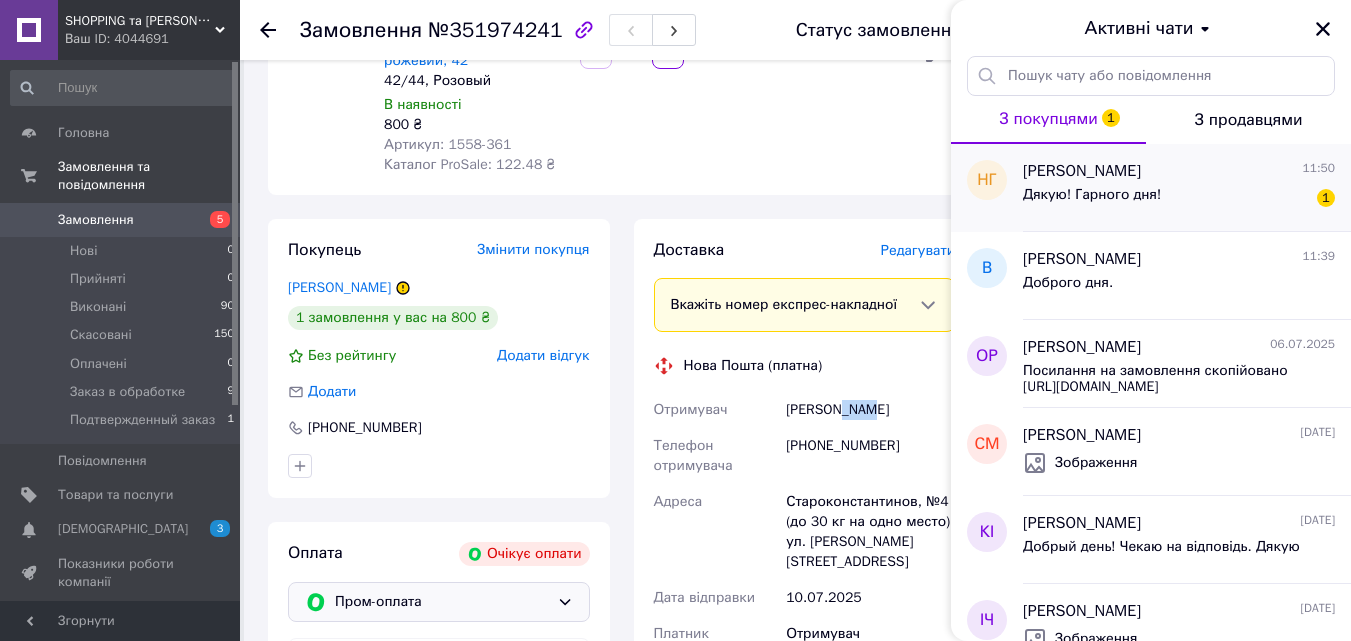 click on "Дякую! Гарного дня! 1" at bounding box center [1179, 199] 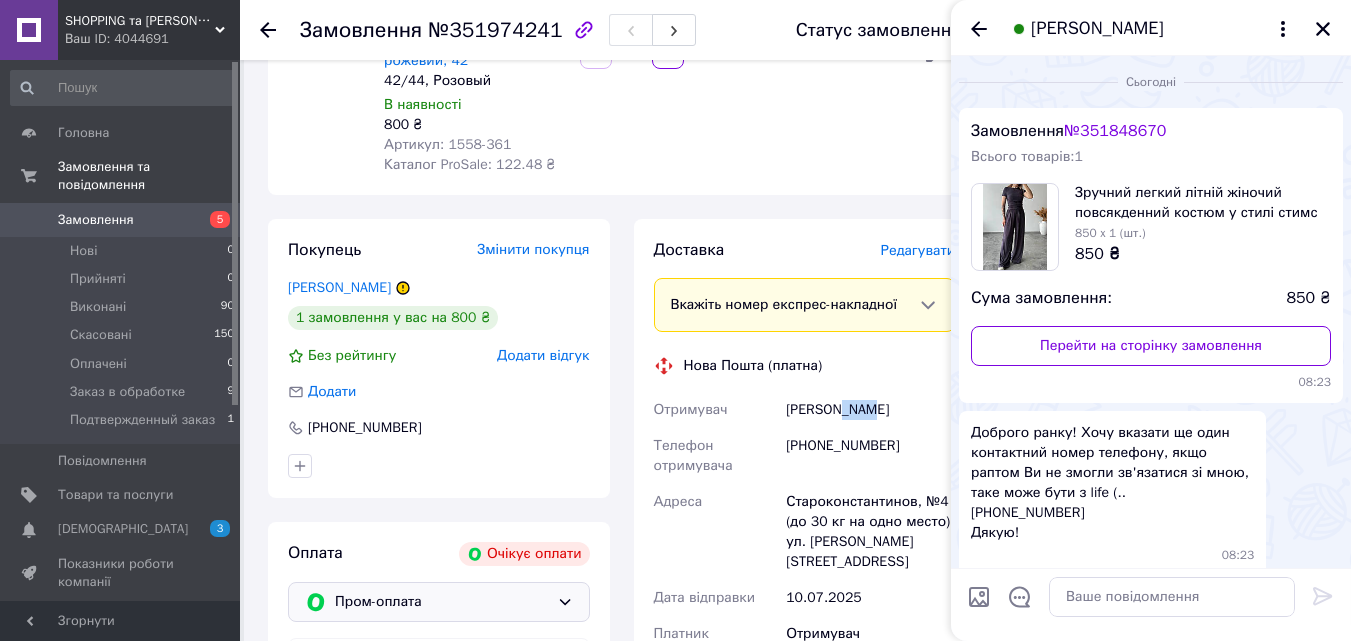 scroll, scrollTop: 971, scrollLeft: 0, axis: vertical 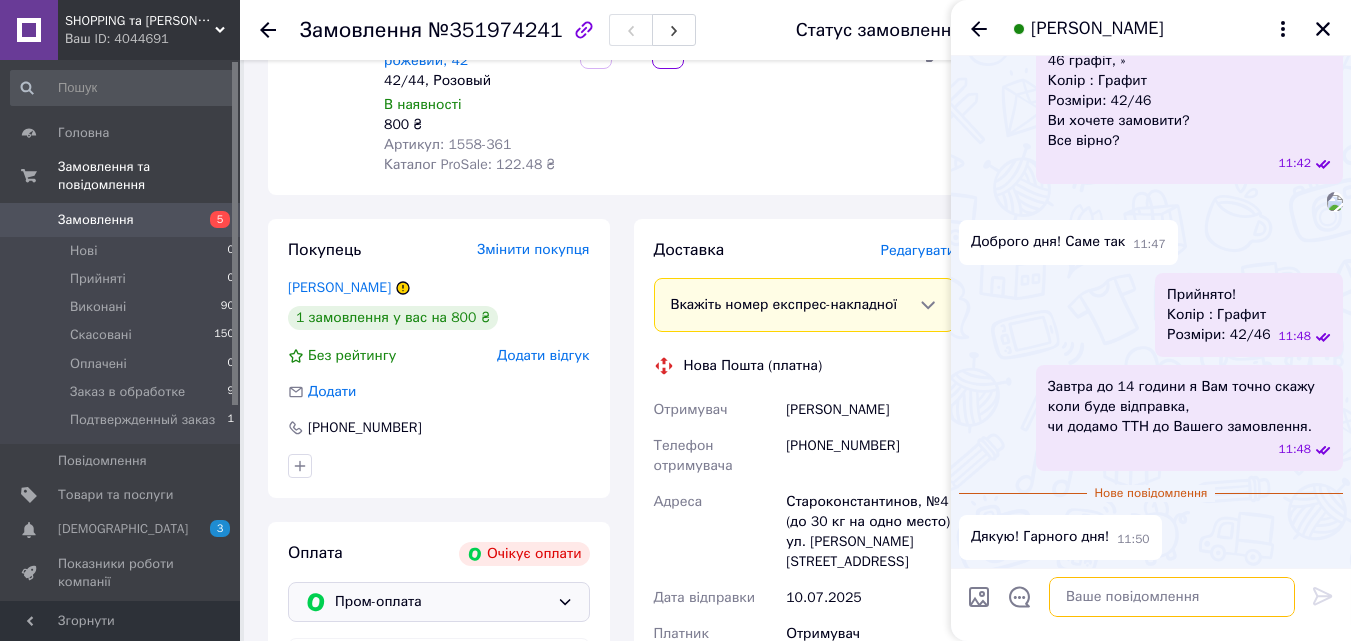 paste on "Ок. На зв'язку
Гарного дня!" 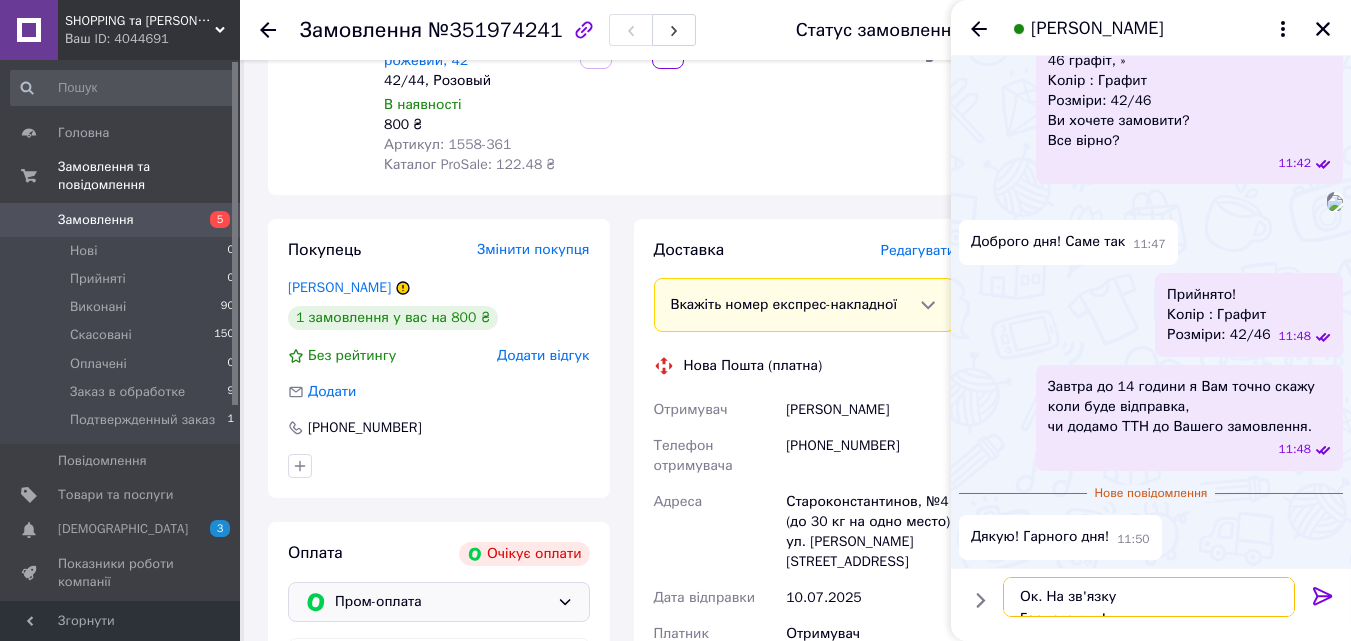 scroll, scrollTop: 34, scrollLeft: 0, axis: vertical 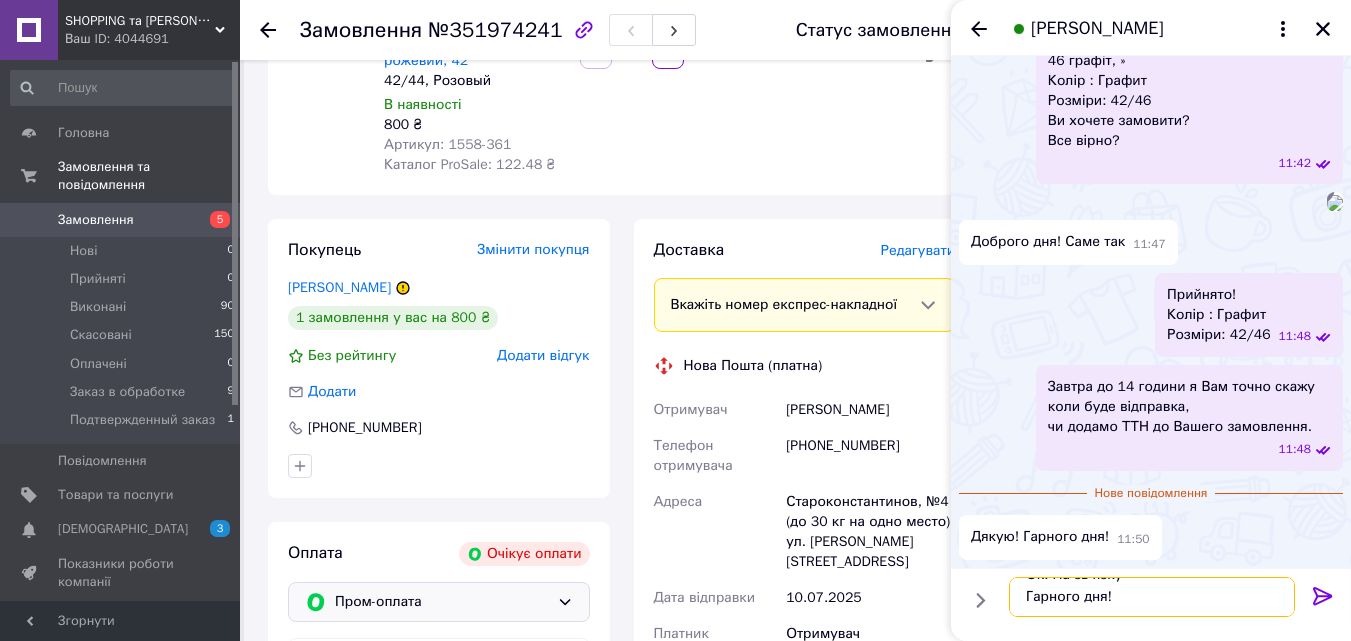 type on "Ок. На зв'язку
Гарного дня!" 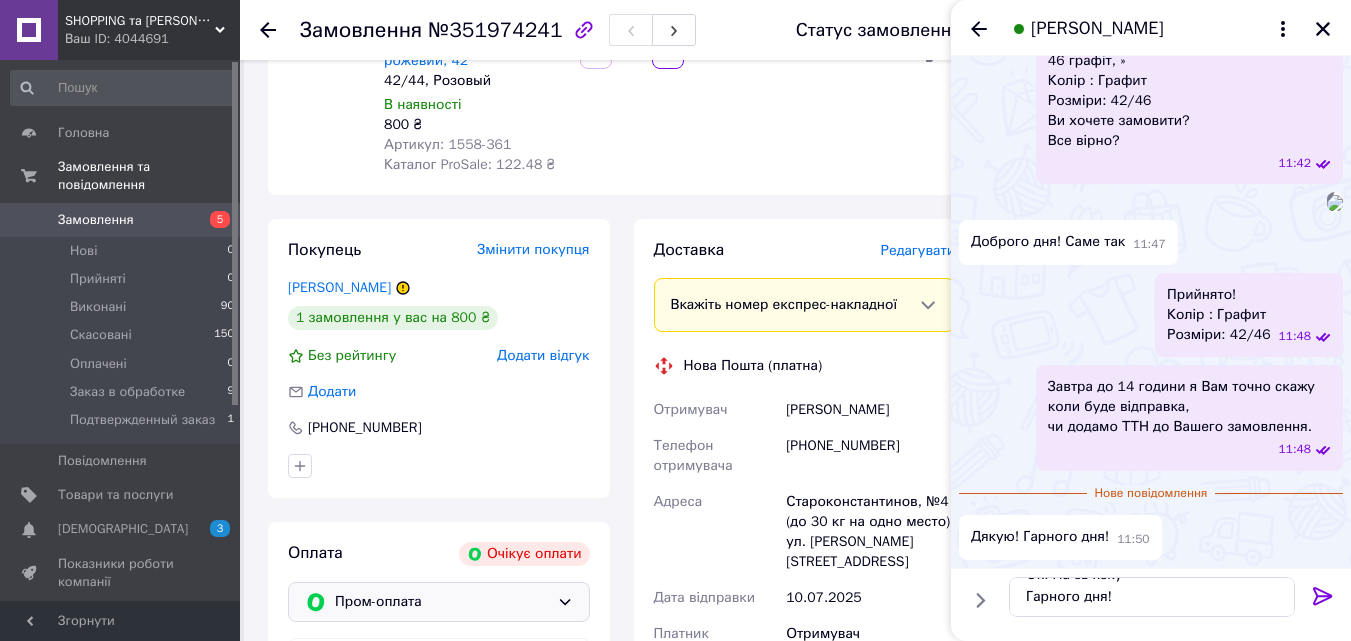 click 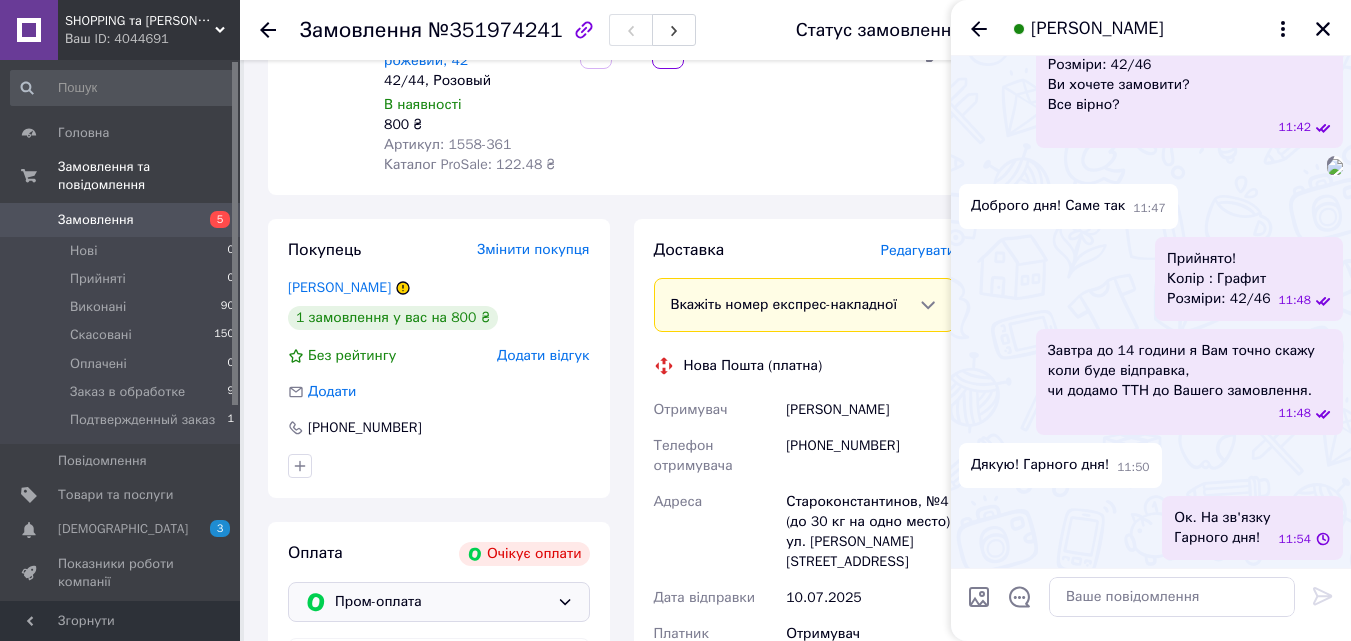 scroll, scrollTop: 0, scrollLeft: 0, axis: both 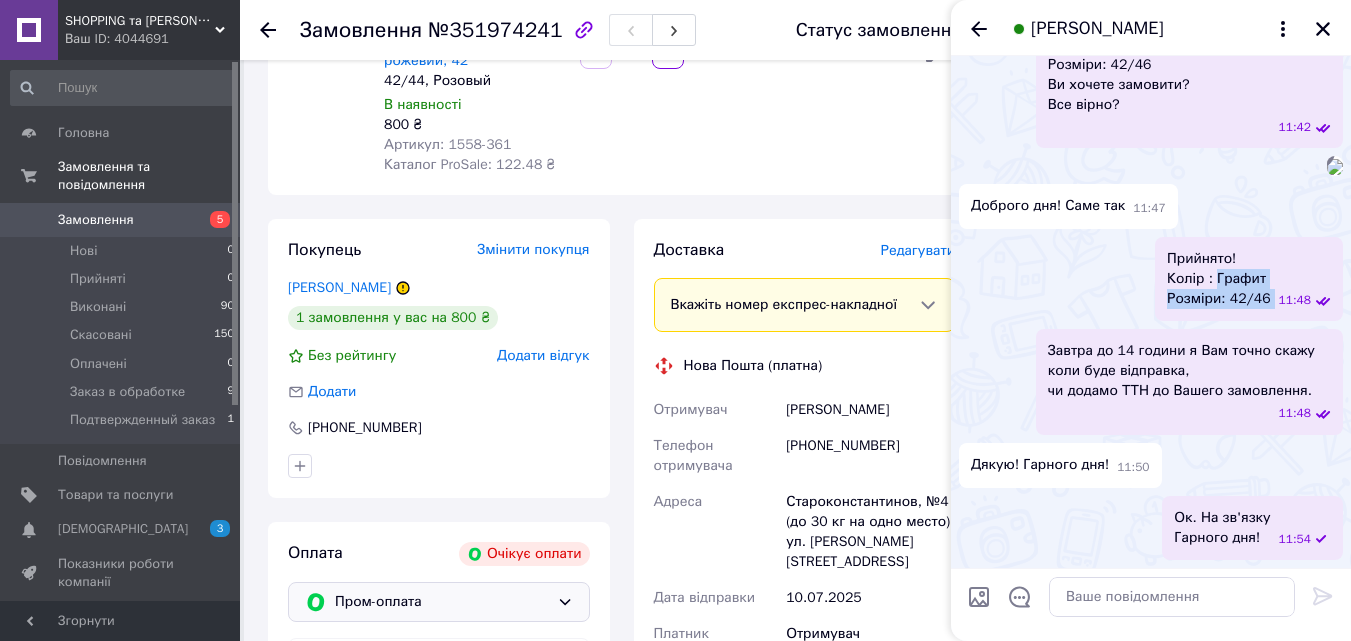 drag, startPoint x: 1226, startPoint y: 281, endPoint x: 1279, endPoint y: 302, distance: 57.00877 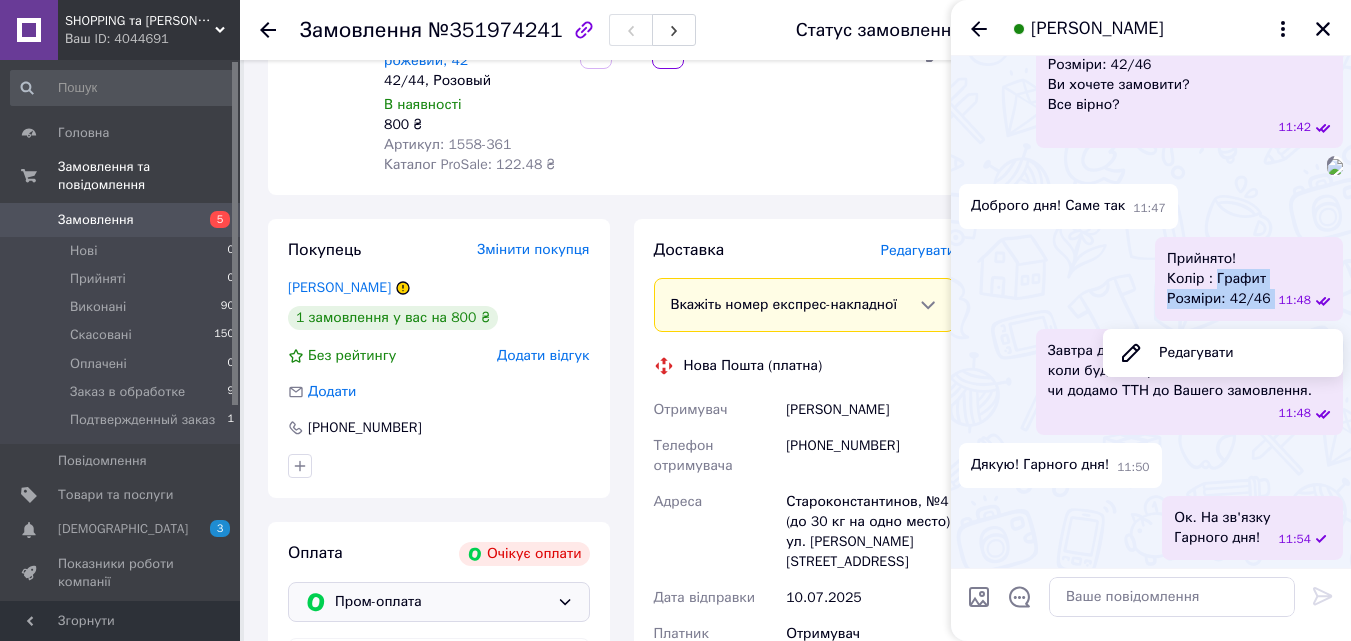 copy on "Графит Розміри: 42/46" 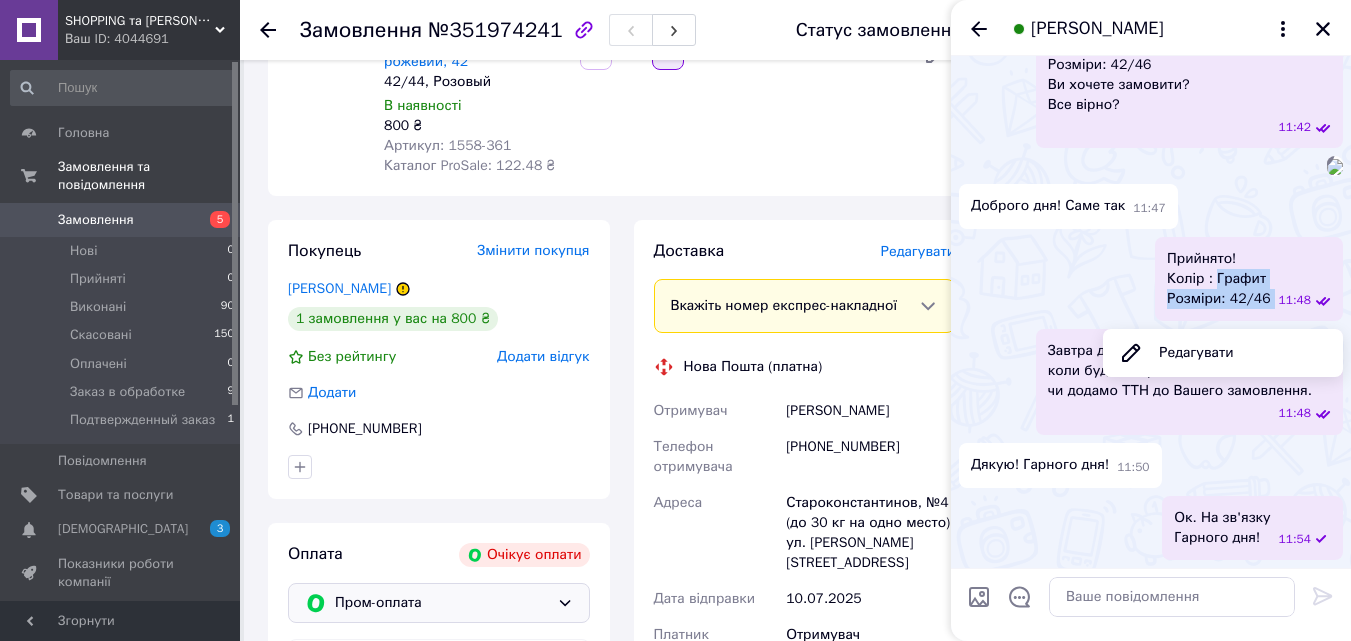 scroll, scrollTop: 0, scrollLeft: 0, axis: both 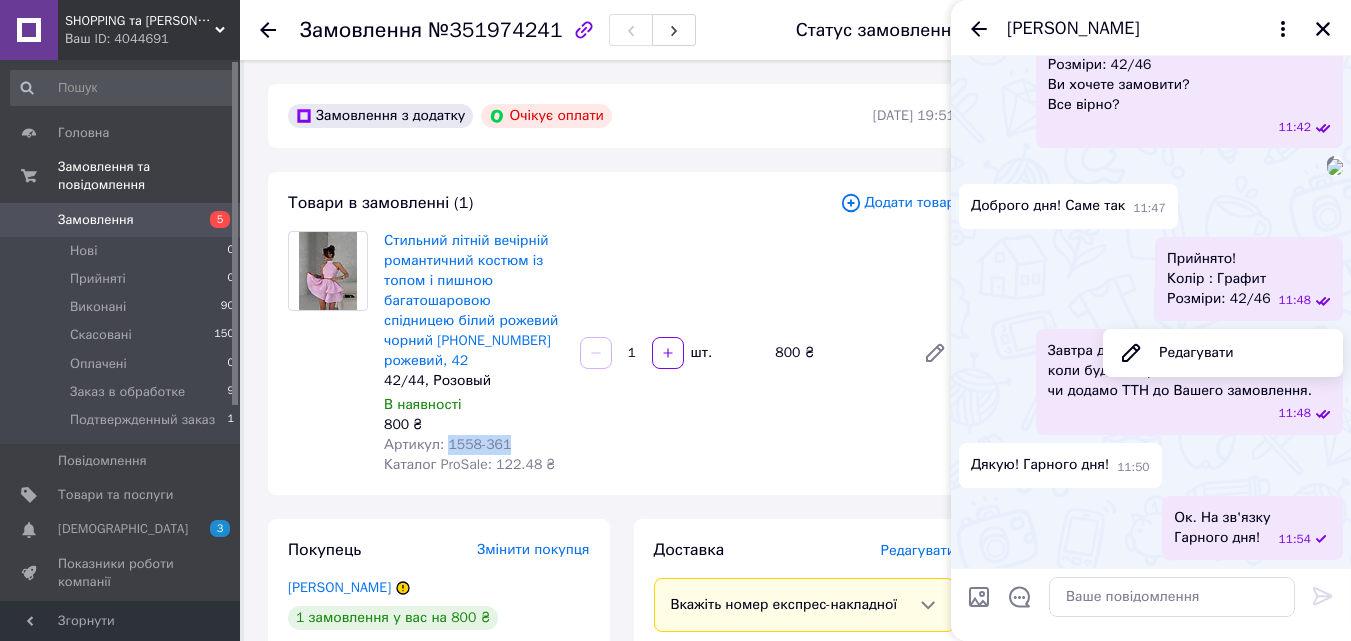 drag, startPoint x: 443, startPoint y: 425, endPoint x: 521, endPoint y: 425, distance: 78 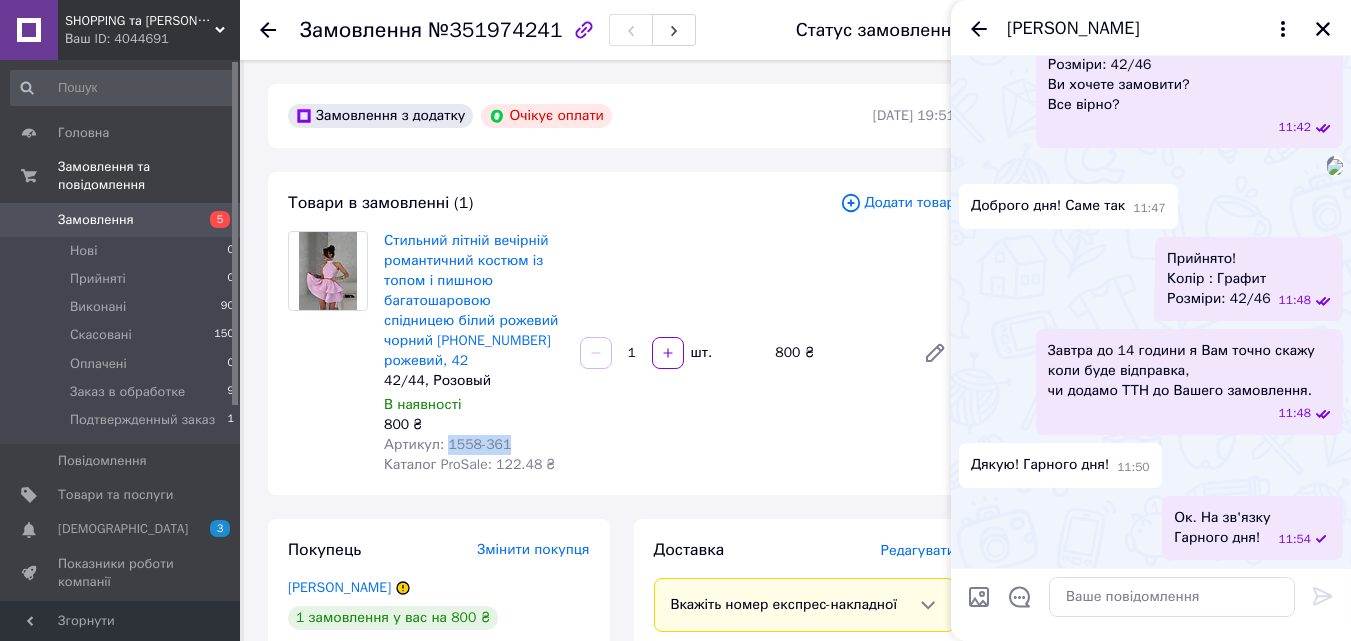 copy on "1558-361" 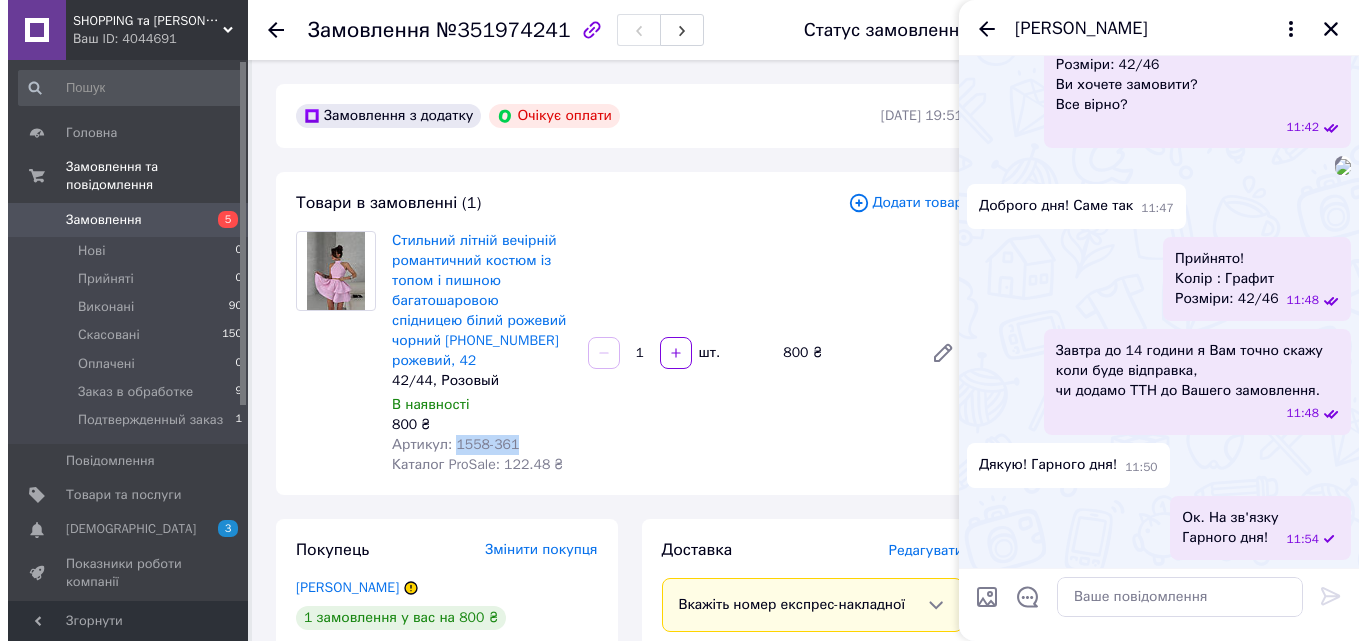 scroll, scrollTop: 1007, scrollLeft: 0, axis: vertical 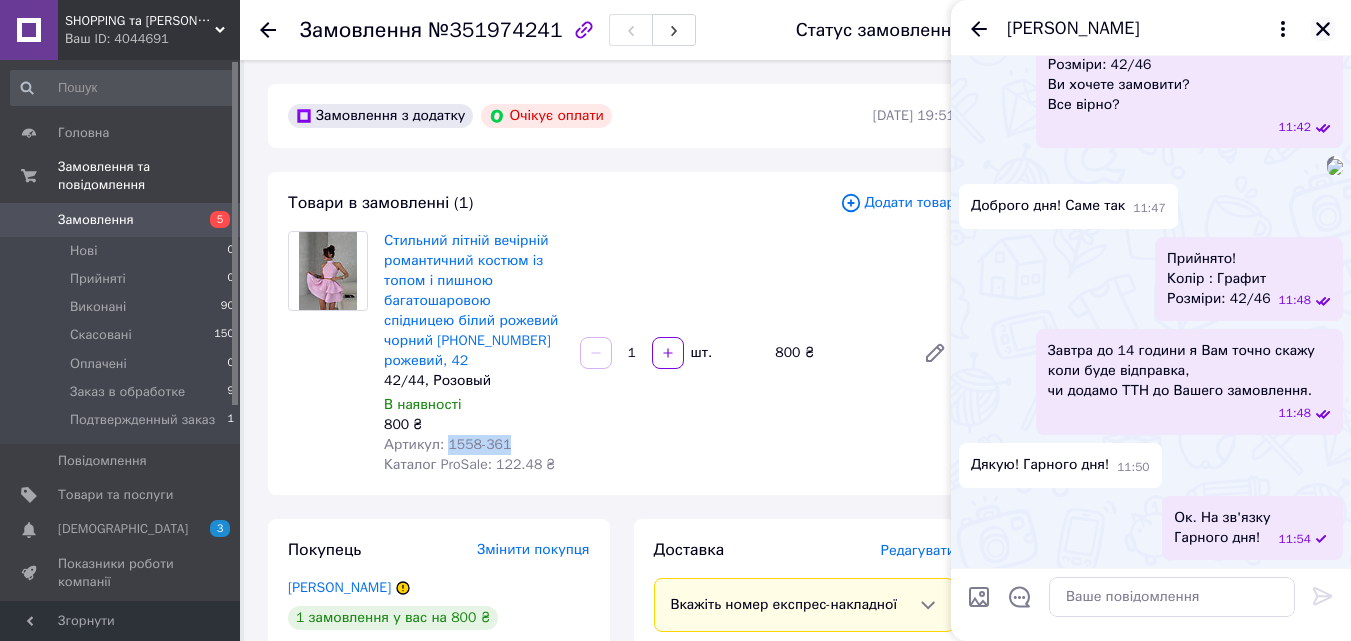 click 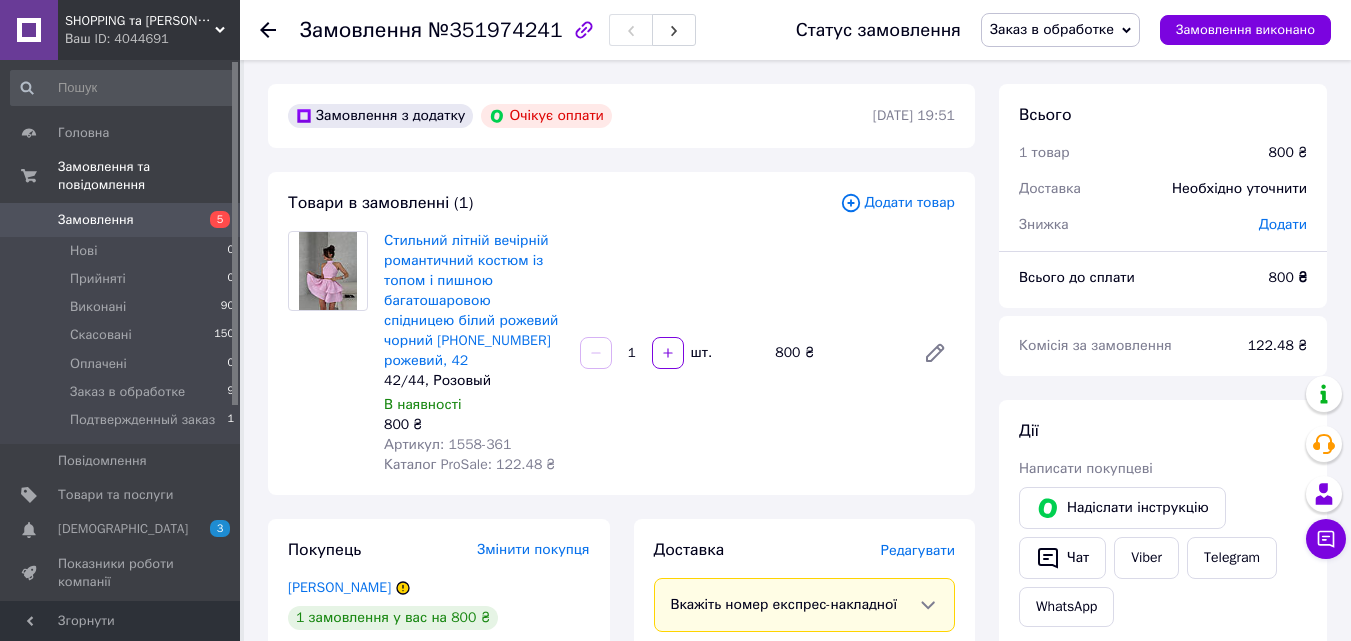 click 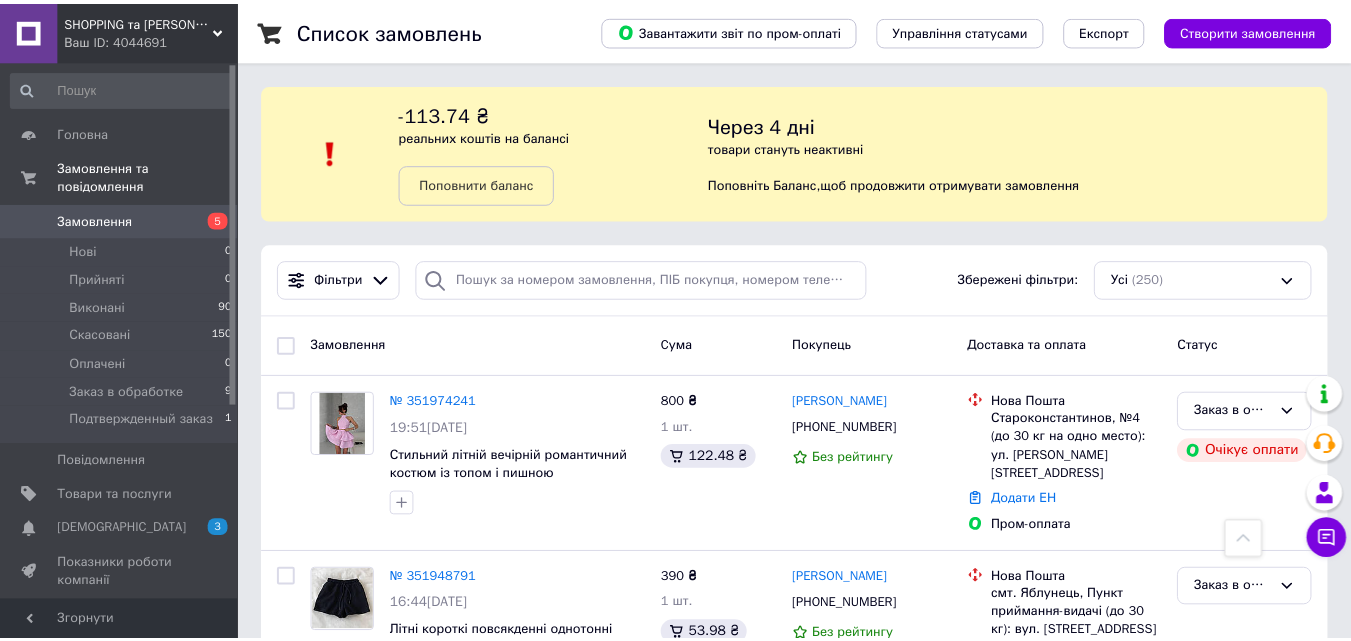 scroll, scrollTop: 460, scrollLeft: 0, axis: vertical 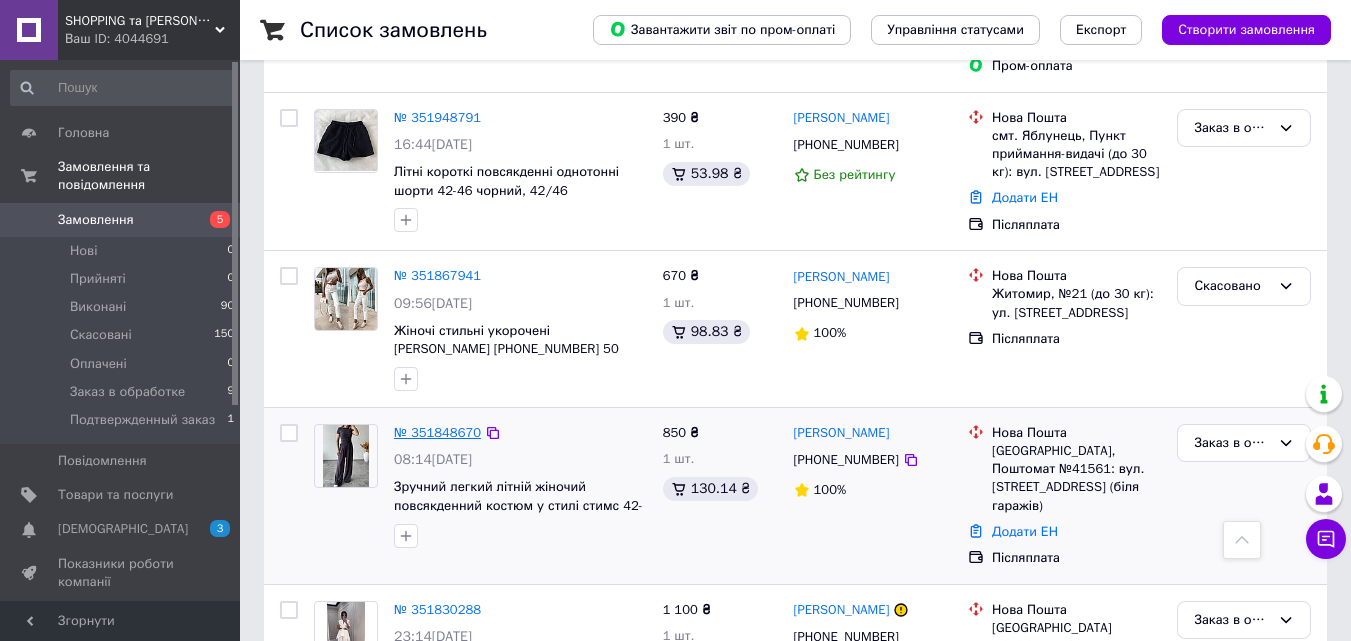 click on "№ 351848670" at bounding box center [437, 432] 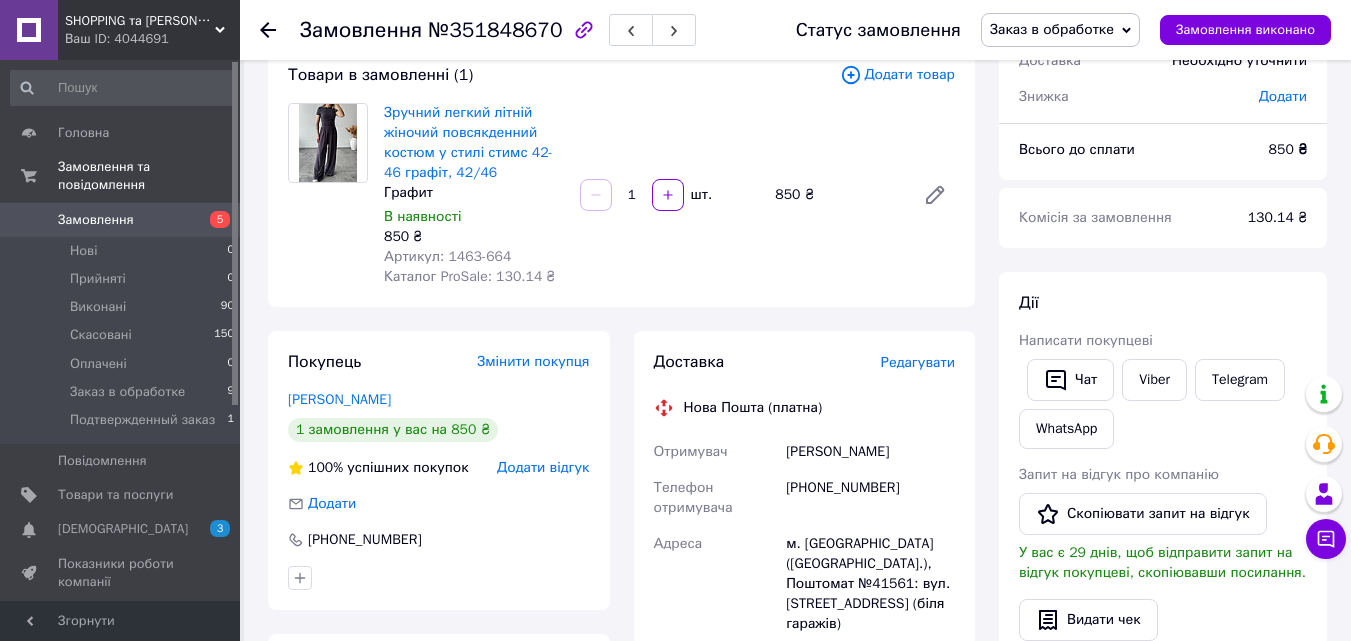 scroll, scrollTop: 60, scrollLeft: 0, axis: vertical 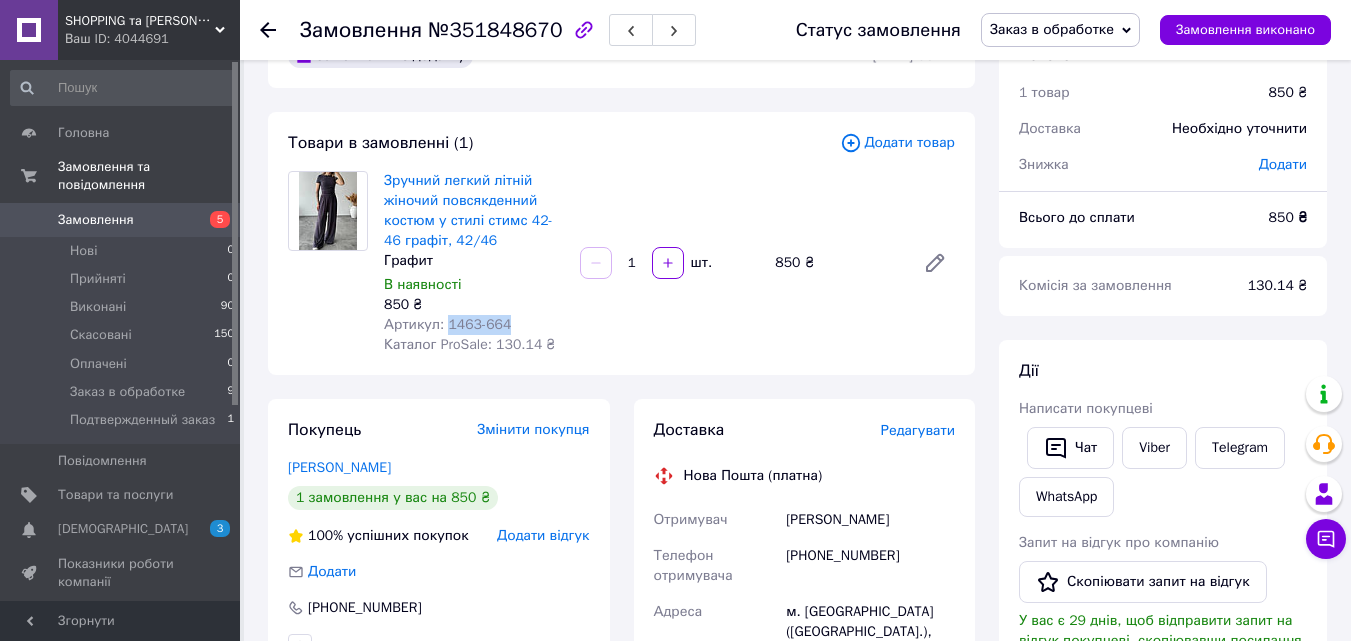 drag, startPoint x: 442, startPoint y: 324, endPoint x: 517, endPoint y: 323, distance: 75.00667 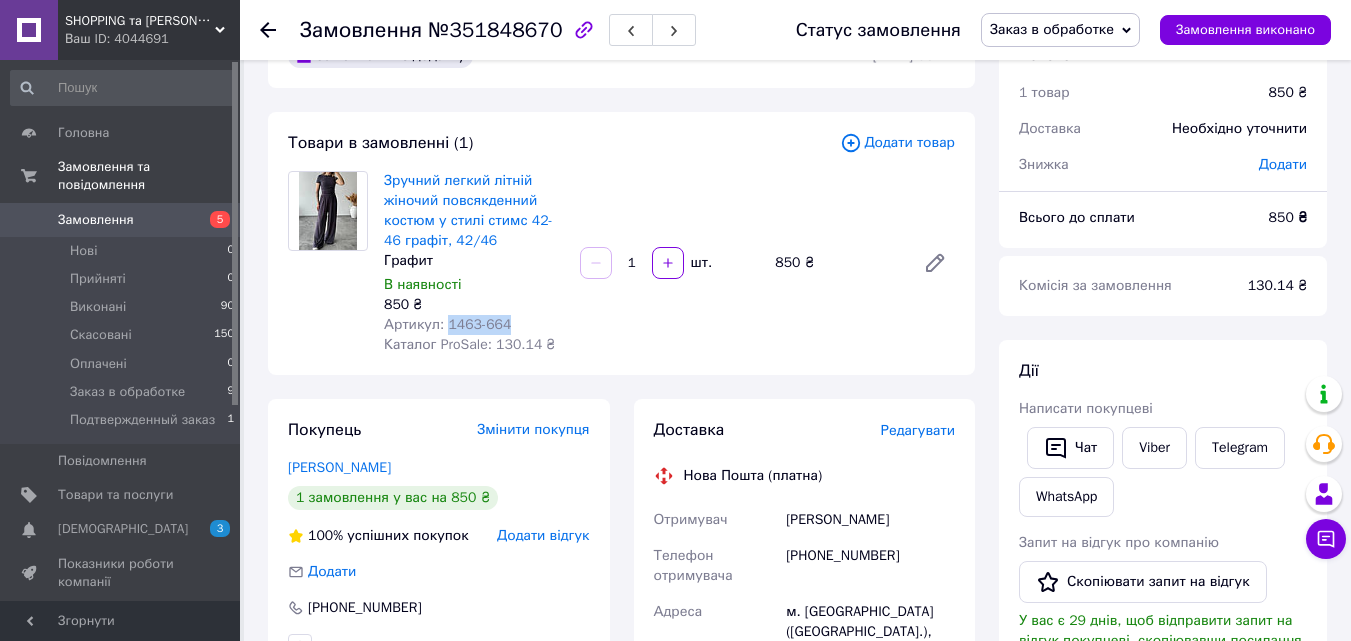 copy on "1463-664" 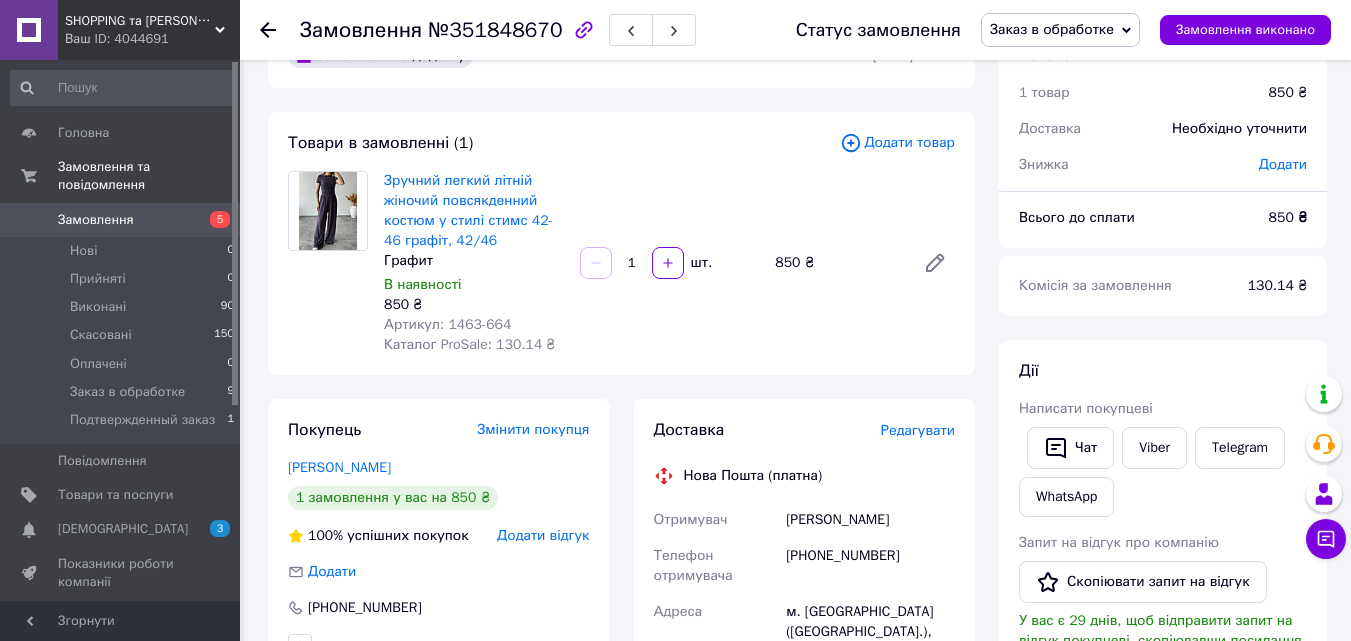 click 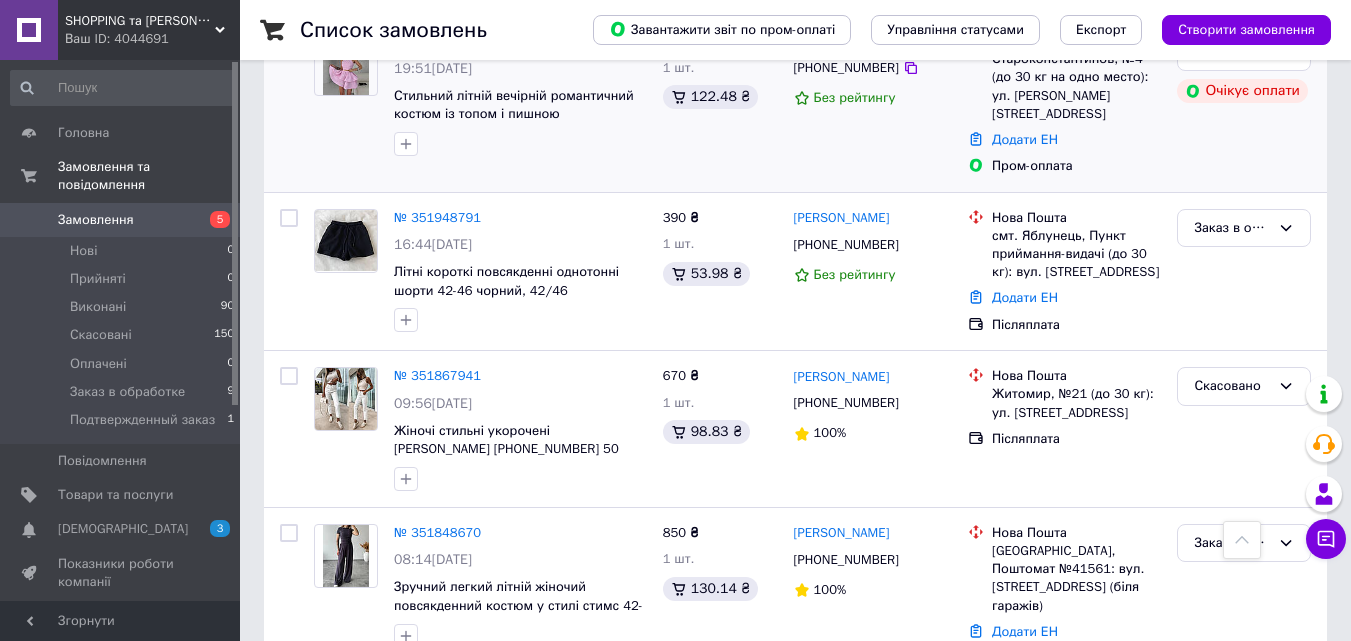 scroll, scrollTop: 265, scrollLeft: 0, axis: vertical 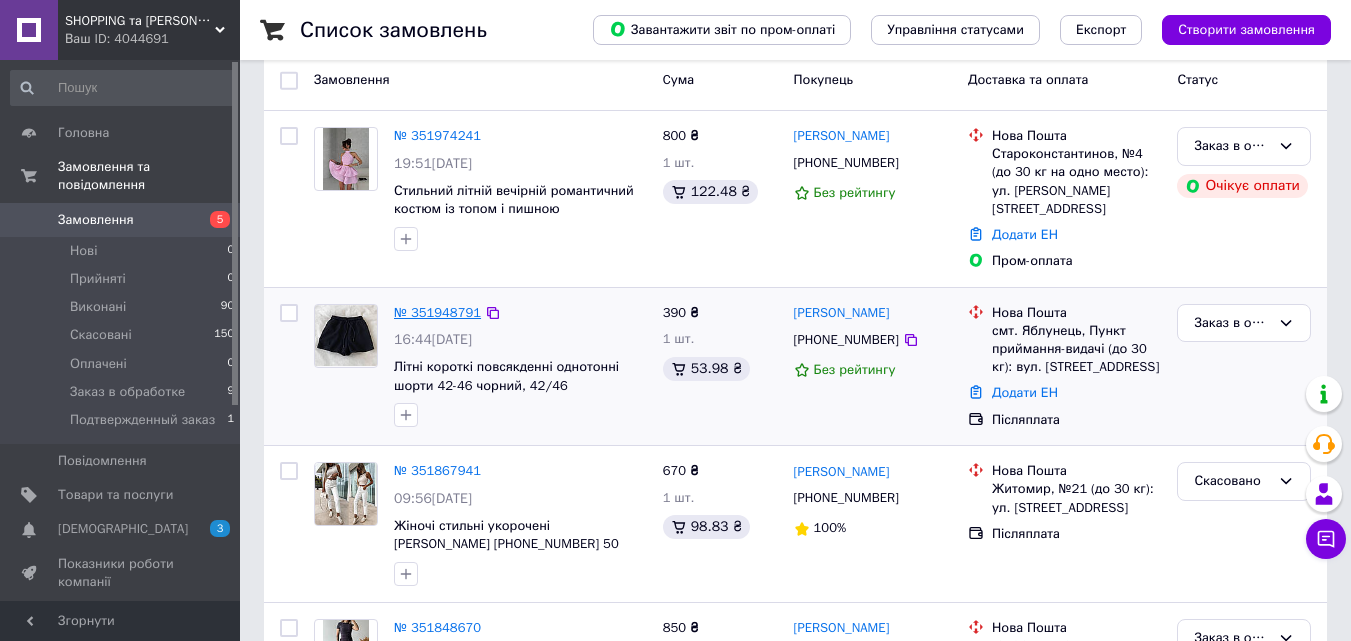 click on "№ 351948791" at bounding box center (437, 312) 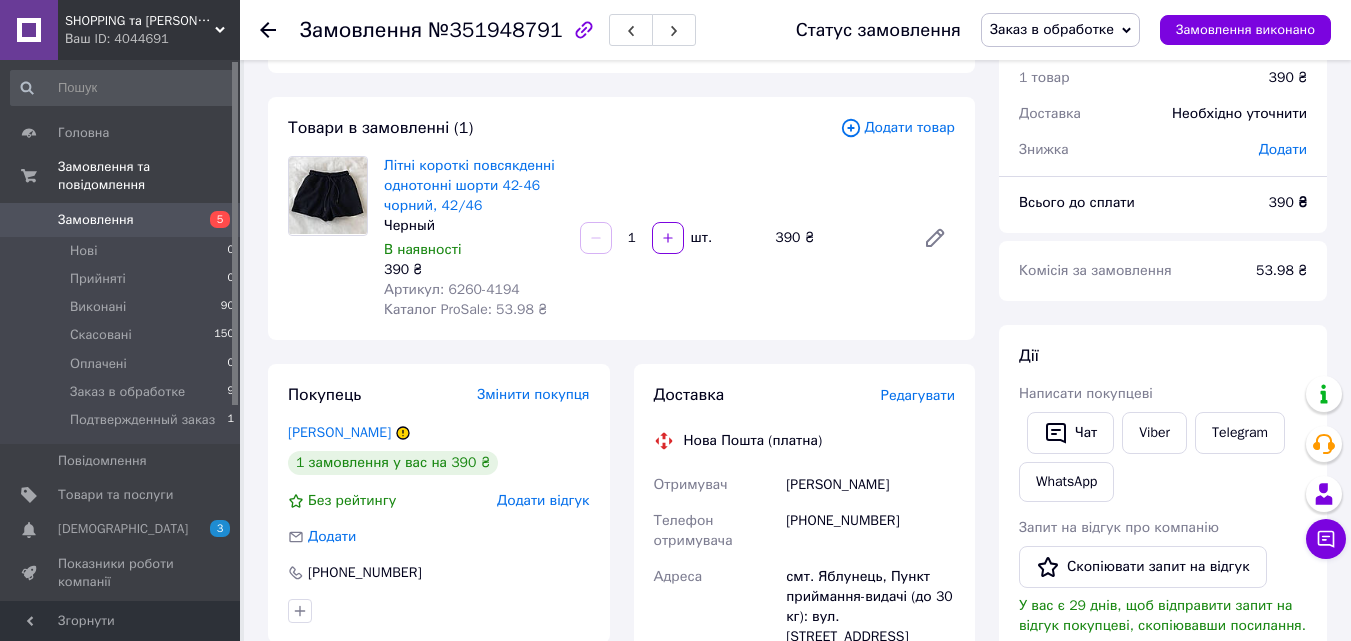 scroll, scrollTop: 65, scrollLeft: 0, axis: vertical 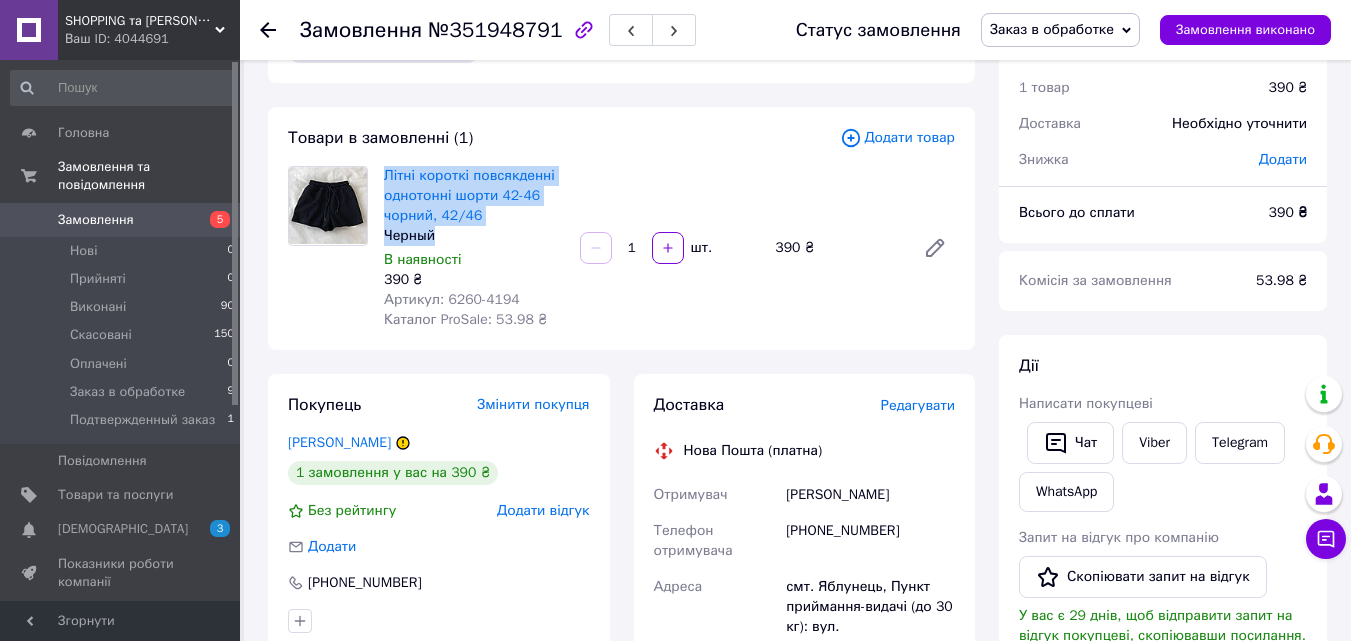 drag, startPoint x: 381, startPoint y: 173, endPoint x: 470, endPoint y: 236, distance: 109.041275 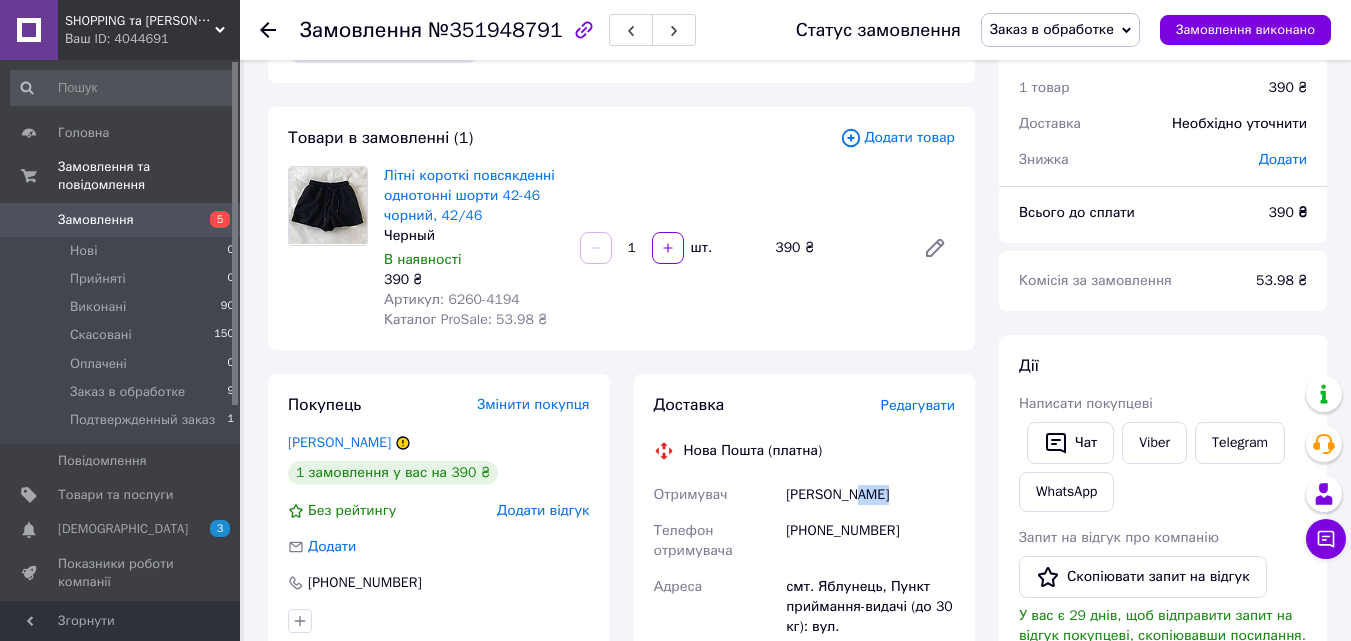 drag, startPoint x: 892, startPoint y: 494, endPoint x: 855, endPoint y: 493, distance: 37.01351 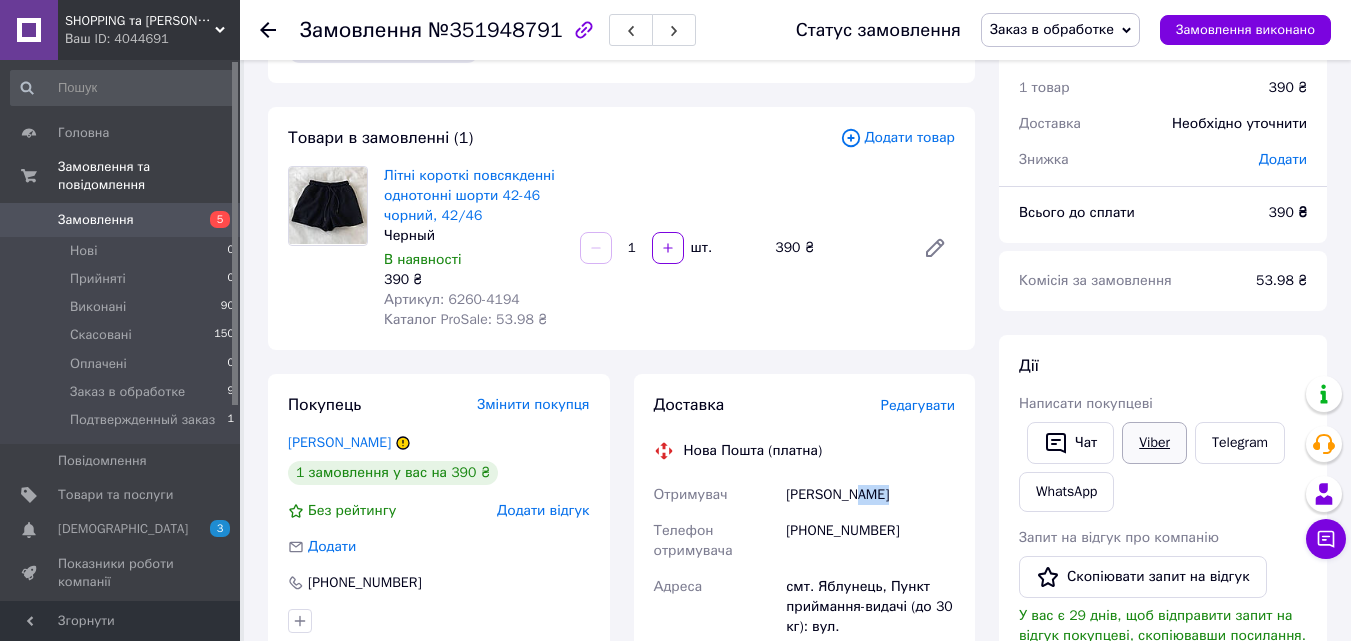 click on "Viber" at bounding box center [1154, 443] 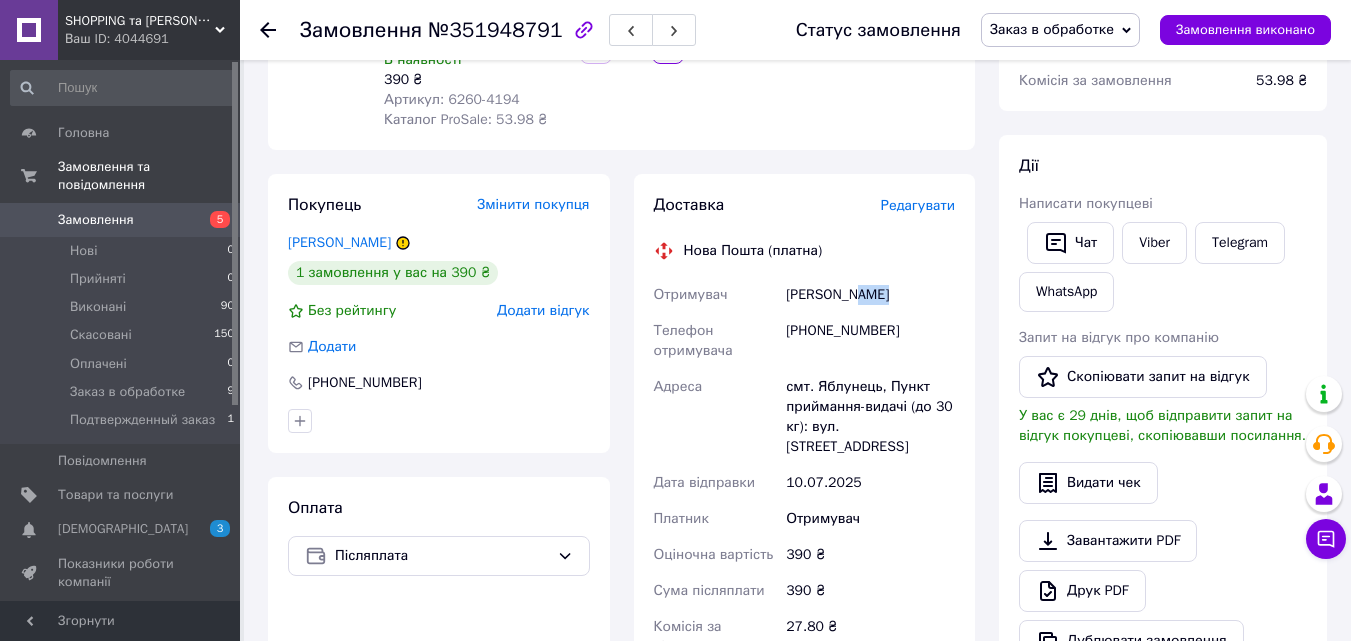 scroll, scrollTop: 365, scrollLeft: 0, axis: vertical 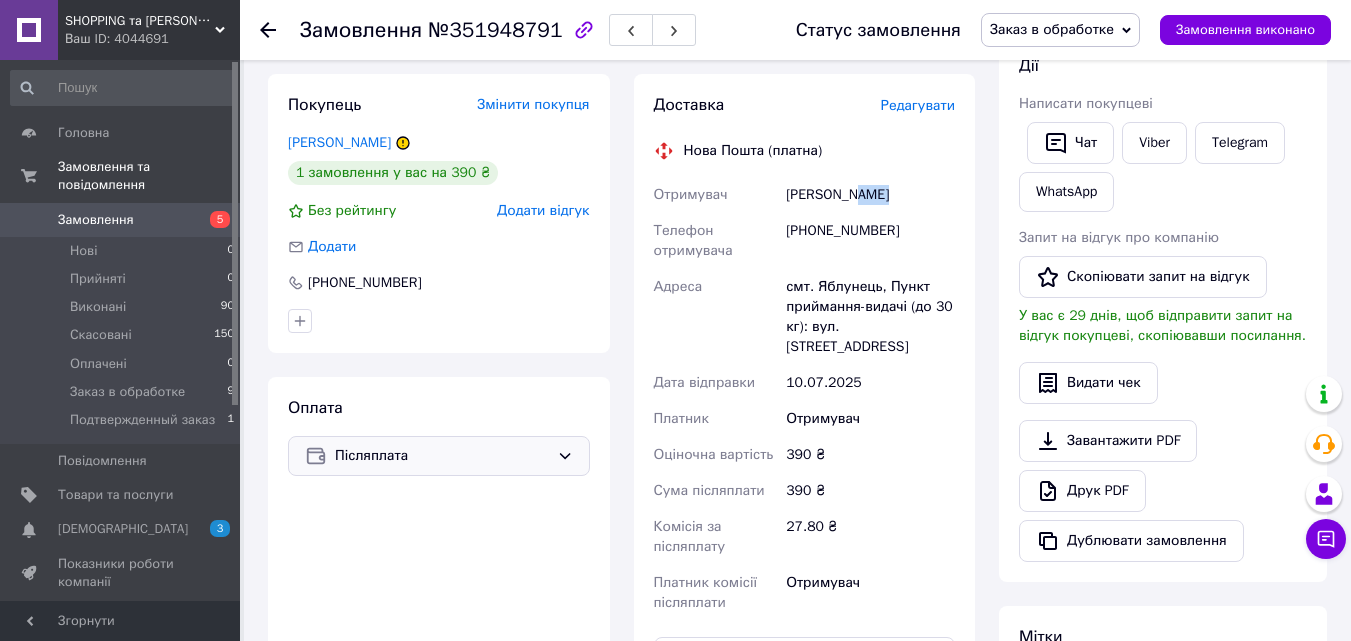 click 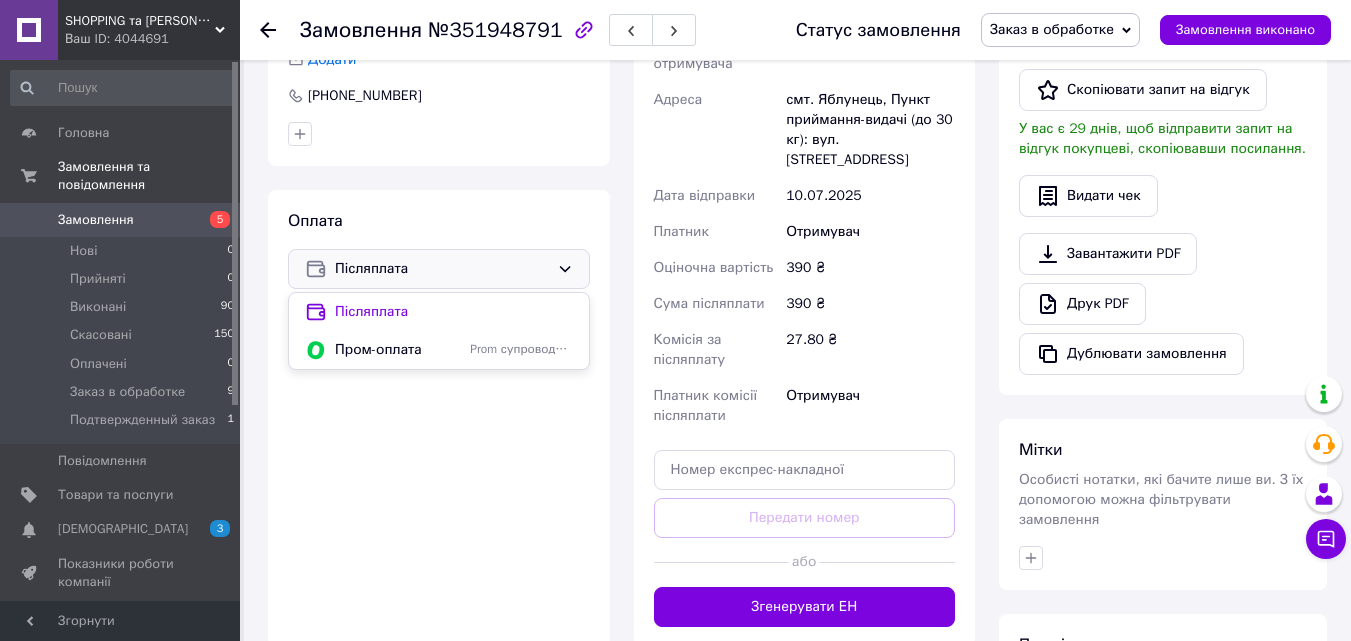 scroll, scrollTop: 565, scrollLeft: 0, axis: vertical 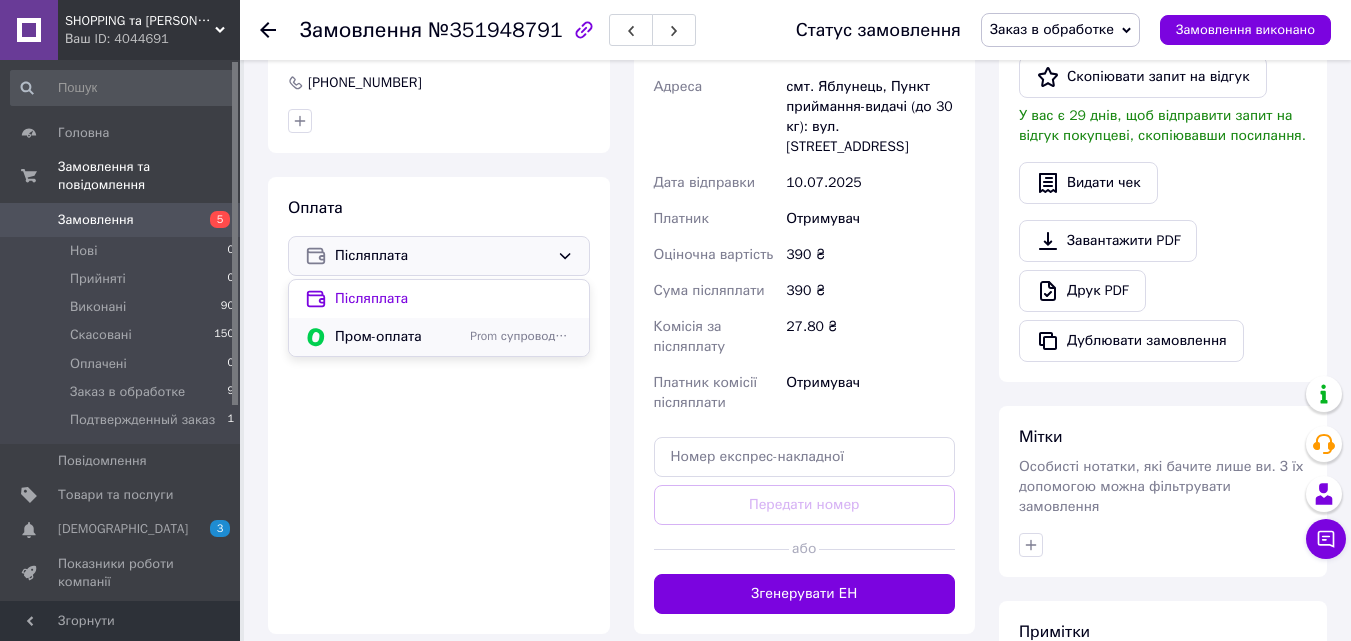 click on "Пром-оплата" at bounding box center [398, 337] 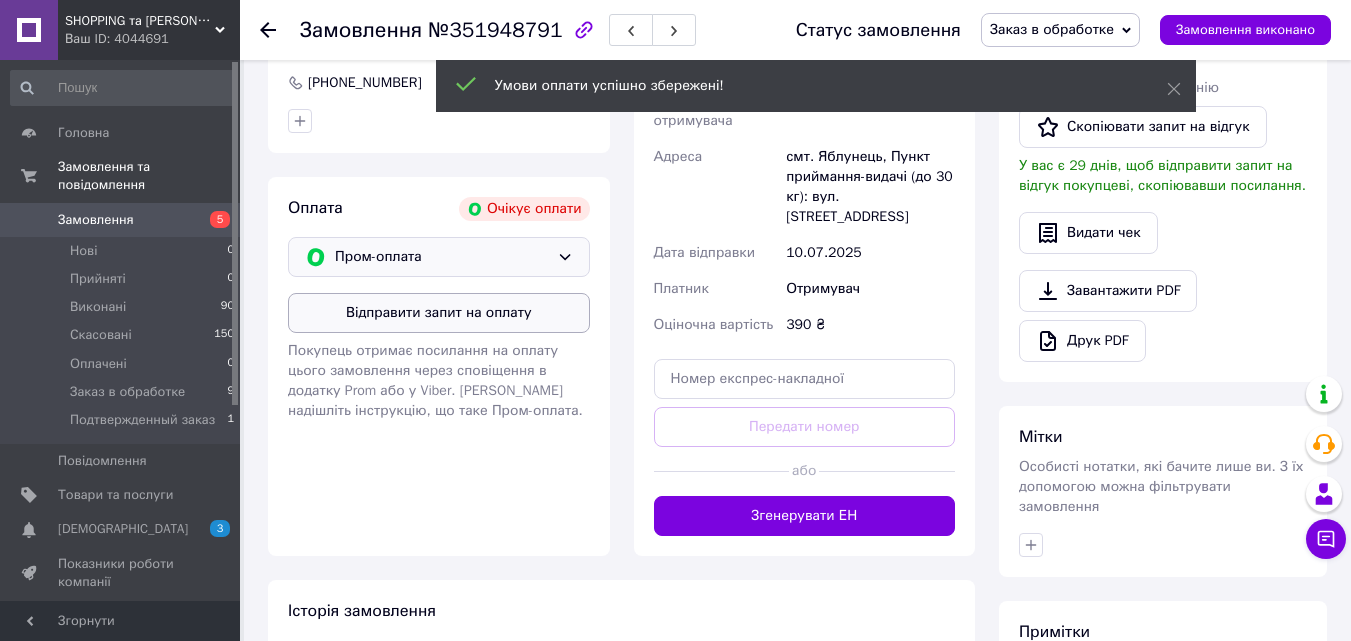 click on "Відправити запит на оплату" at bounding box center (439, 313) 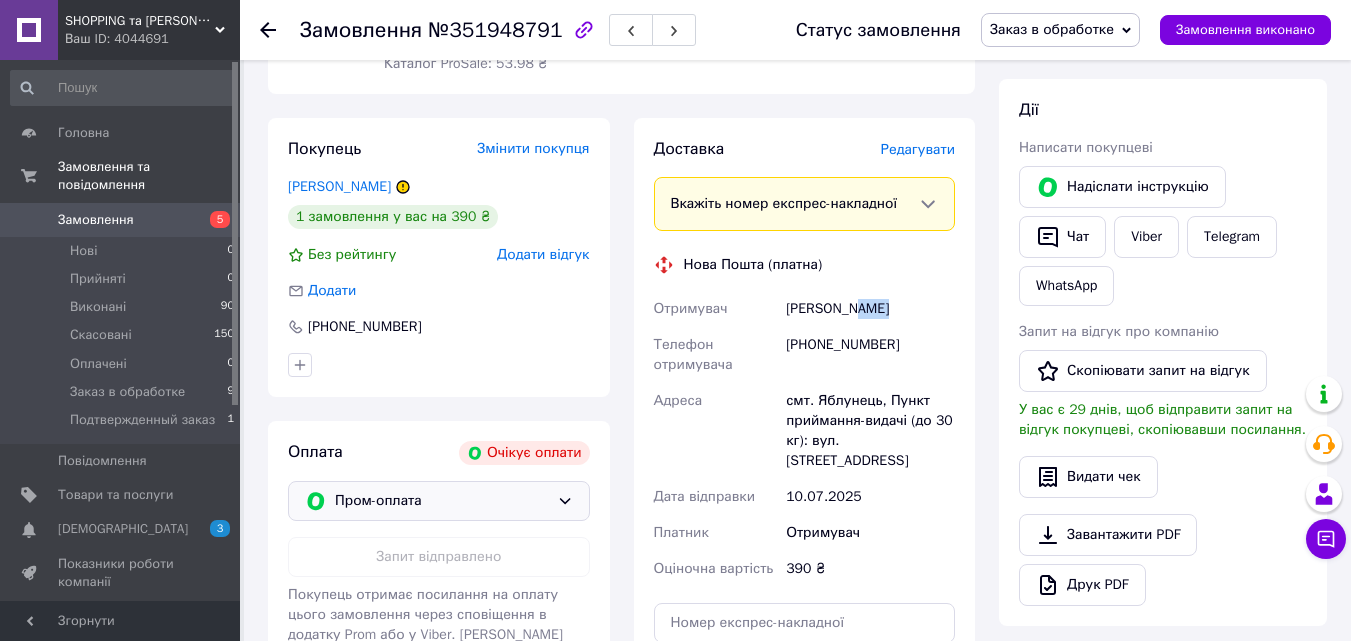 scroll, scrollTop: 265, scrollLeft: 0, axis: vertical 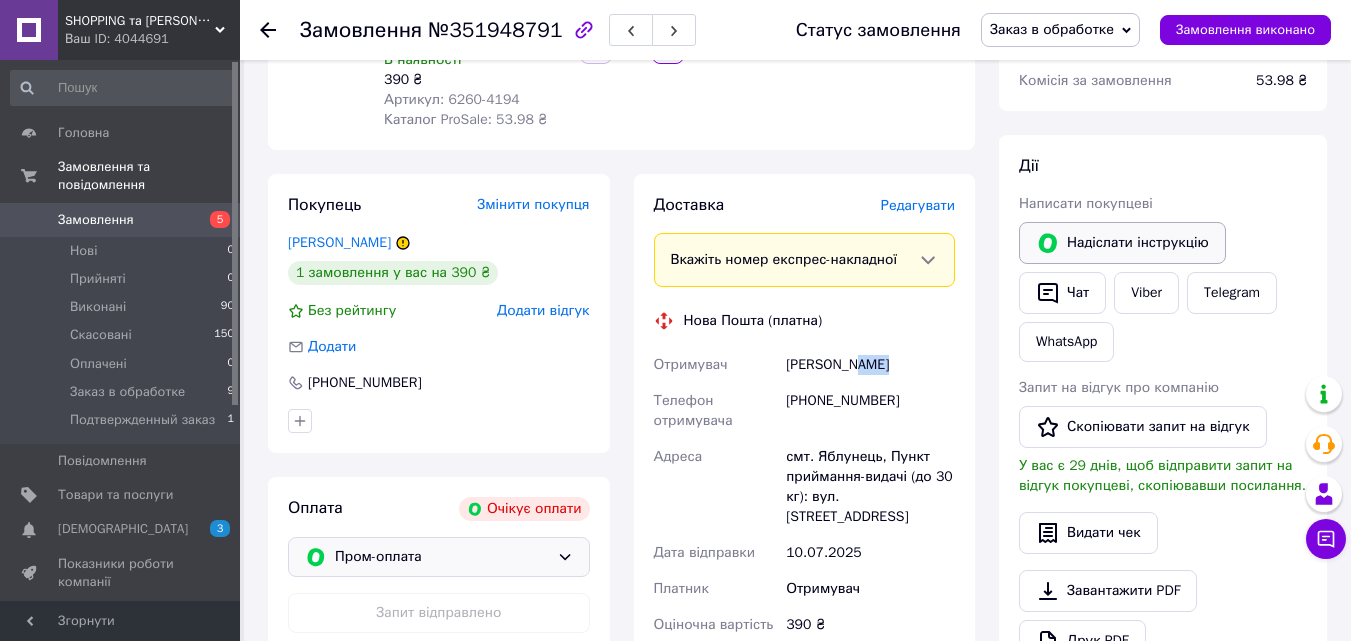 click on "Надіслати інструкцію" at bounding box center (1122, 243) 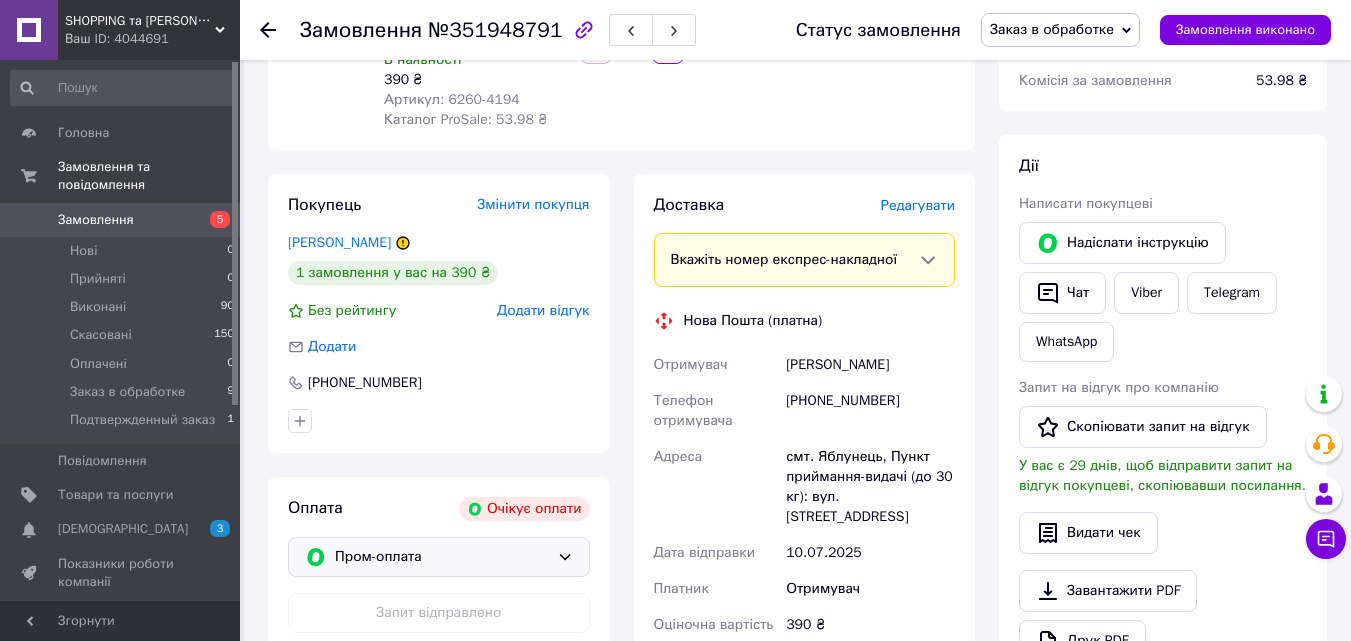 click 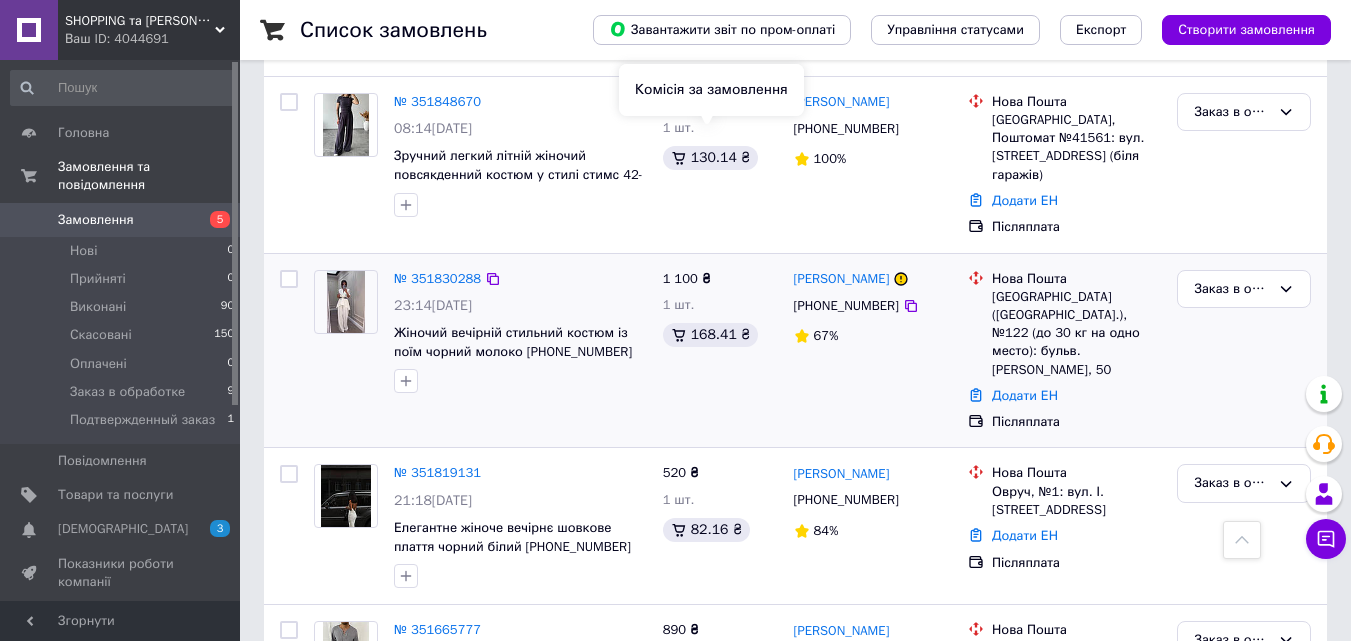 scroll, scrollTop: 800, scrollLeft: 0, axis: vertical 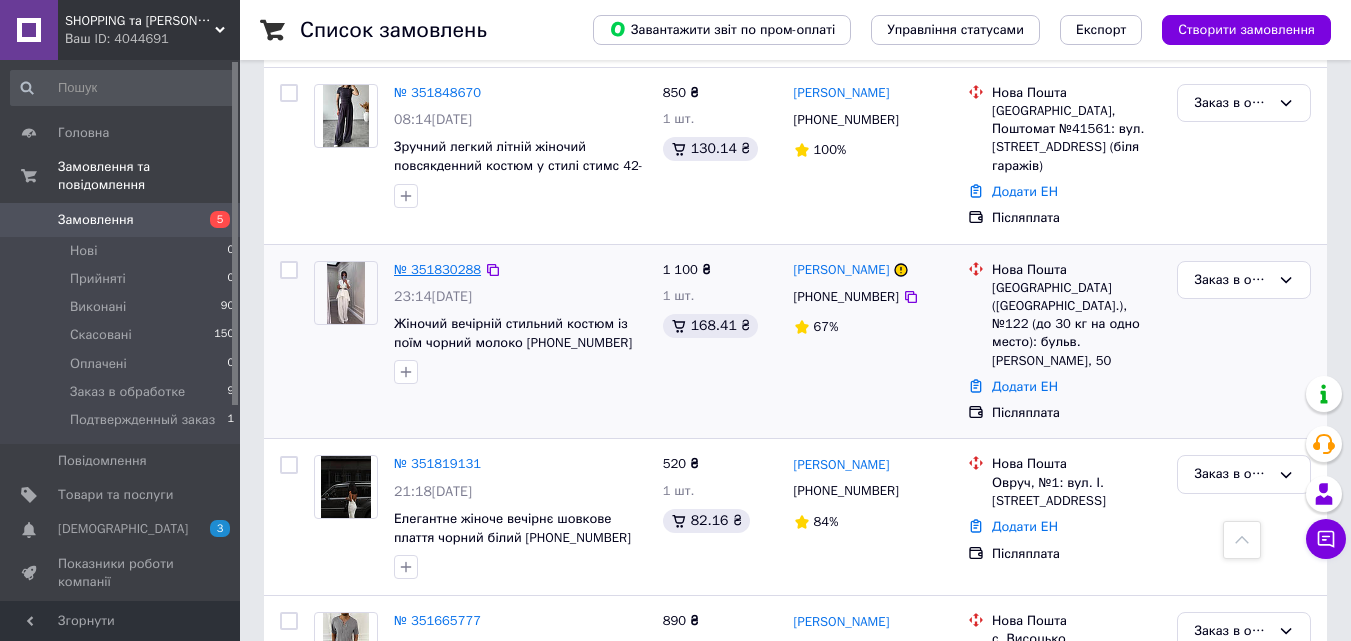 click on "№ 351830288" at bounding box center [437, 269] 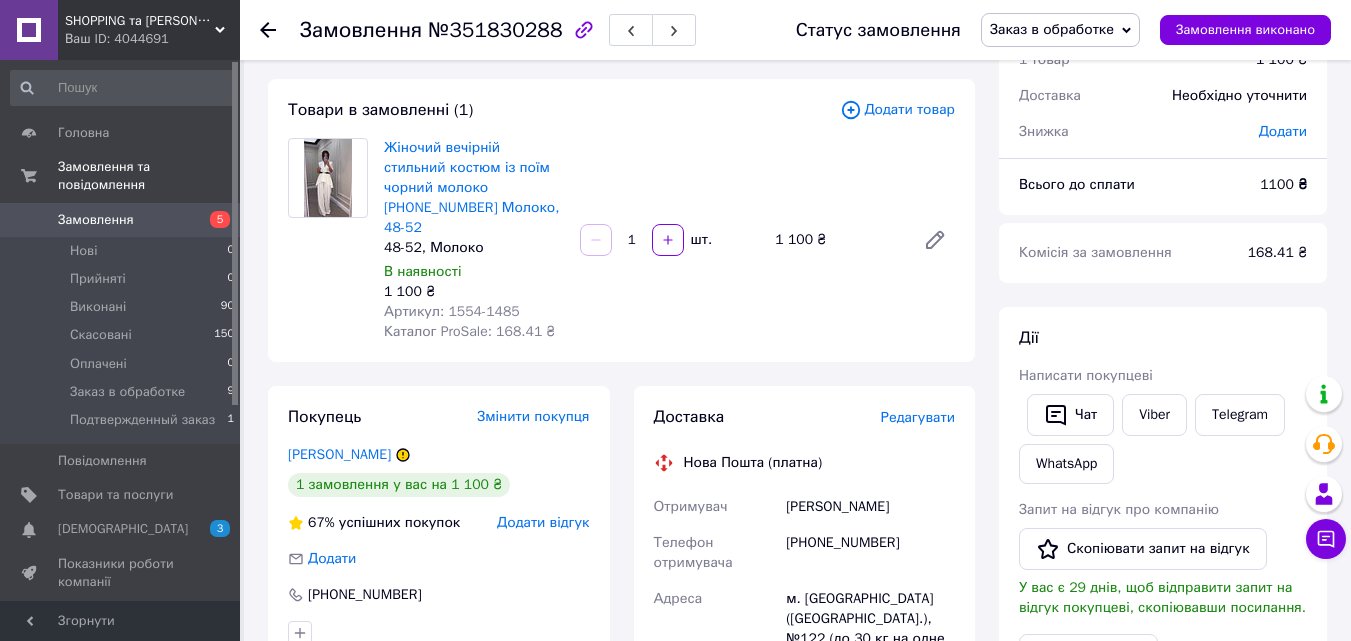 scroll, scrollTop: 0, scrollLeft: 0, axis: both 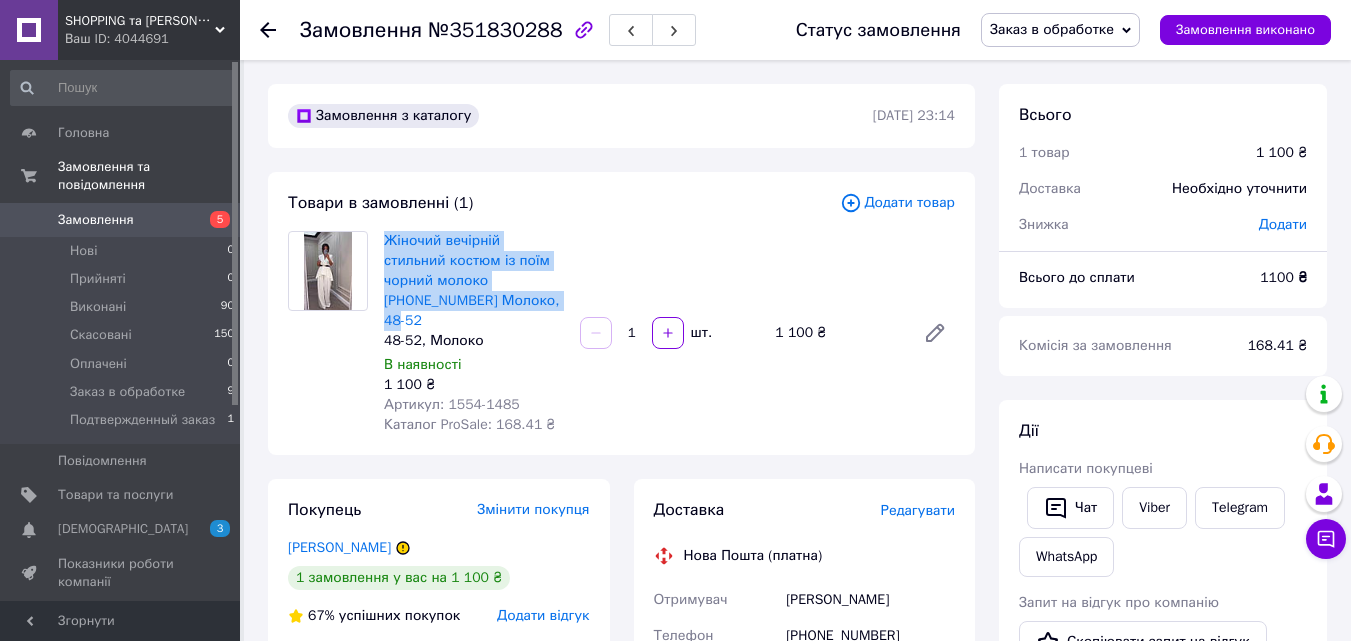 drag, startPoint x: 381, startPoint y: 238, endPoint x: 502, endPoint y: 306, distance: 138.79842 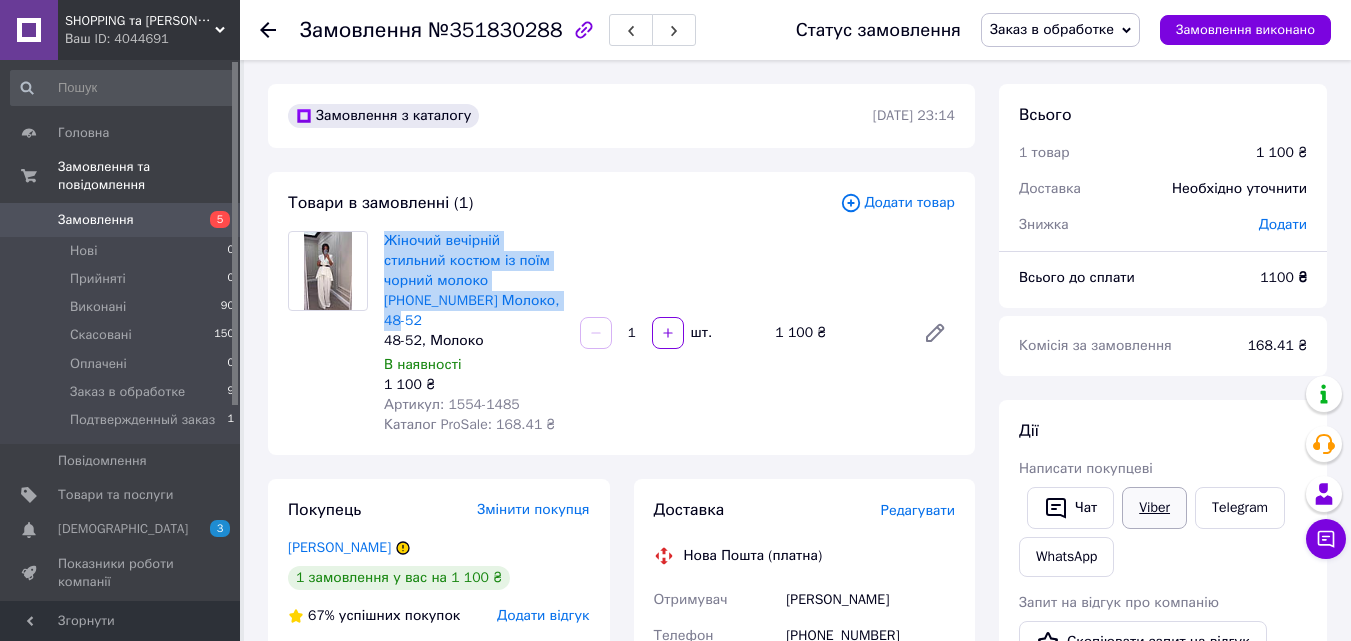 click on "Viber" at bounding box center [1154, 508] 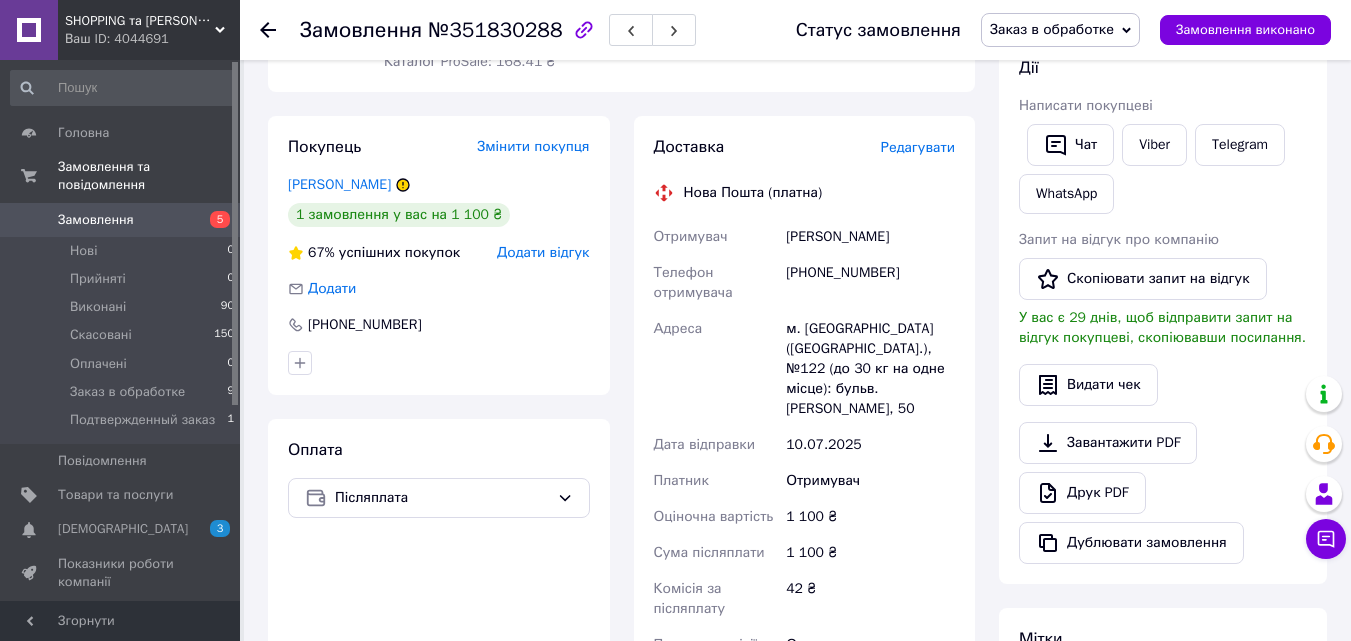 scroll, scrollTop: 500, scrollLeft: 0, axis: vertical 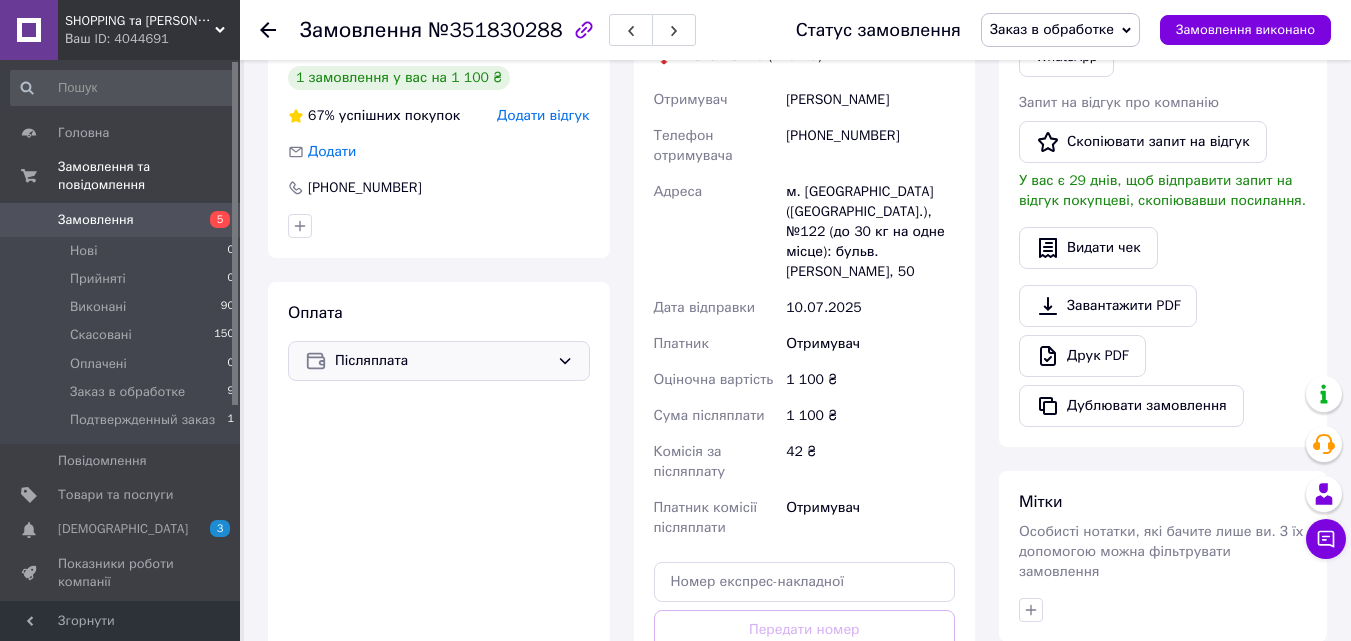 click 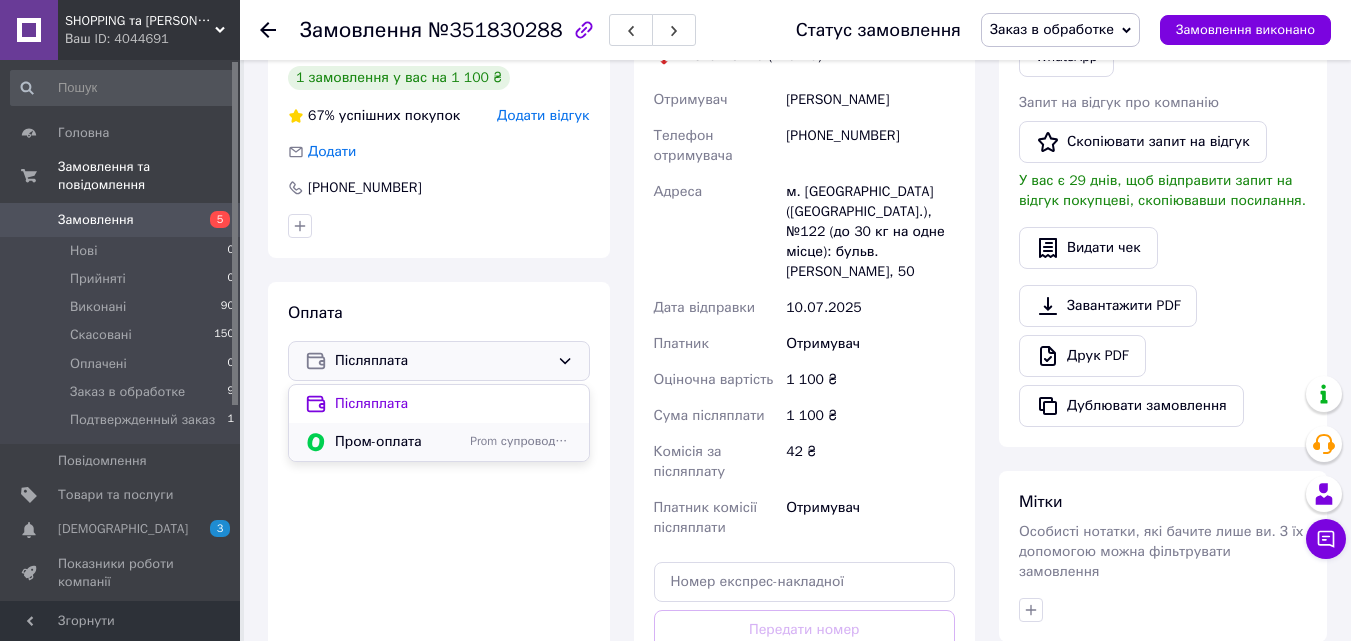 click on "Пром-оплата" at bounding box center (398, 442) 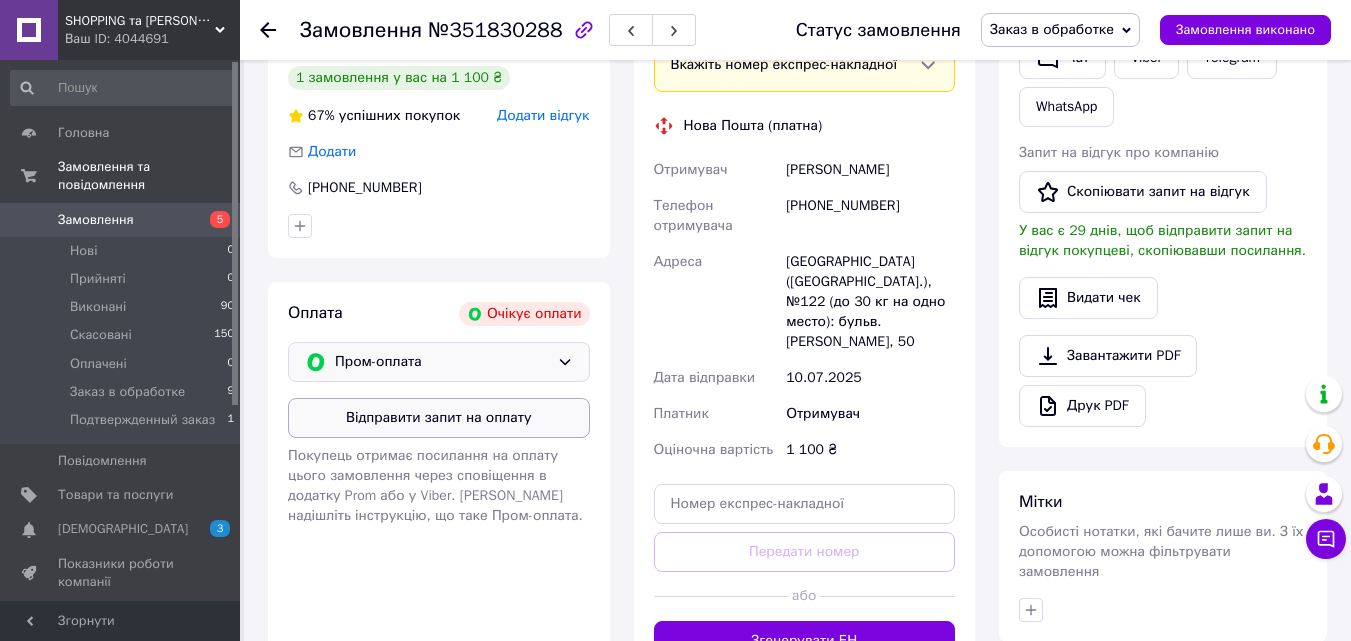 click on "Відправити запит на оплату" at bounding box center (439, 418) 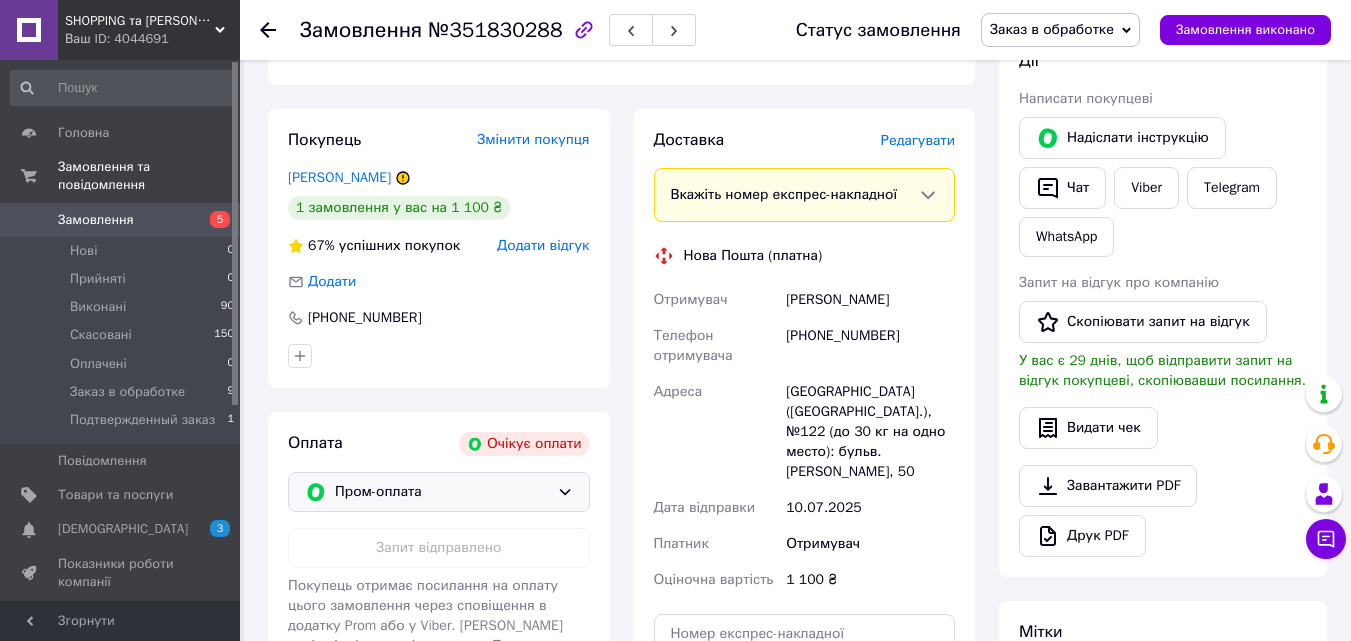 scroll, scrollTop: 300, scrollLeft: 0, axis: vertical 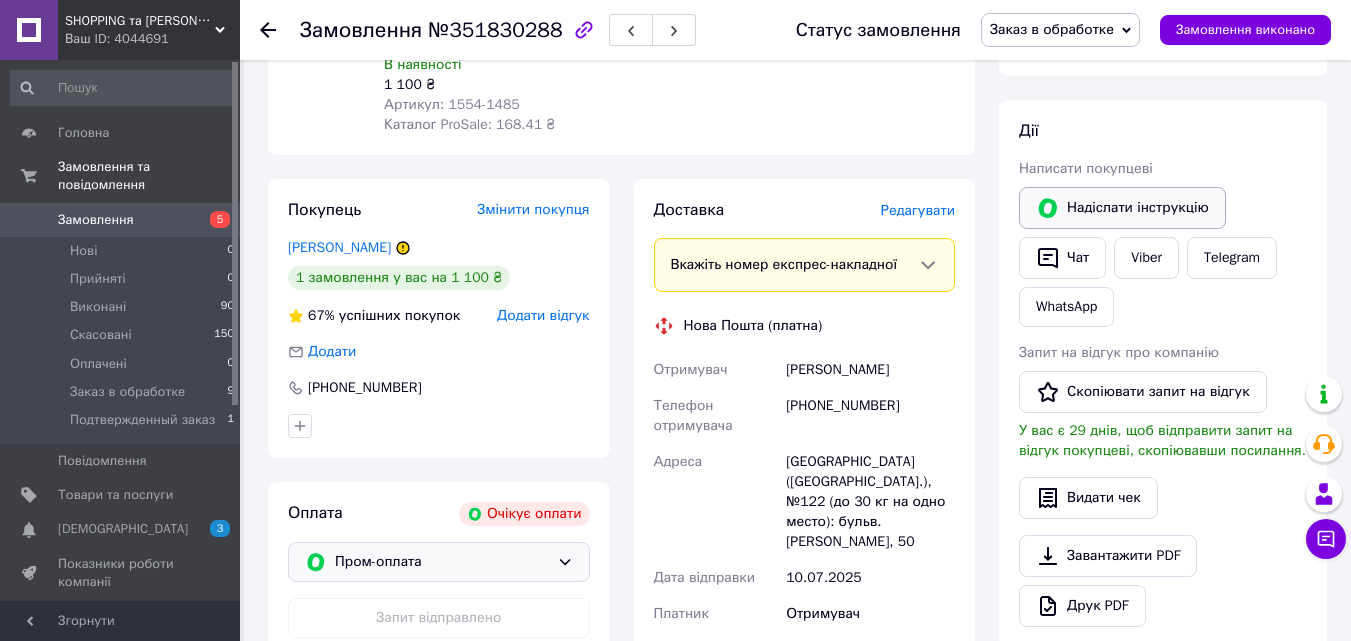 click on "Надіслати інструкцію" at bounding box center [1122, 208] 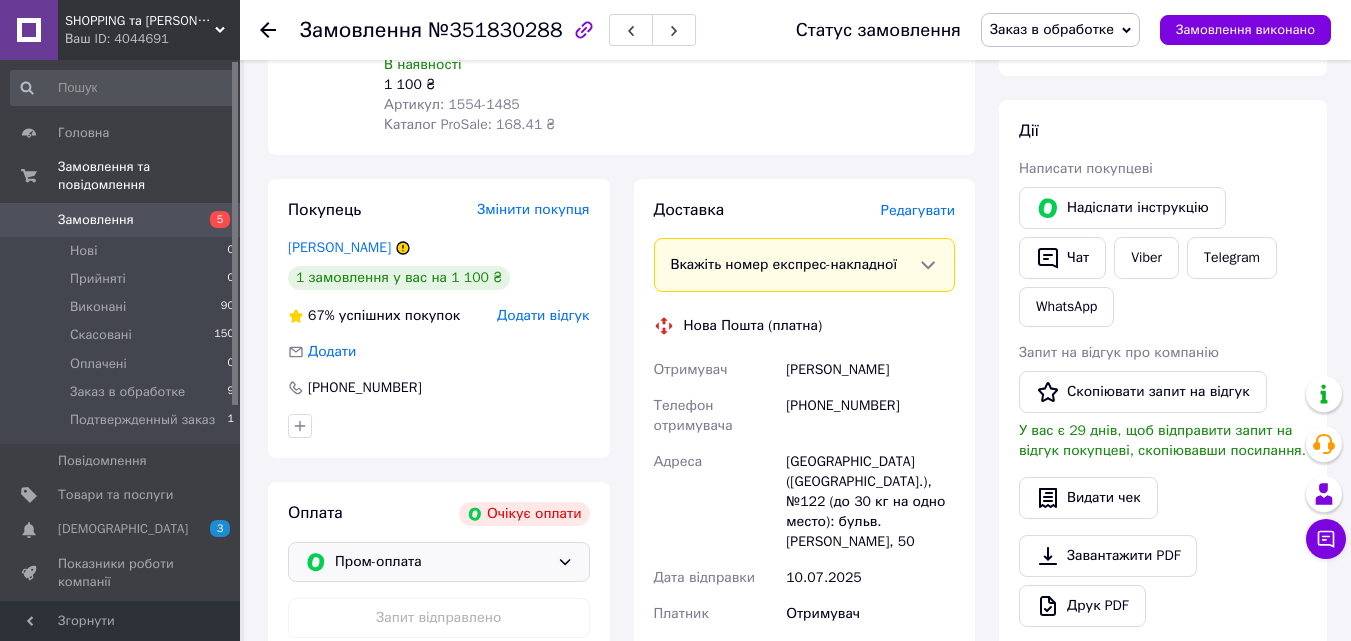 click 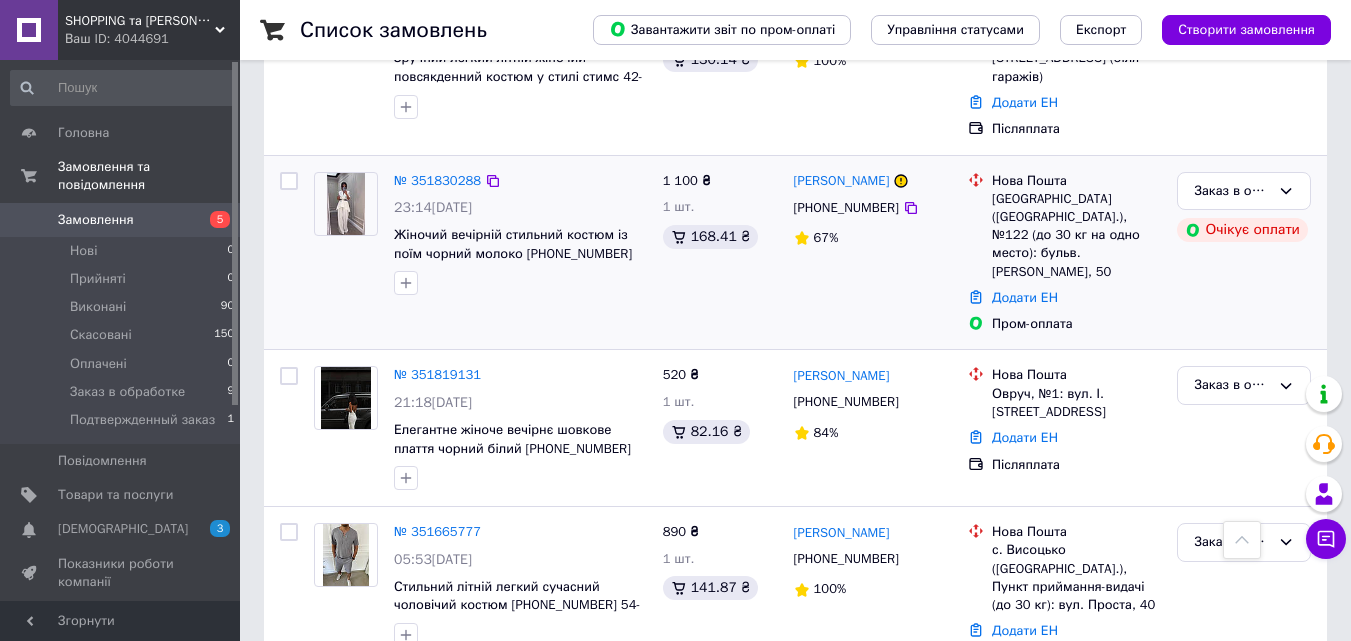scroll, scrollTop: 900, scrollLeft: 0, axis: vertical 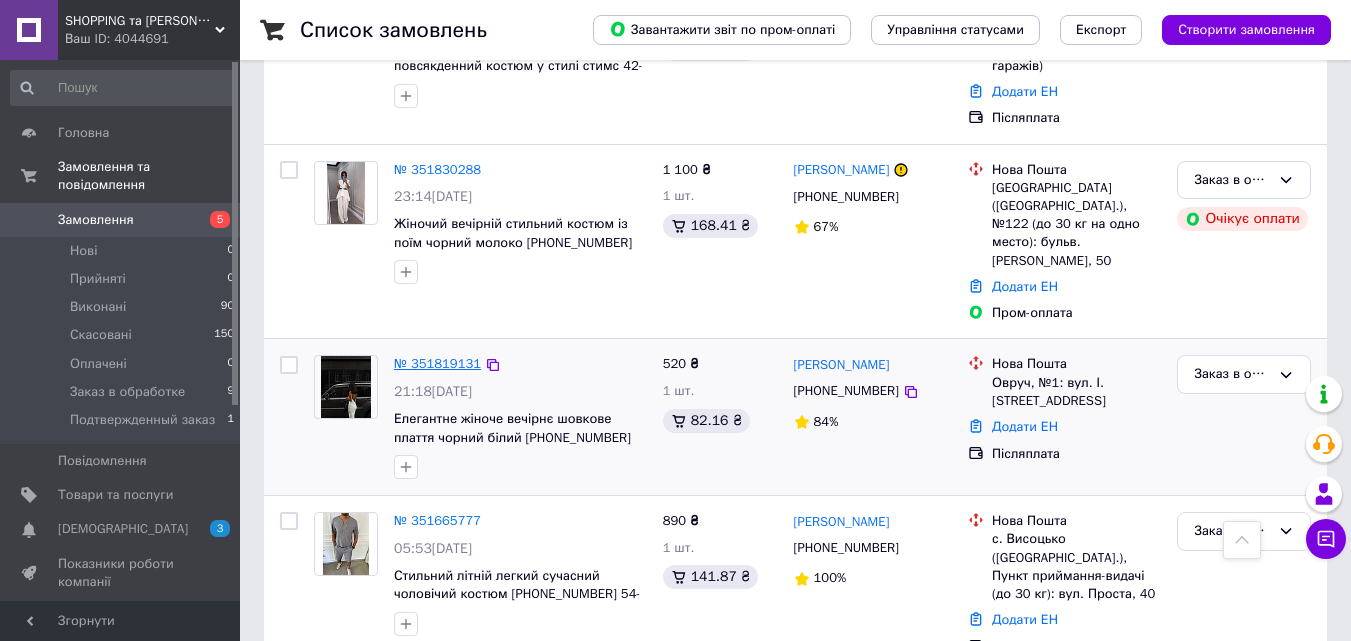 click on "№ 351819131" at bounding box center [437, 363] 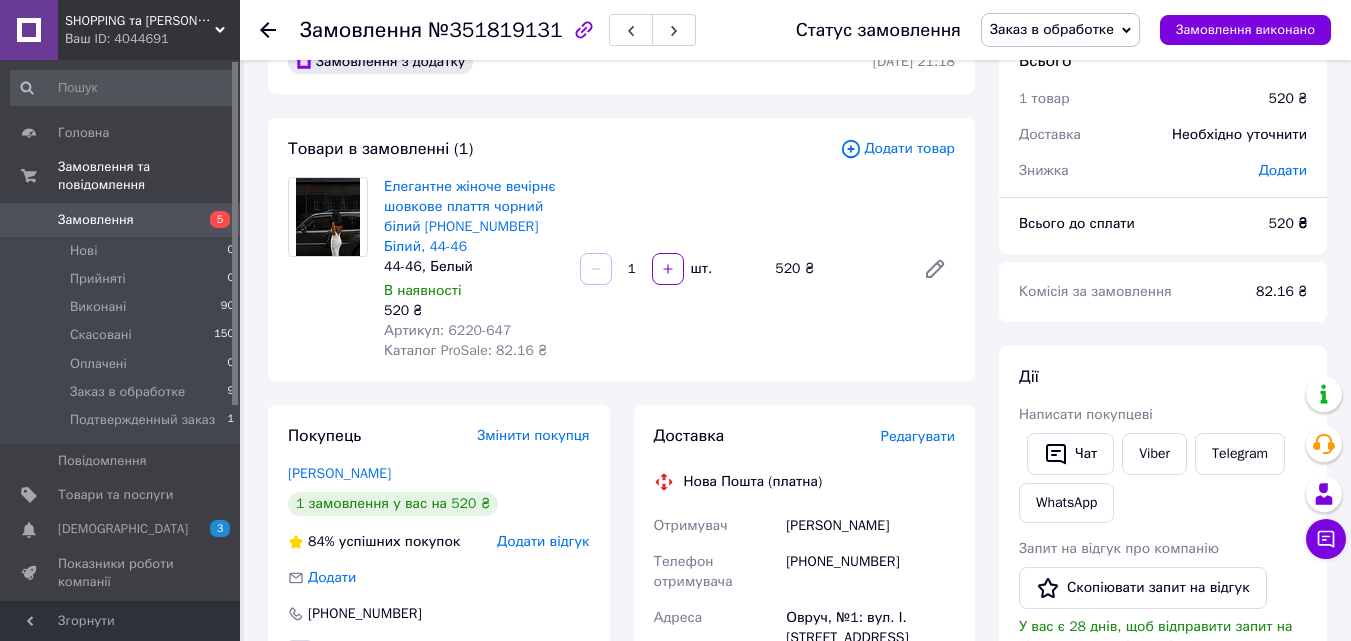 scroll, scrollTop: 0, scrollLeft: 0, axis: both 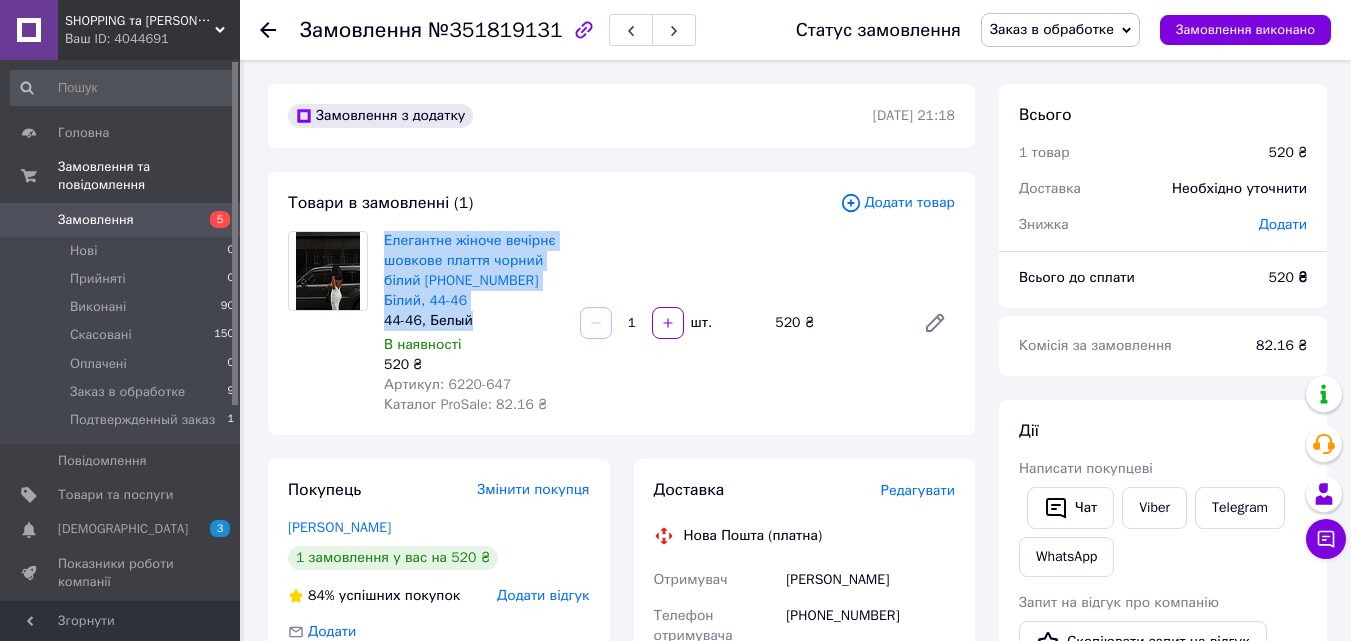 drag, startPoint x: 378, startPoint y: 237, endPoint x: 524, endPoint y: 316, distance: 166.003 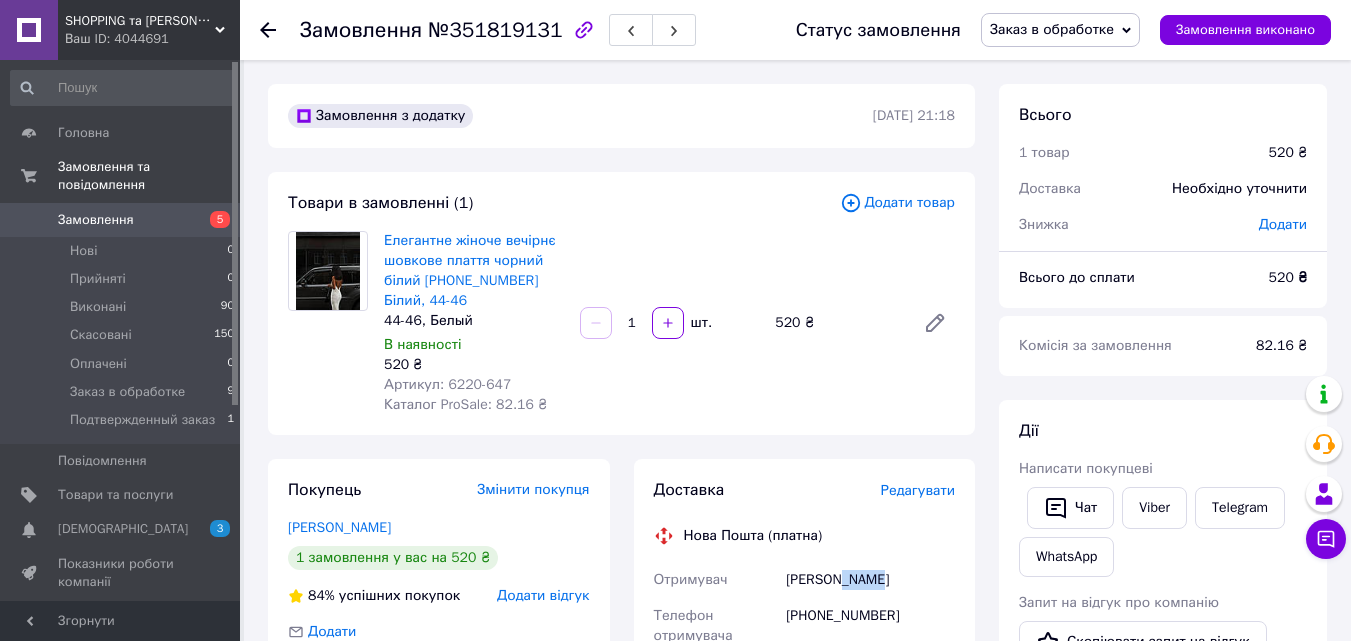 drag, startPoint x: 880, startPoint y: 579, endPoint x: 839, endPoint y: 579, distance: 41 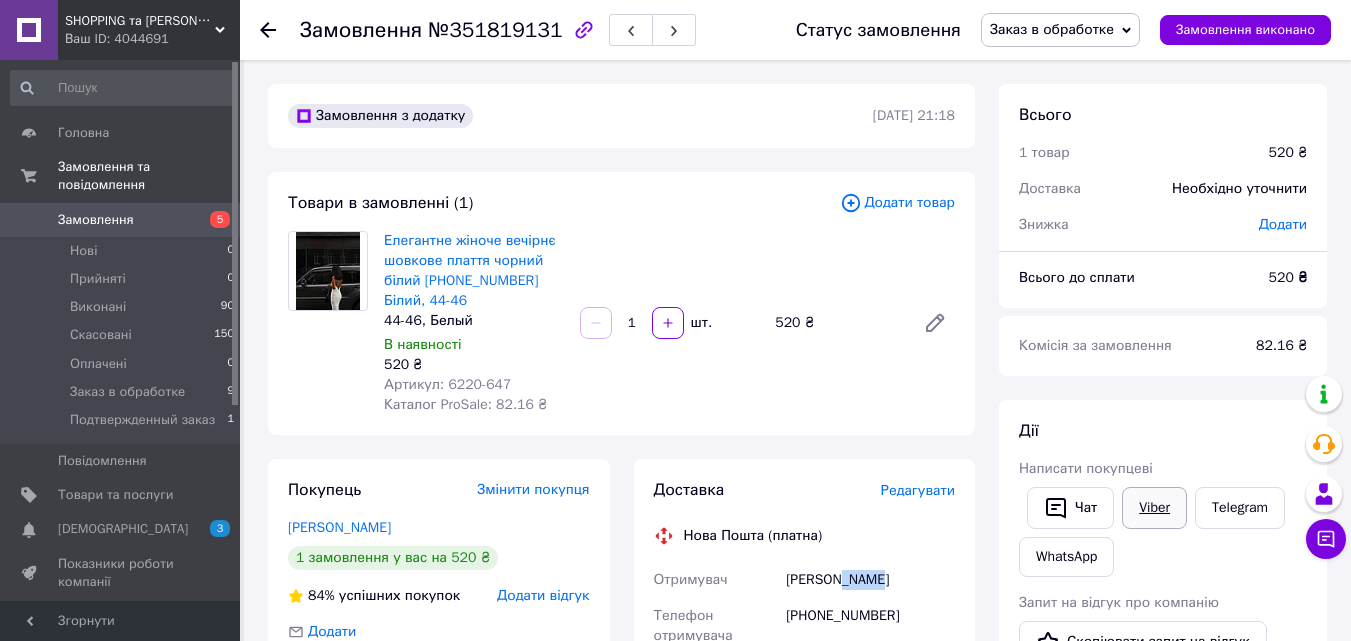click on "Viber" at bounding box center (1154, 508) 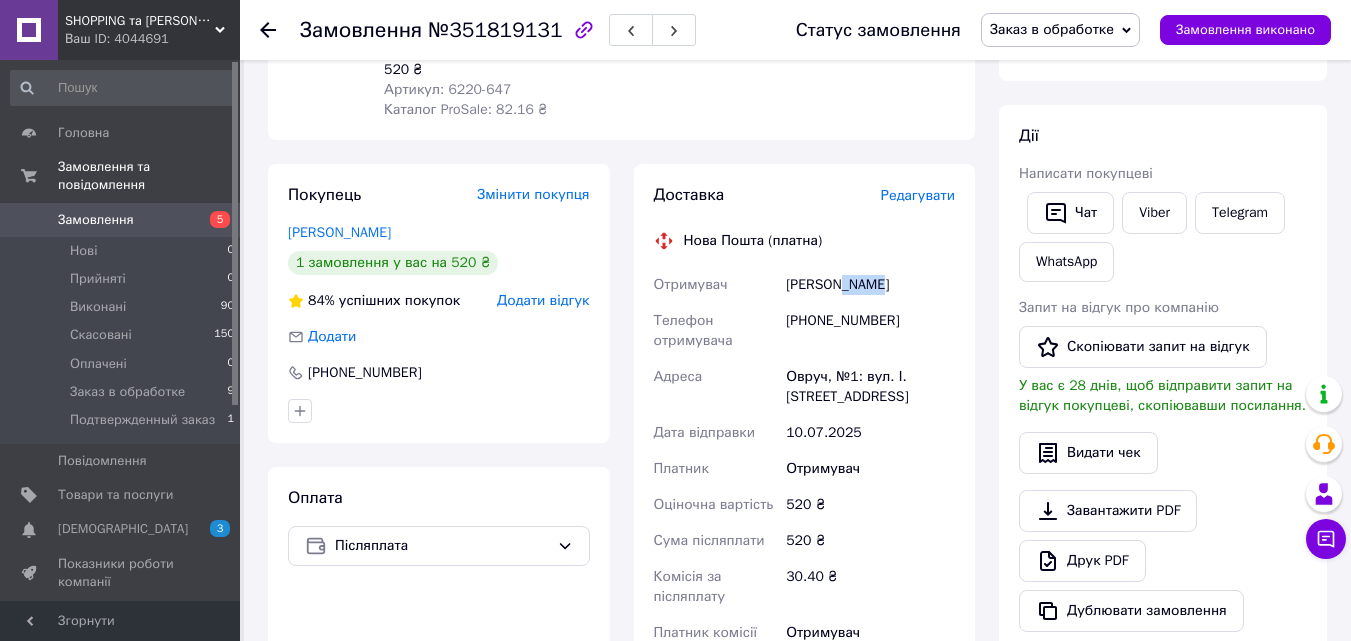 scroll, scrollTop: 300, scrollLeft: 0, axis: vertical 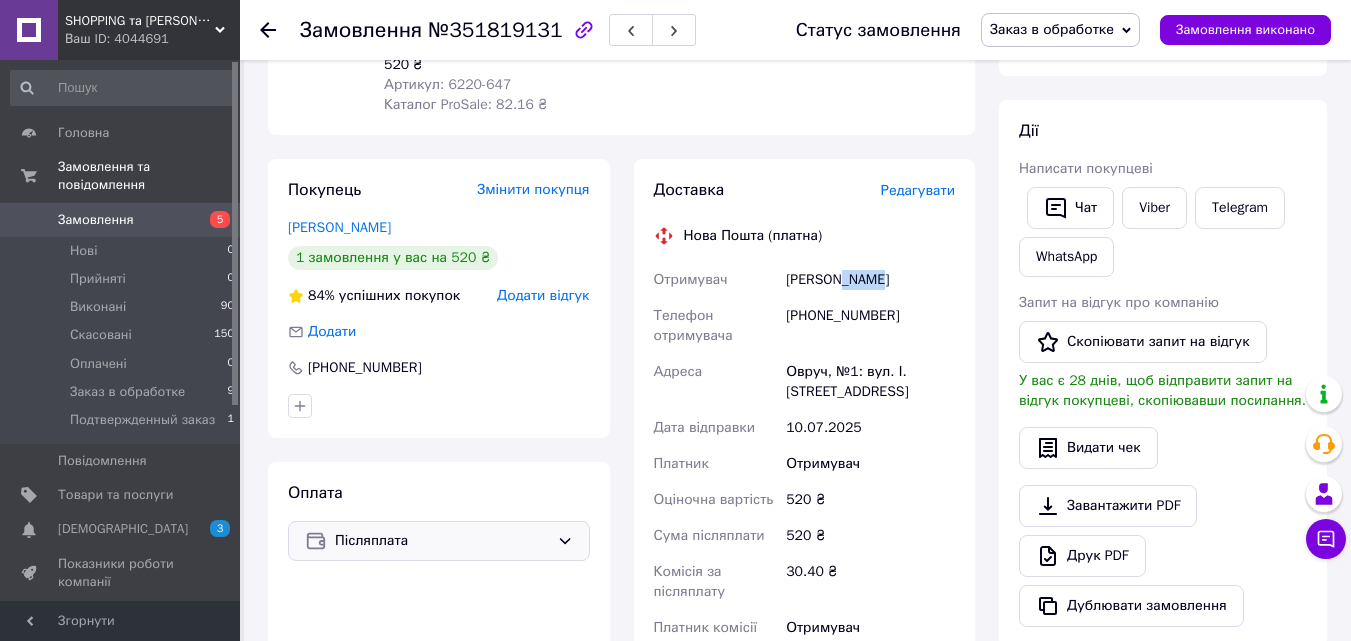click 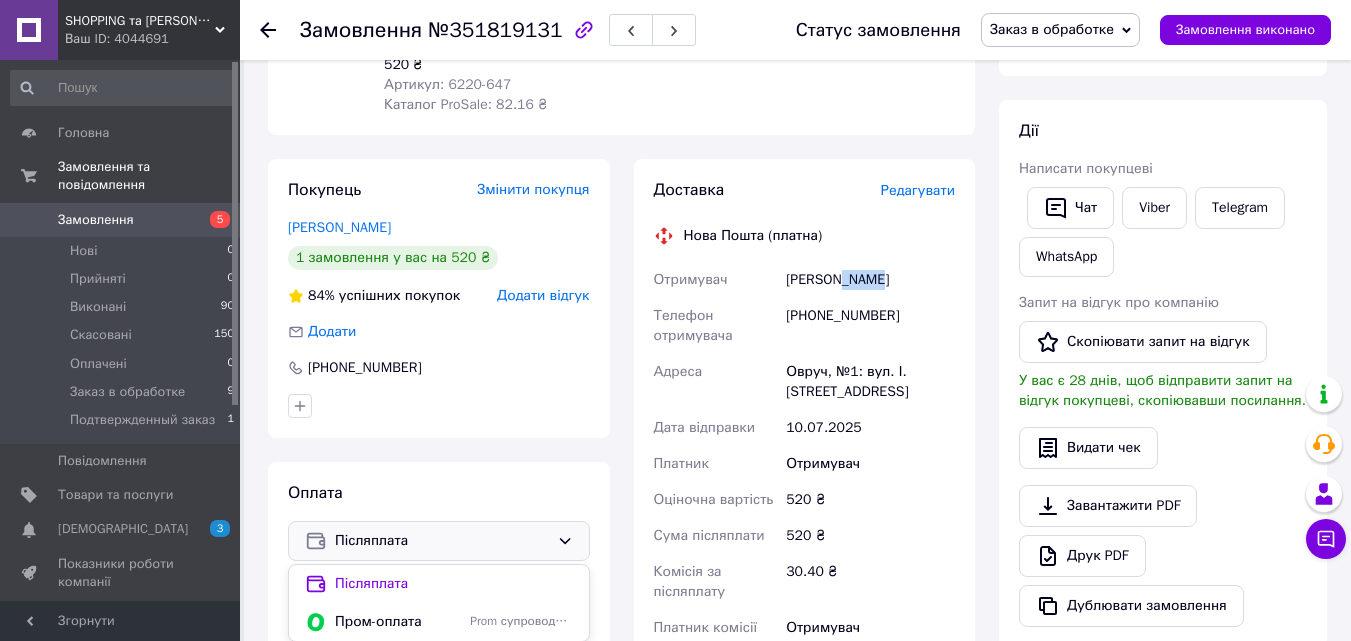 scroll, scrollTop: 500, scrollLeft: 0, axis: vertical 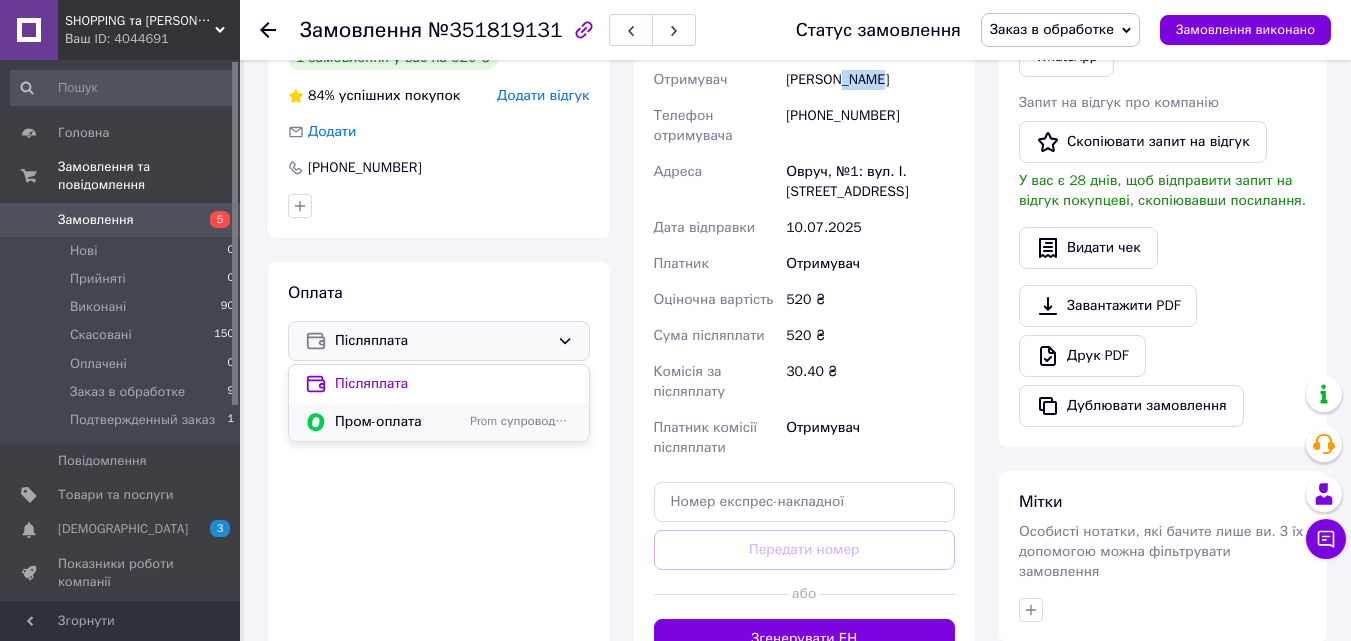 click on "Пром-оплата" at bounding box center (398, 422) 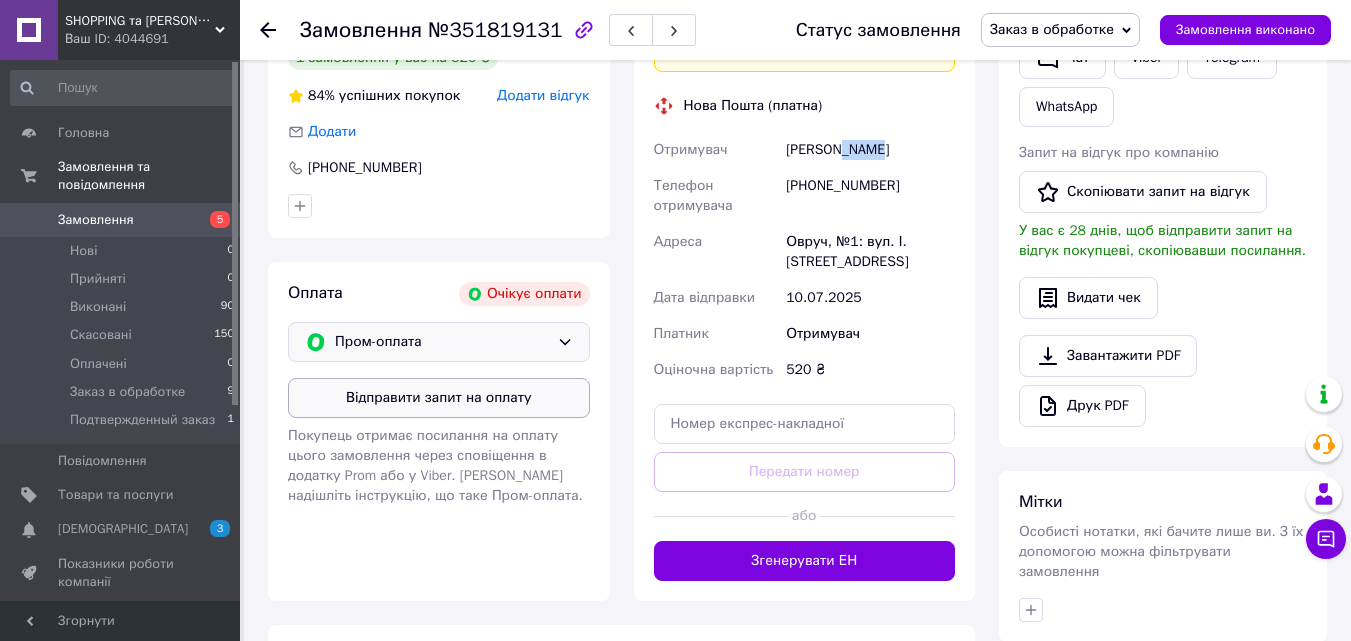 click on "Відправити запит на оплату" at bounding box center (439, 398) 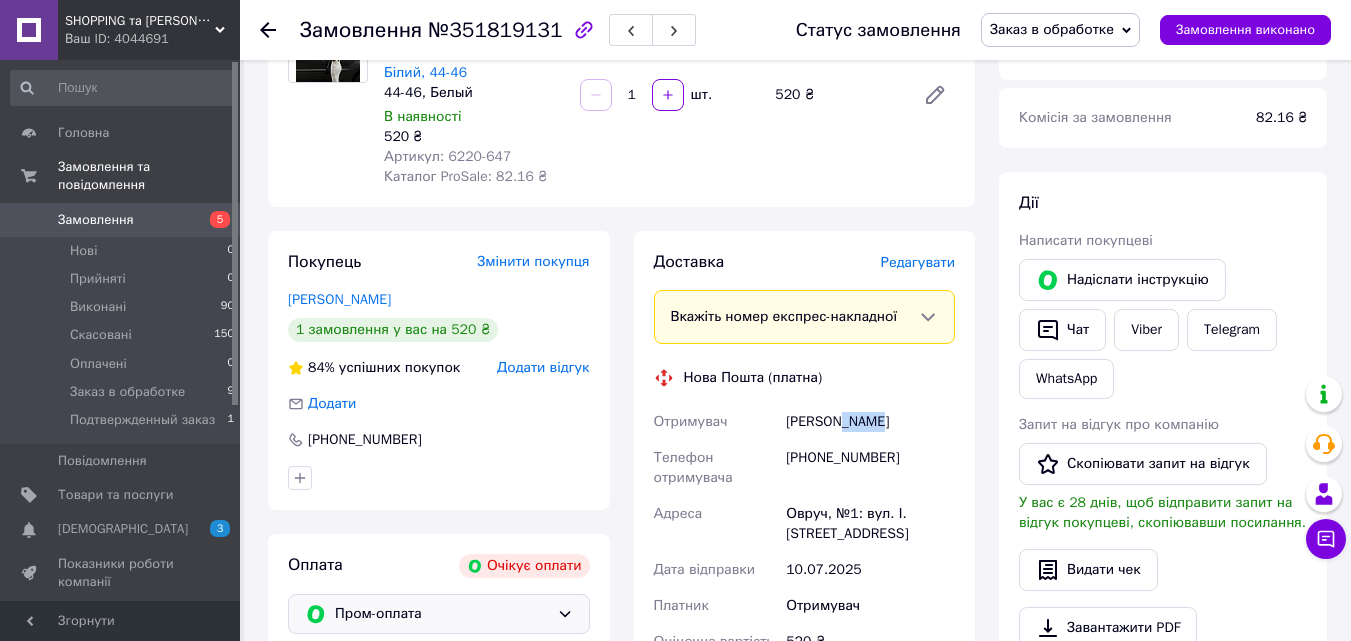 scroll, scrollTop: 200, scrollLeft: 0, axis: vertical 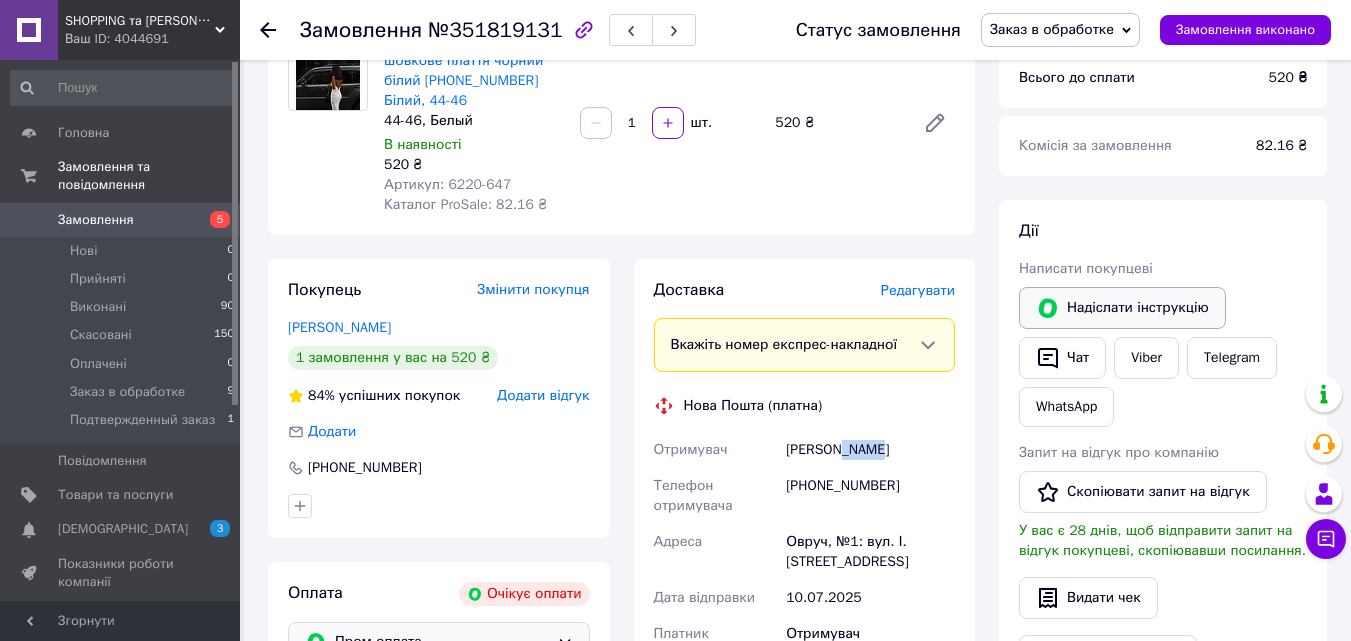 click on "Надіслати інструкцію" at bounding box center [1122, 308] 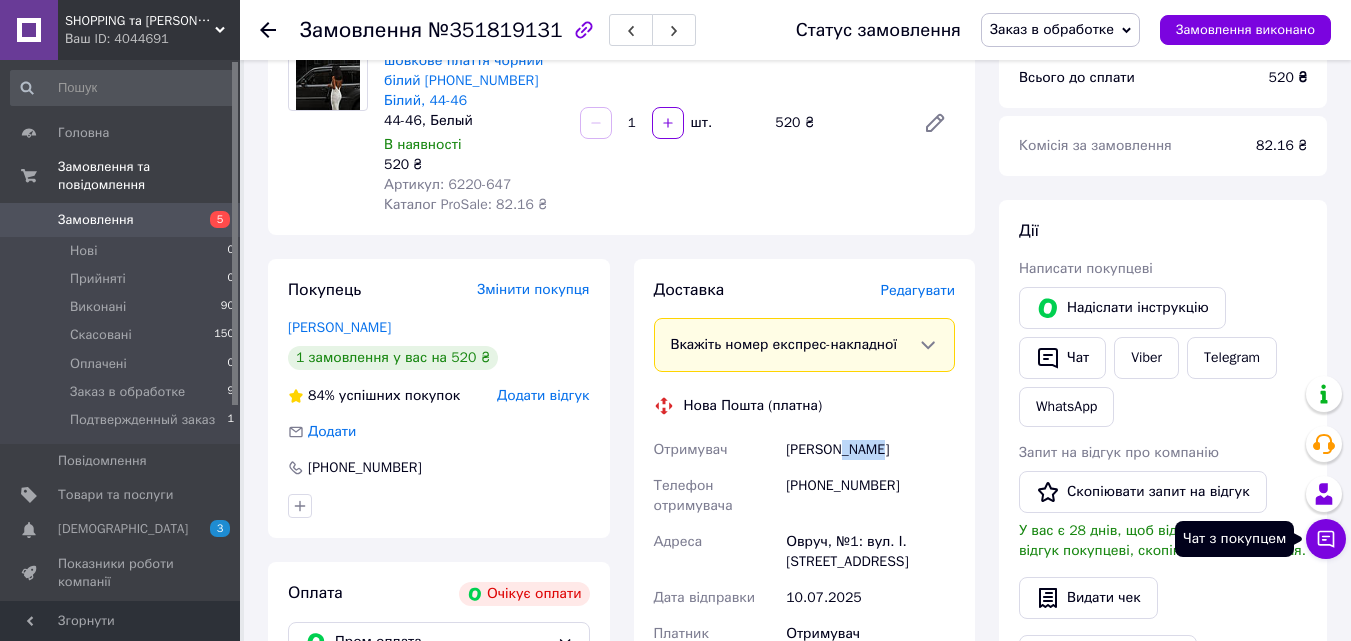 click 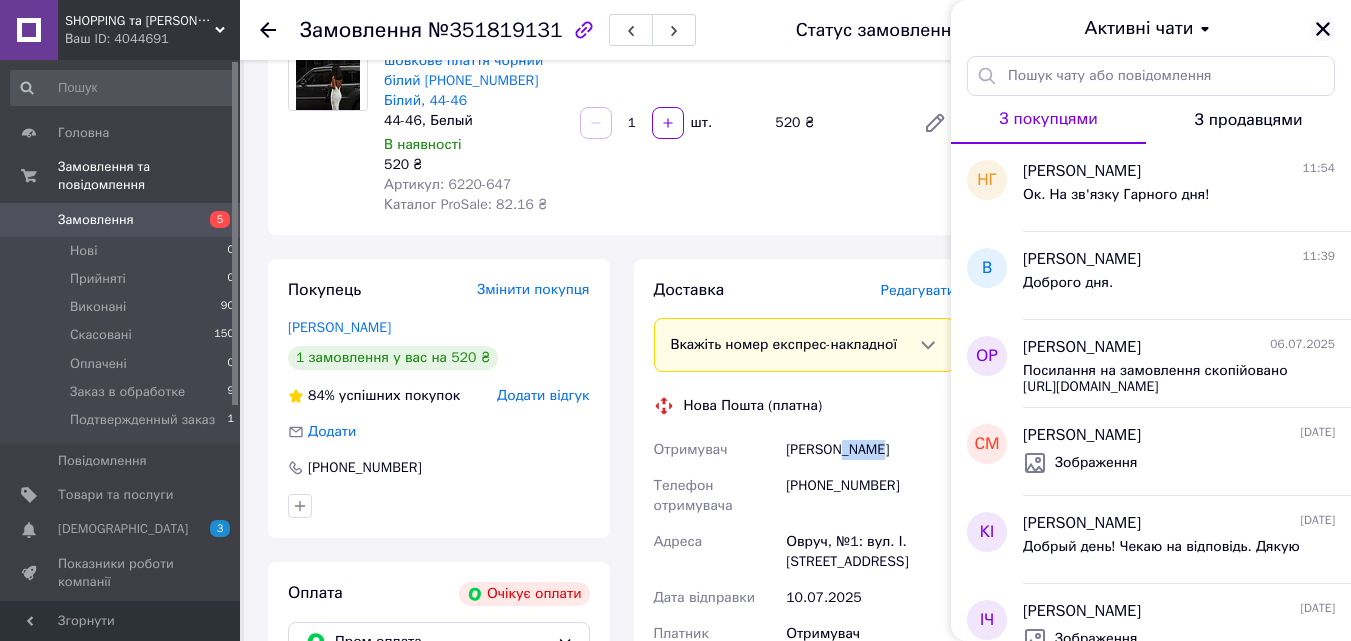 click 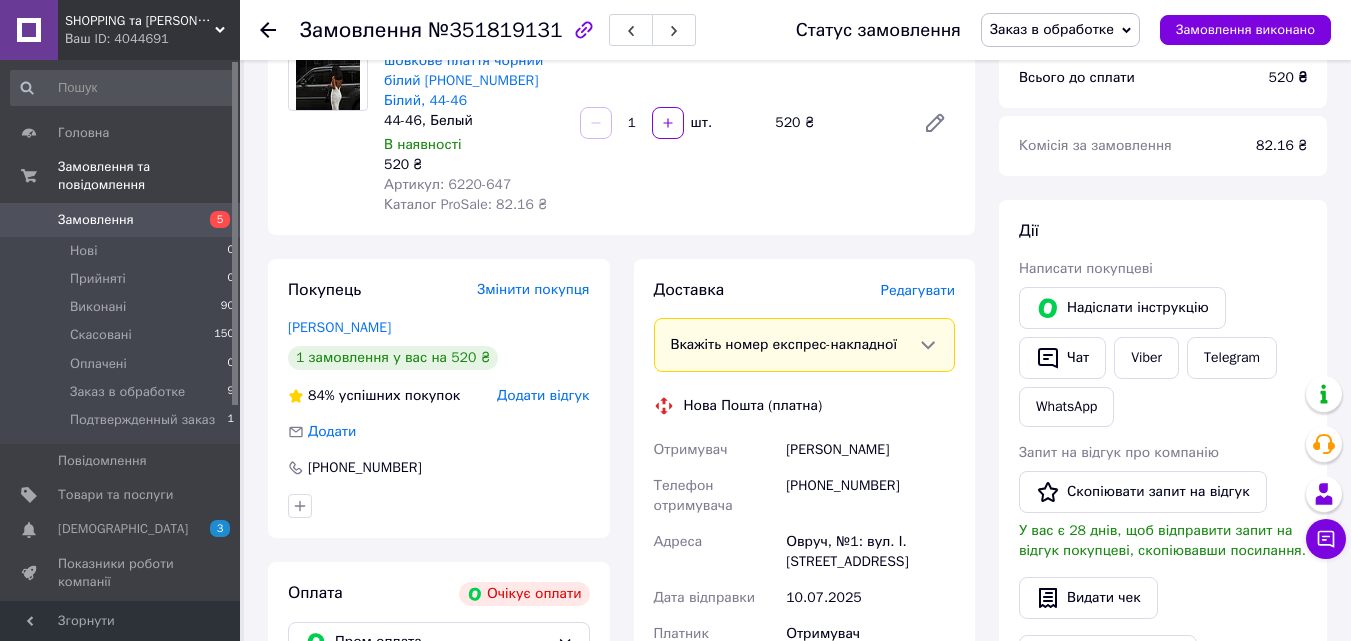 click 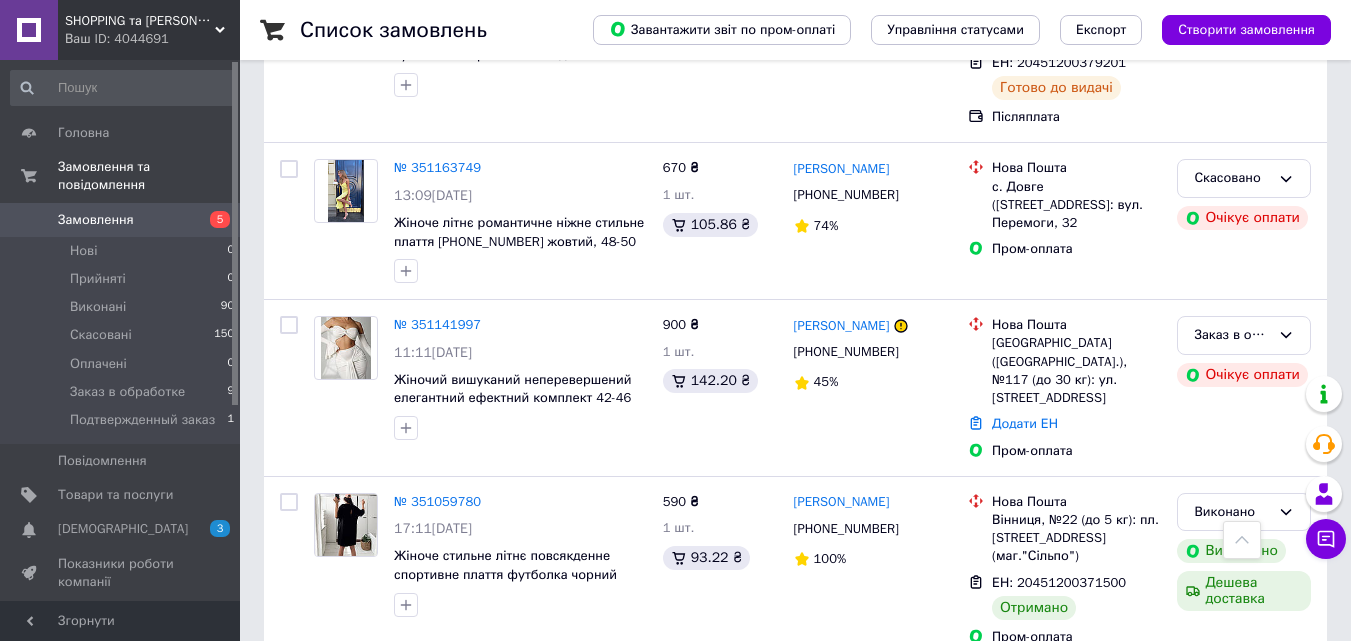 scroll, scrollTop: 1700, scrollLeft: 0, axis: vertical 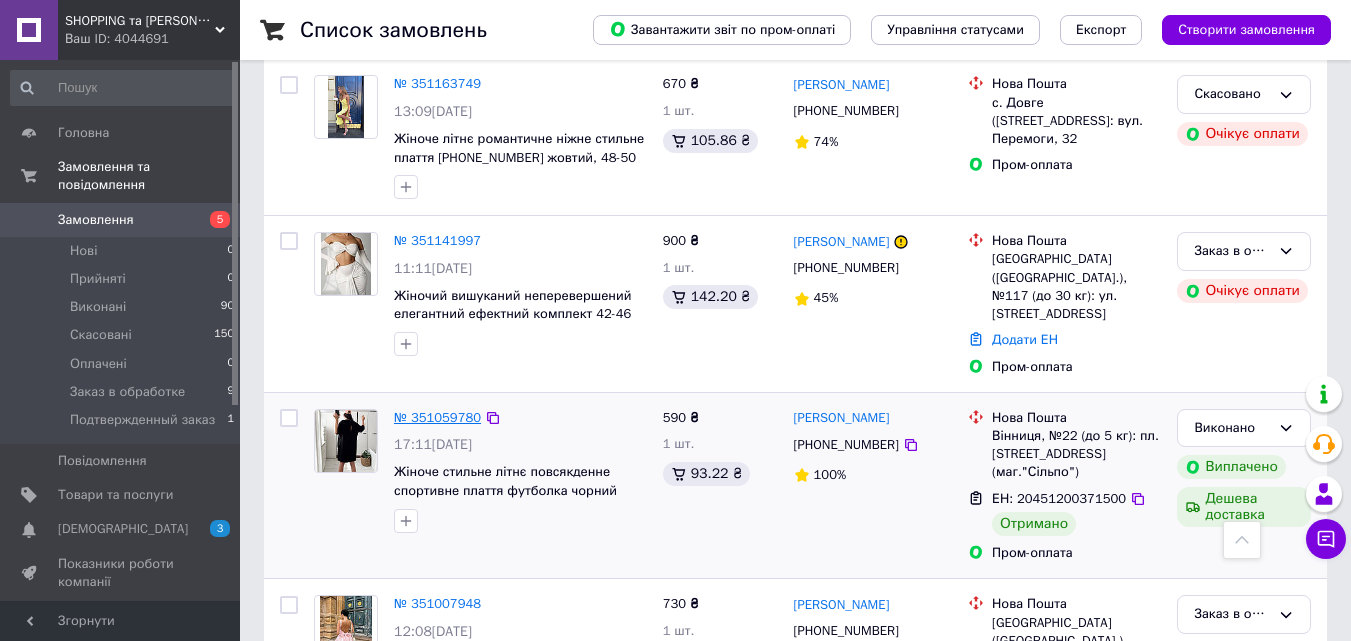 click on "№ 351059780" at bounding box center [437, 417] 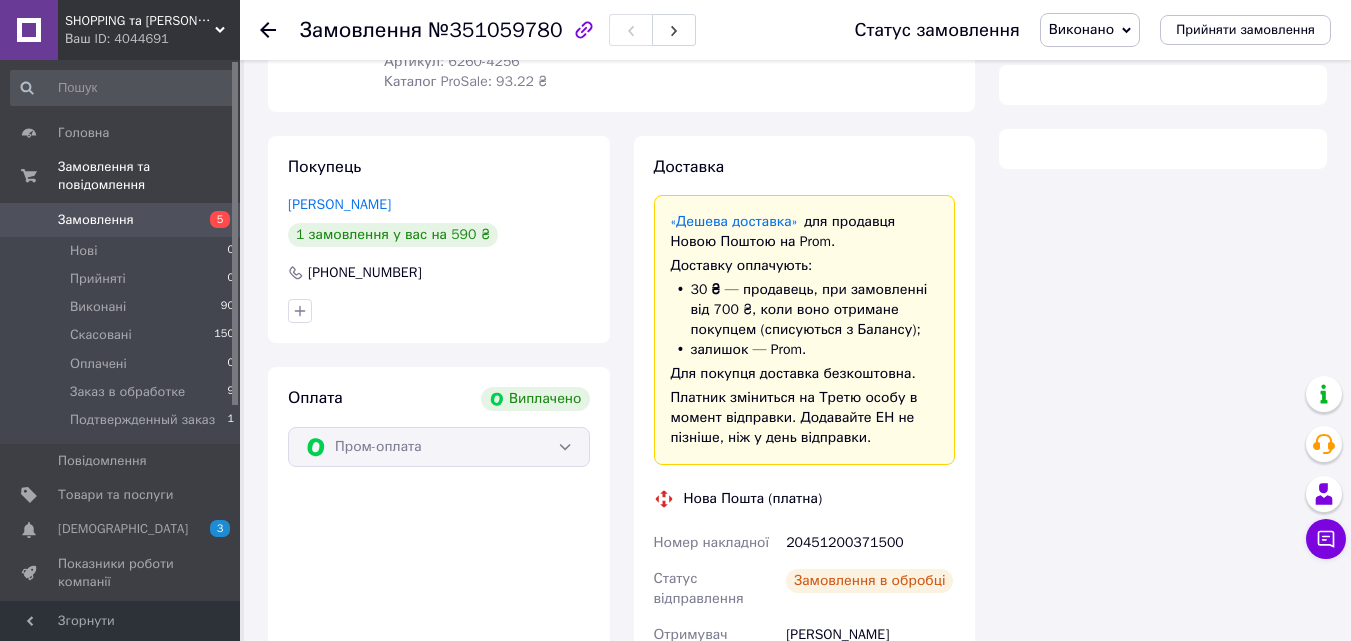 scroll, scrollTop: 1454, scrollLeft: 0, axis: vertical 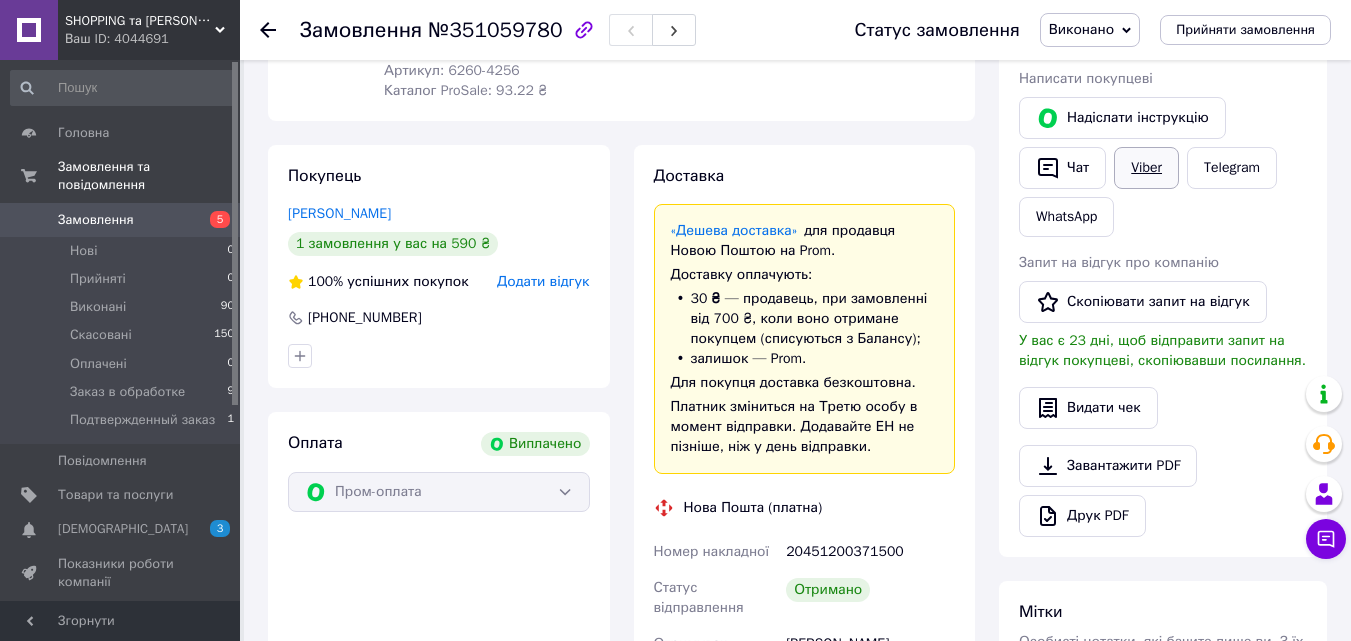 click on "Viber" at bounding box center (1146, 168) 